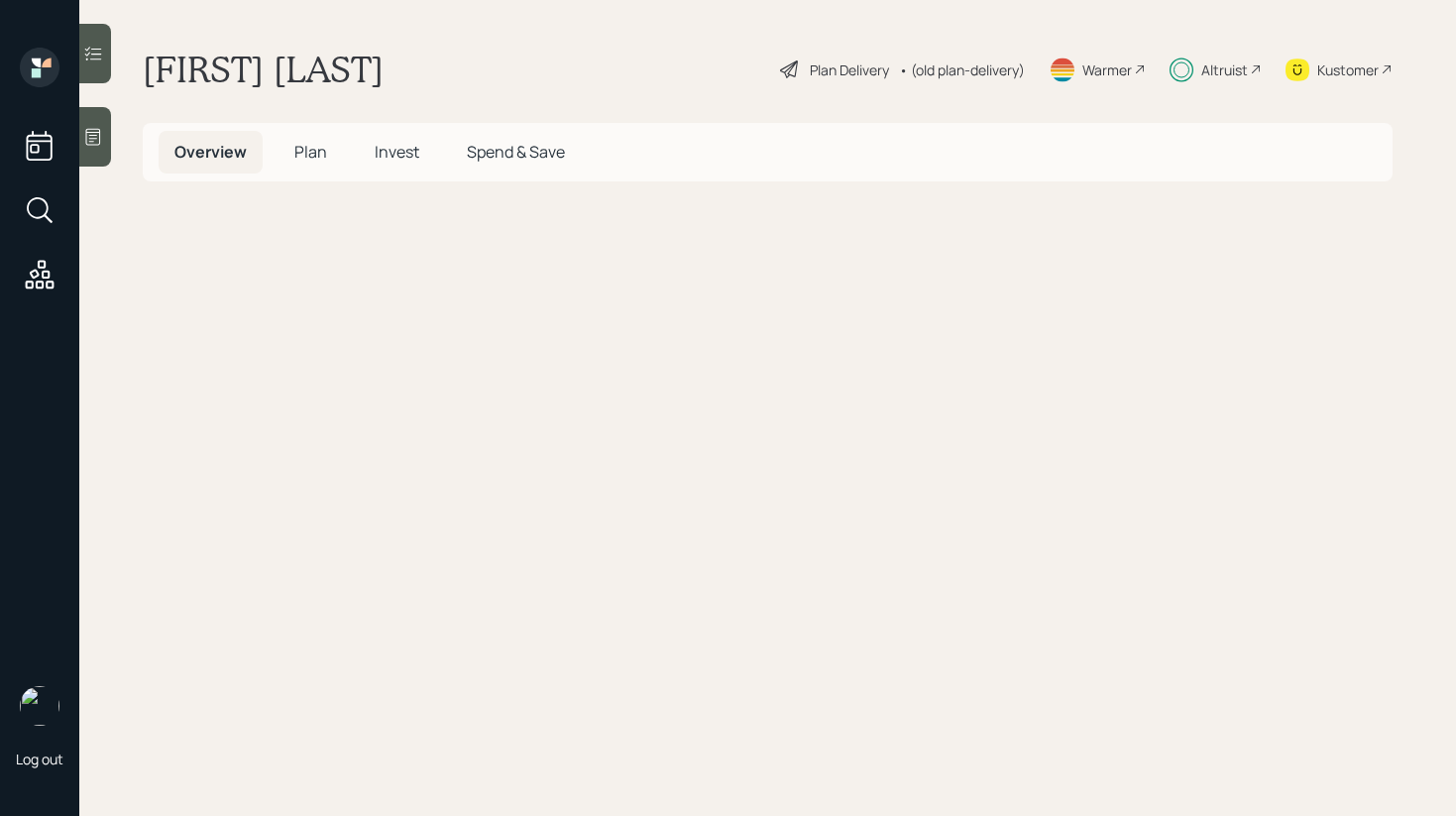 scroll, scrollTop: 0, scrollLeft: 0, axis: both 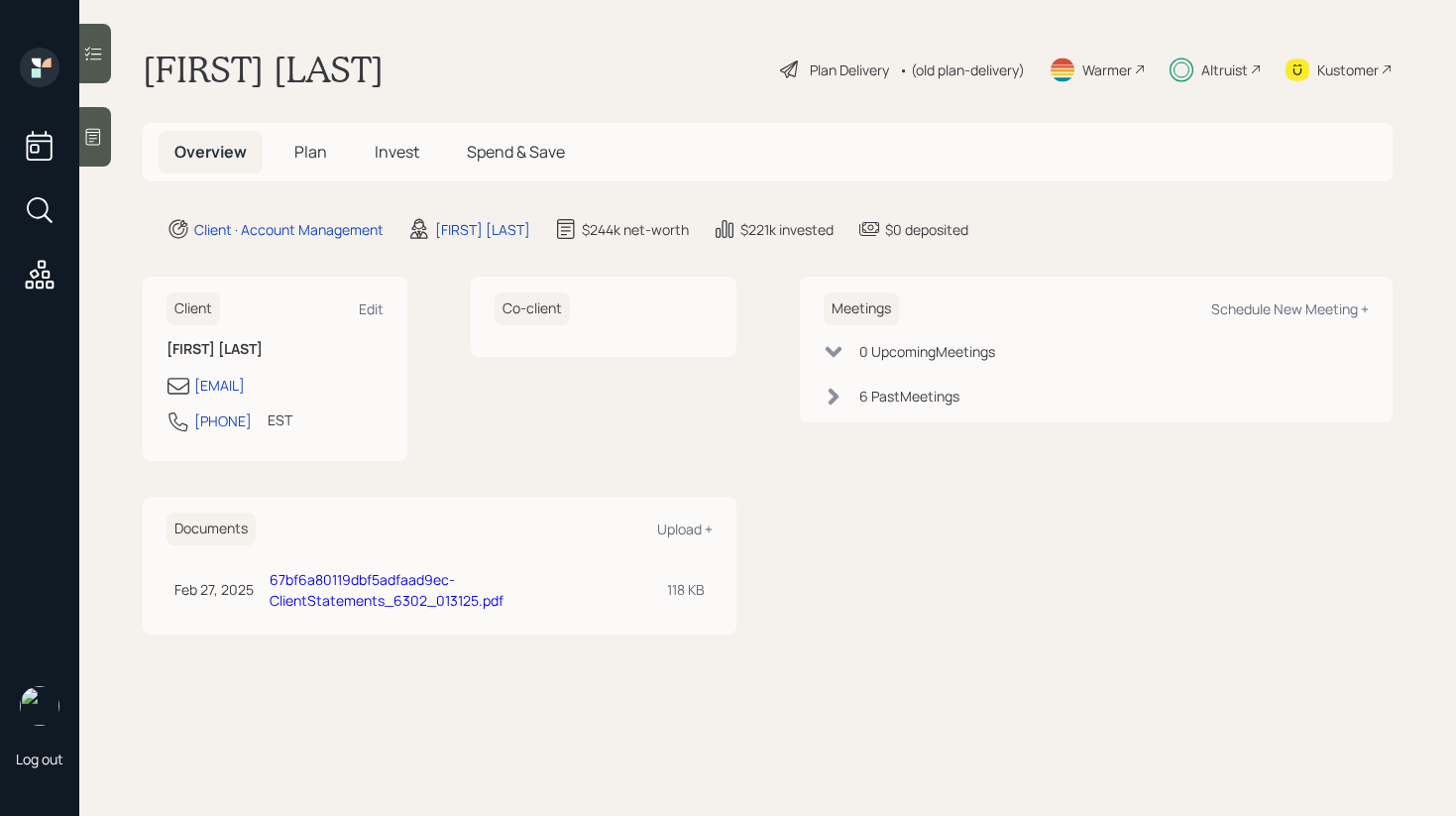 click on "Invest" at bounding box center (396, 152) 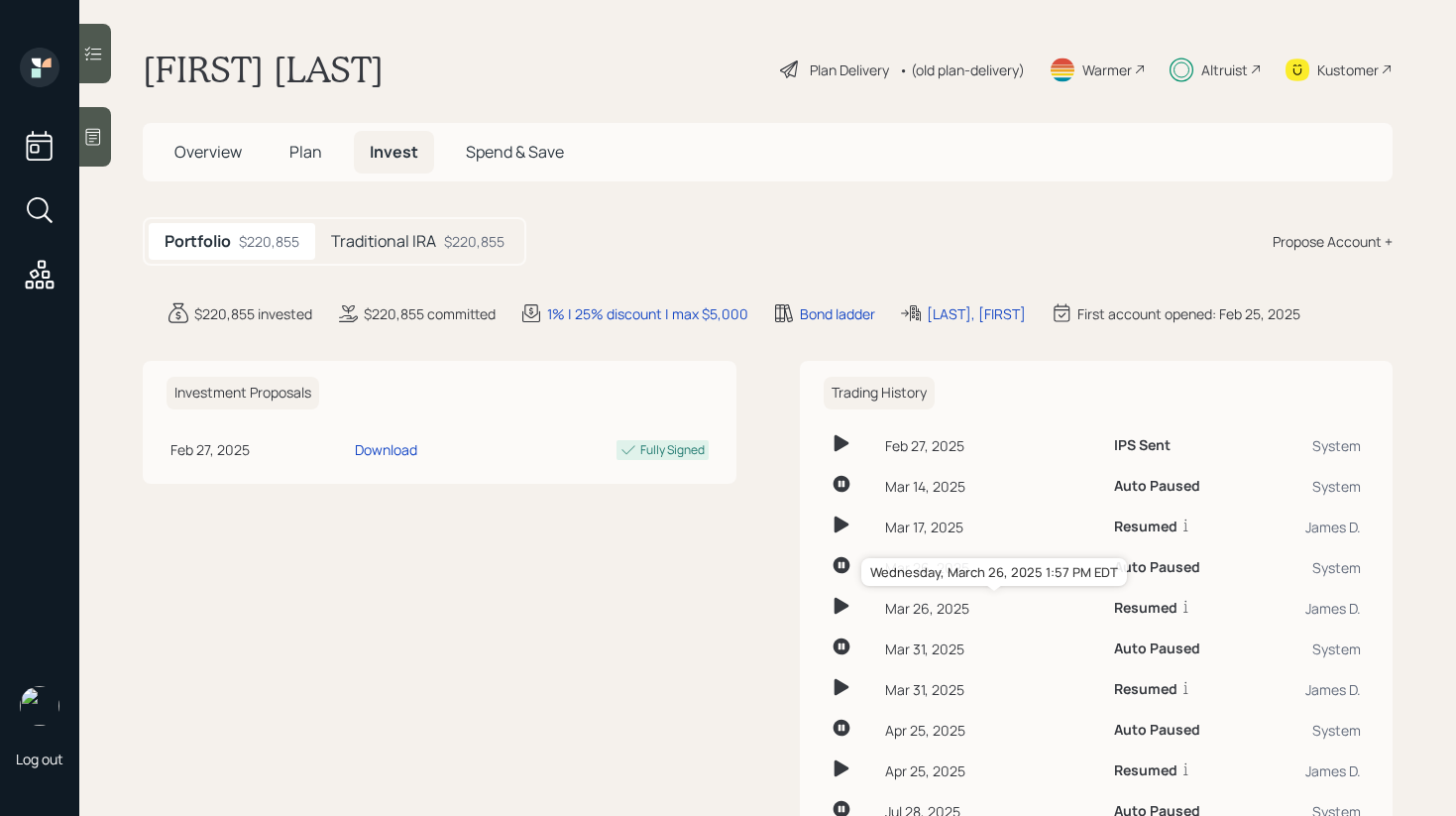 scroll, scrollTop: 161, scrollLeft: 0, axis: vertical 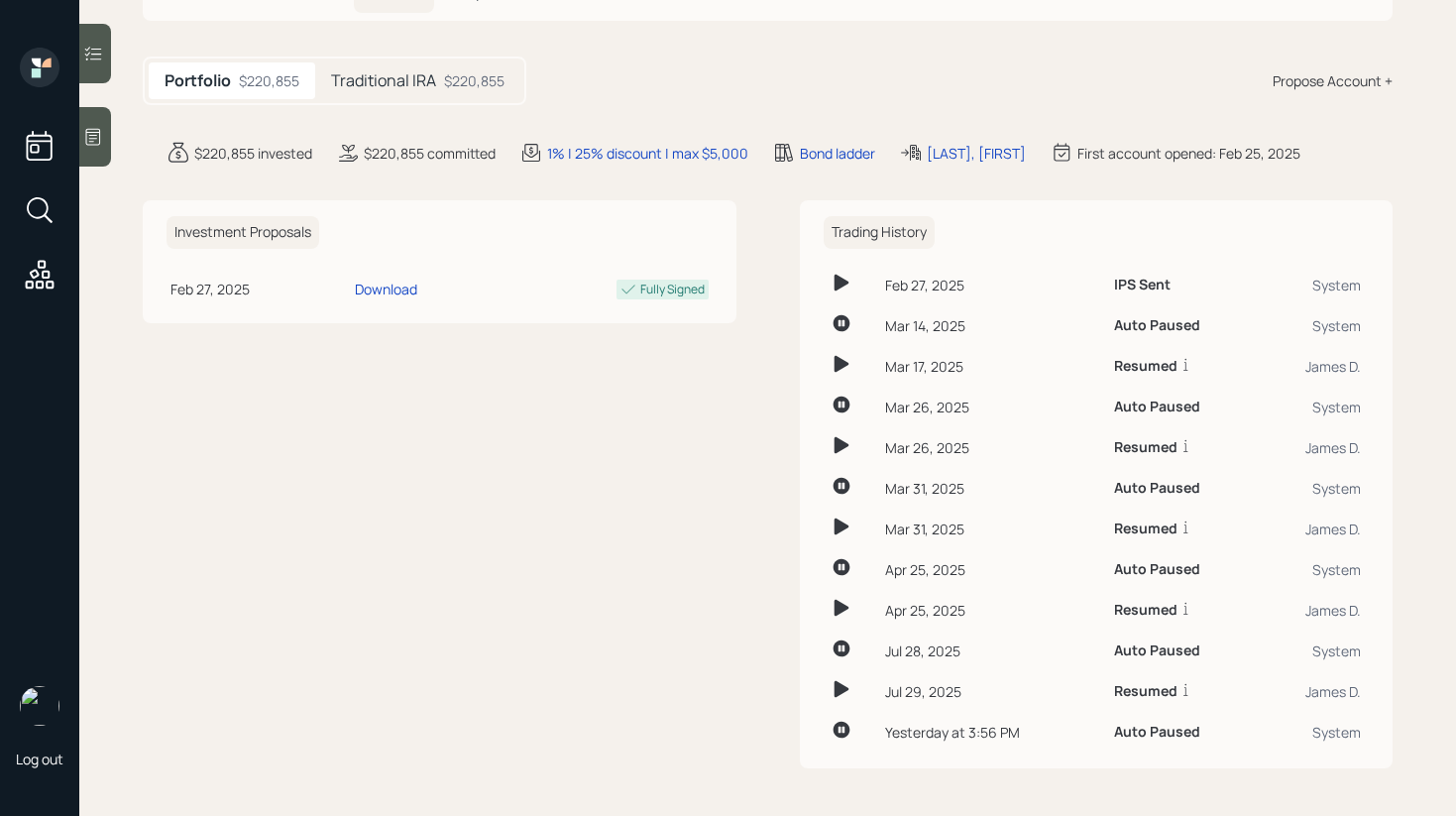 click 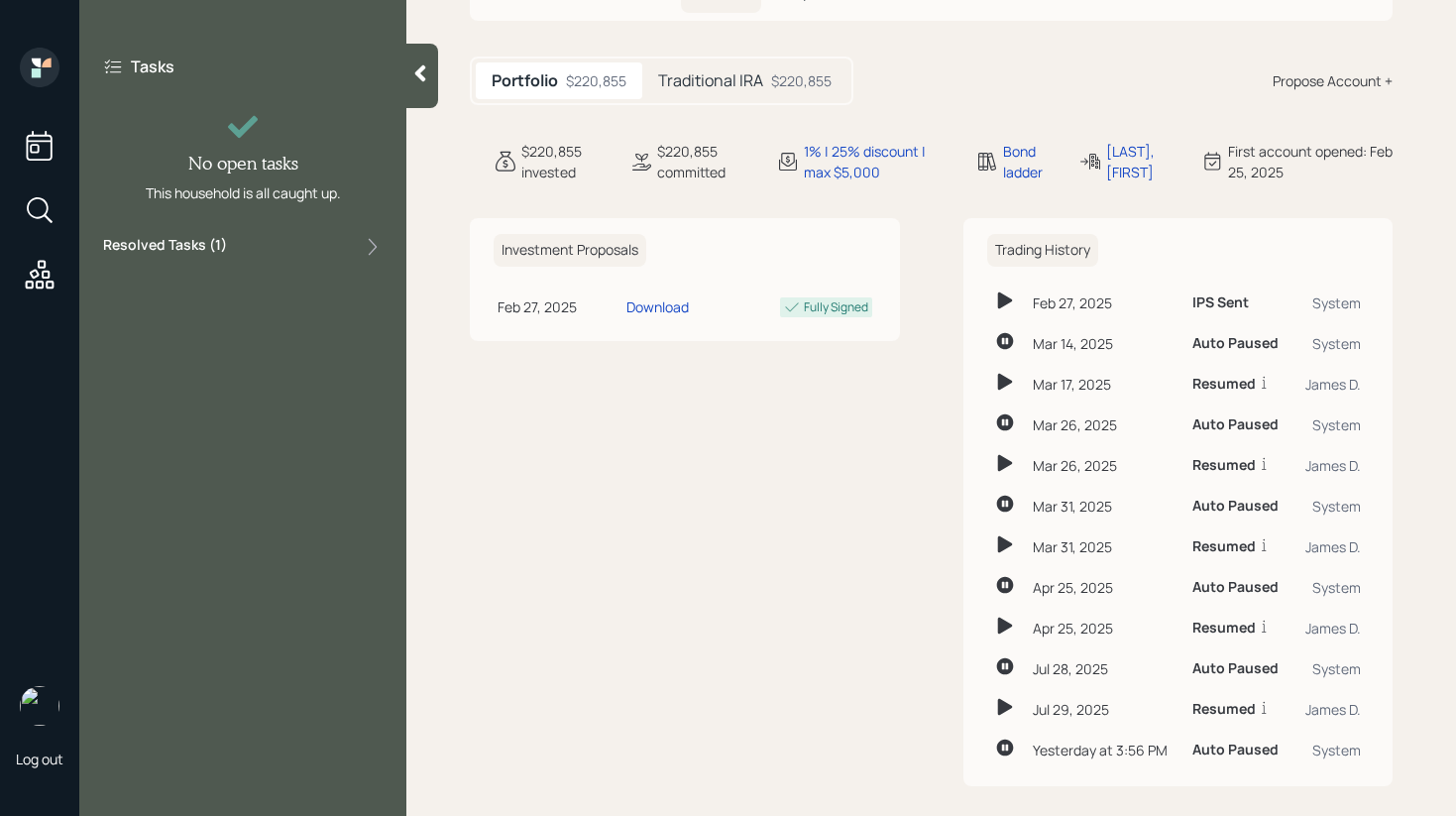 click on "Tasks No open tasks This household is all caught up. Resolved Tasks ( 1 )" at bounding box center (243, 157) 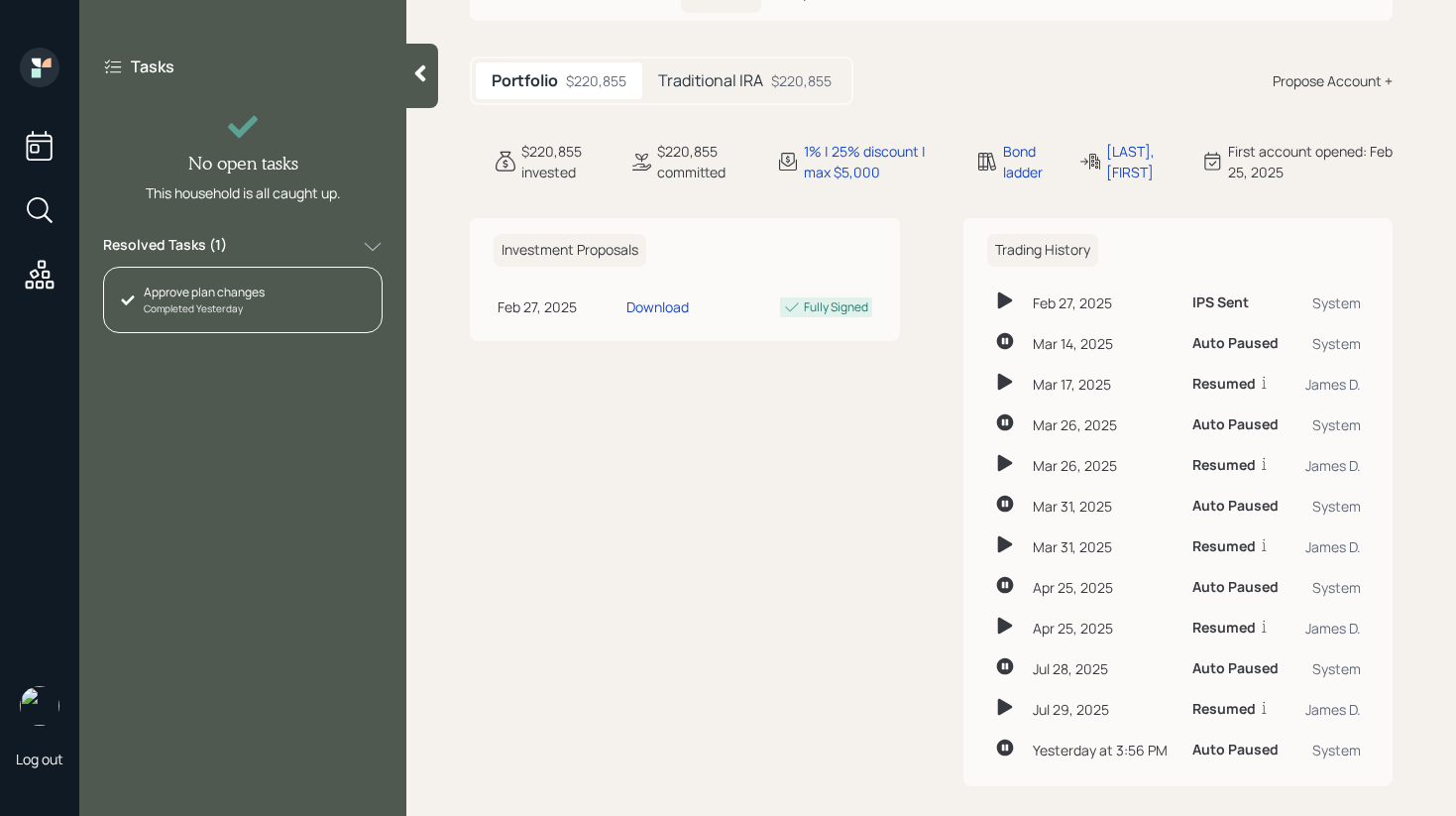 click at bounding box center [422, 75] 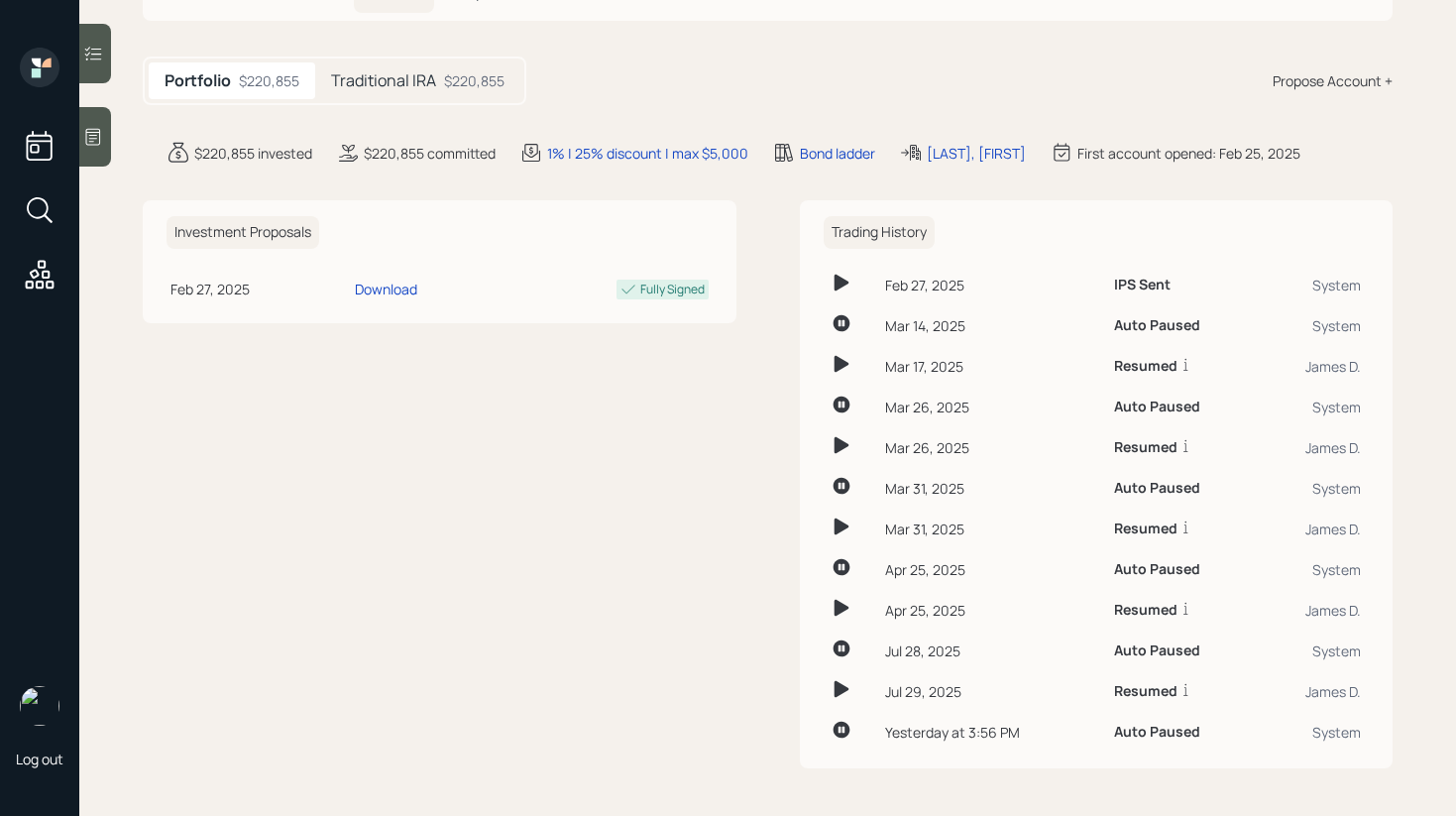 click on "Traditional IRA" at bounding box center [384, 80] 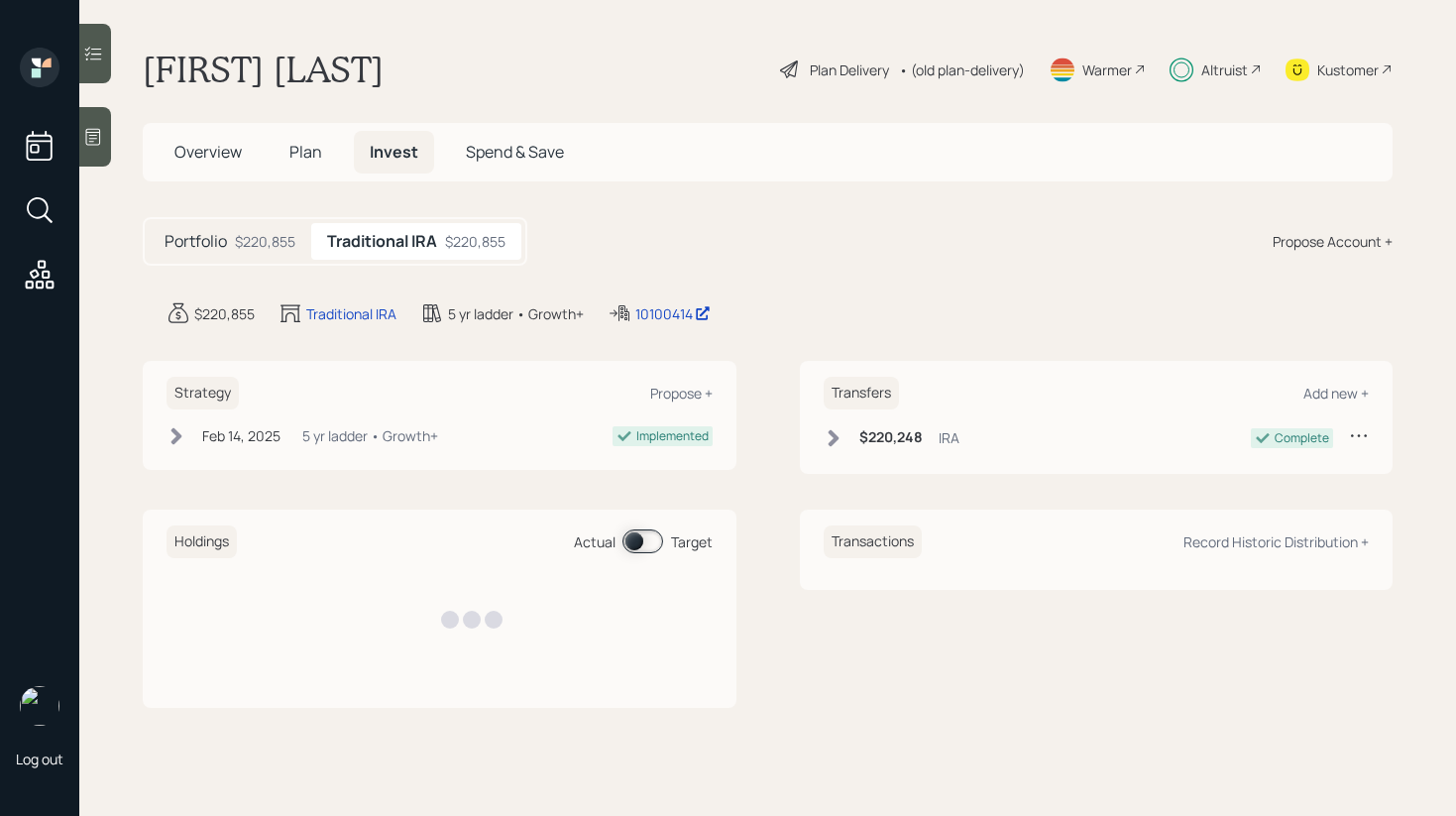 scroll, scrollTop: 0, scrollLeft: 0, axis: both 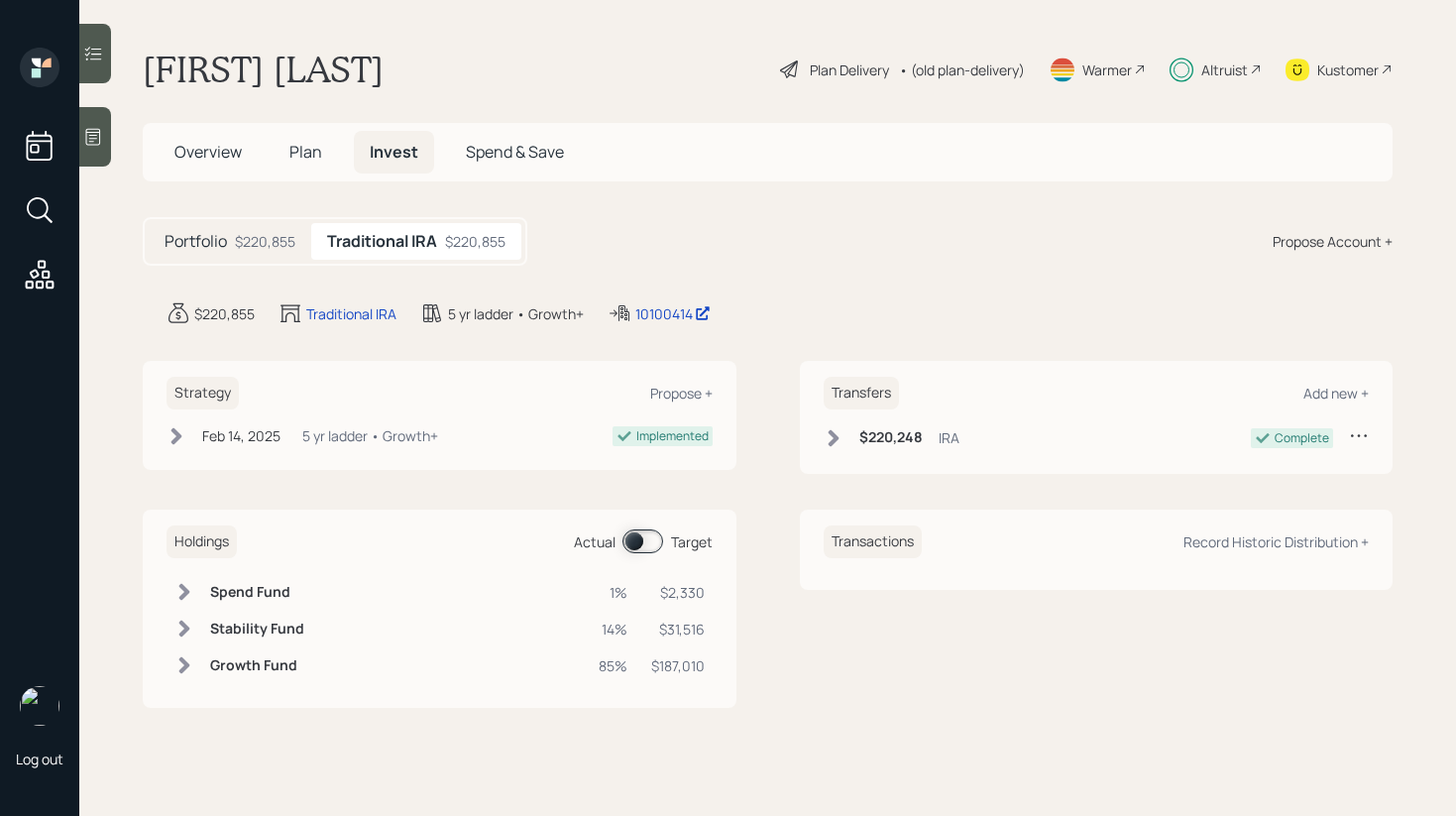 click 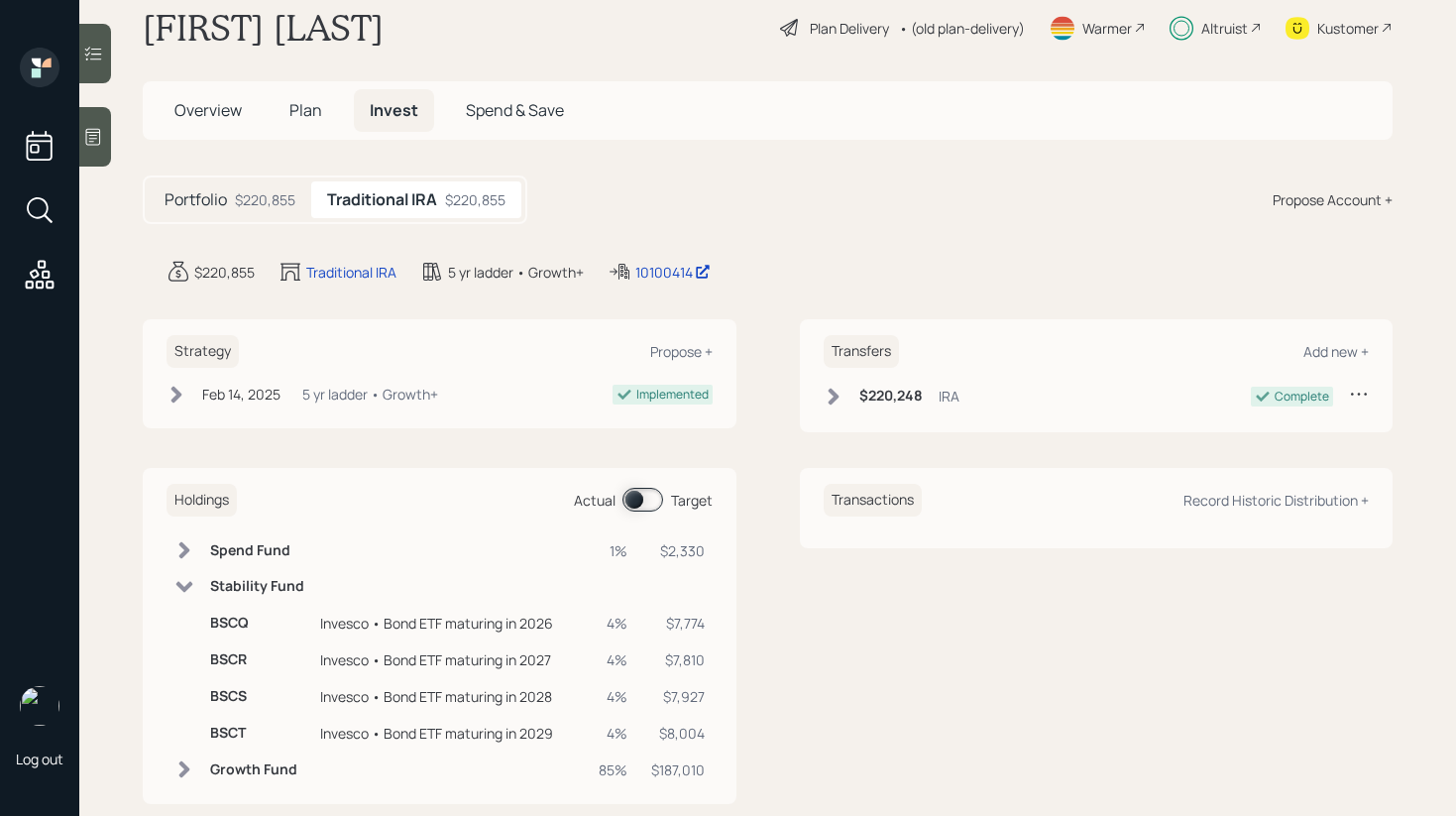 scroll, scrollTop: 41, scrollLeft: 0, axis: vertical 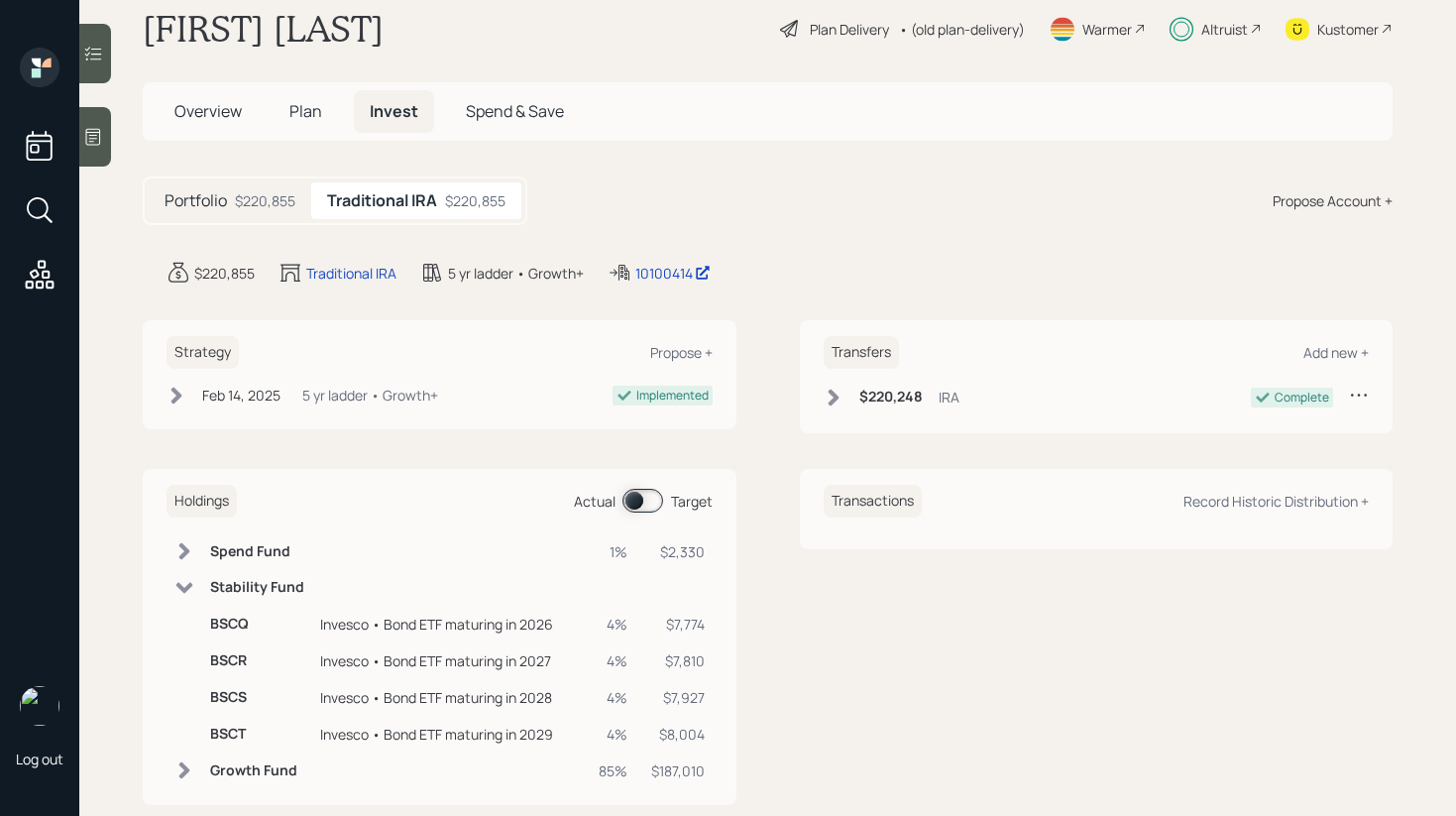 click on "Plan" at bounding box center (305, 111) 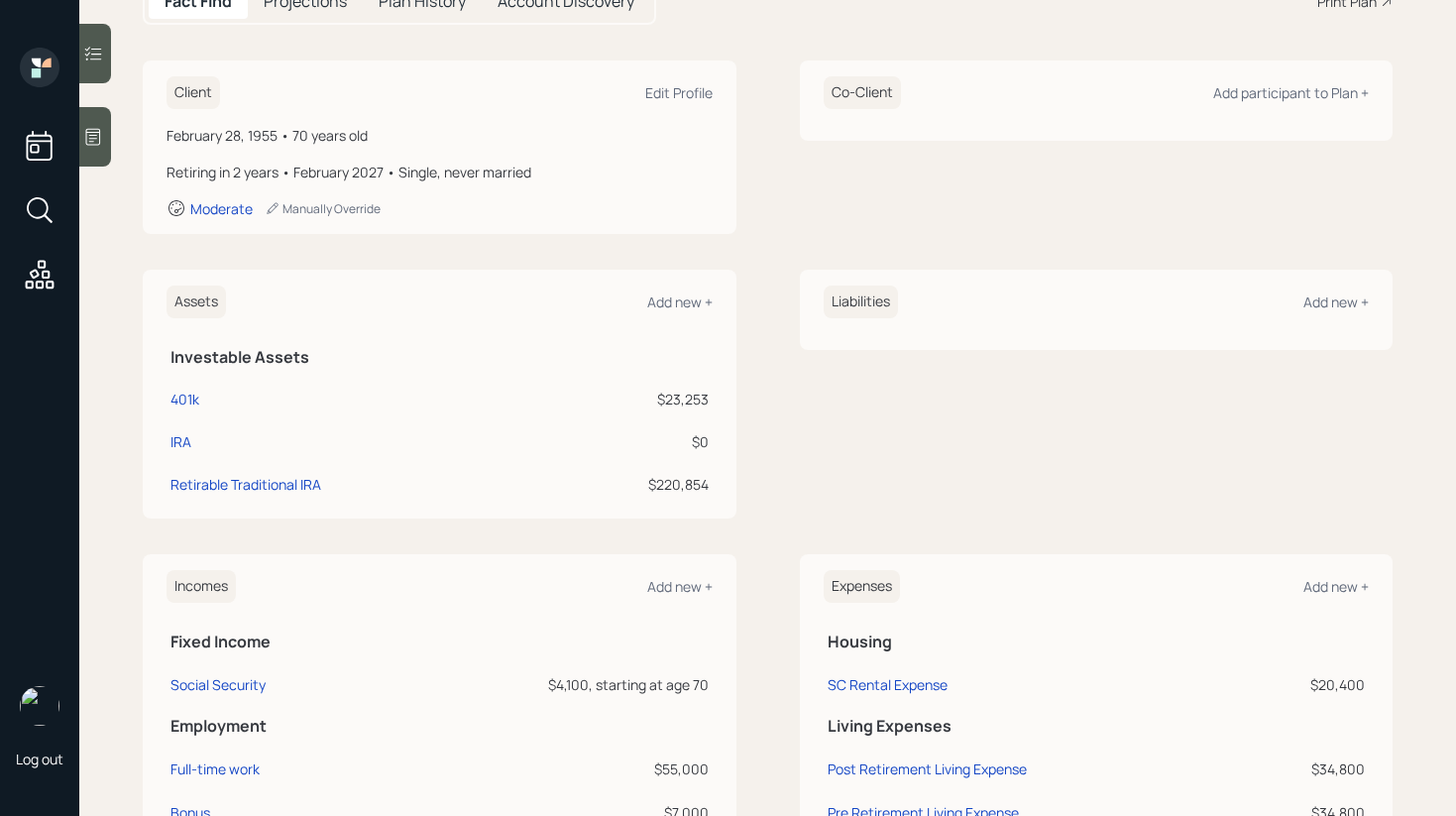scroll, scrollTop: 402, scrollLeft: 0, axis: vertical 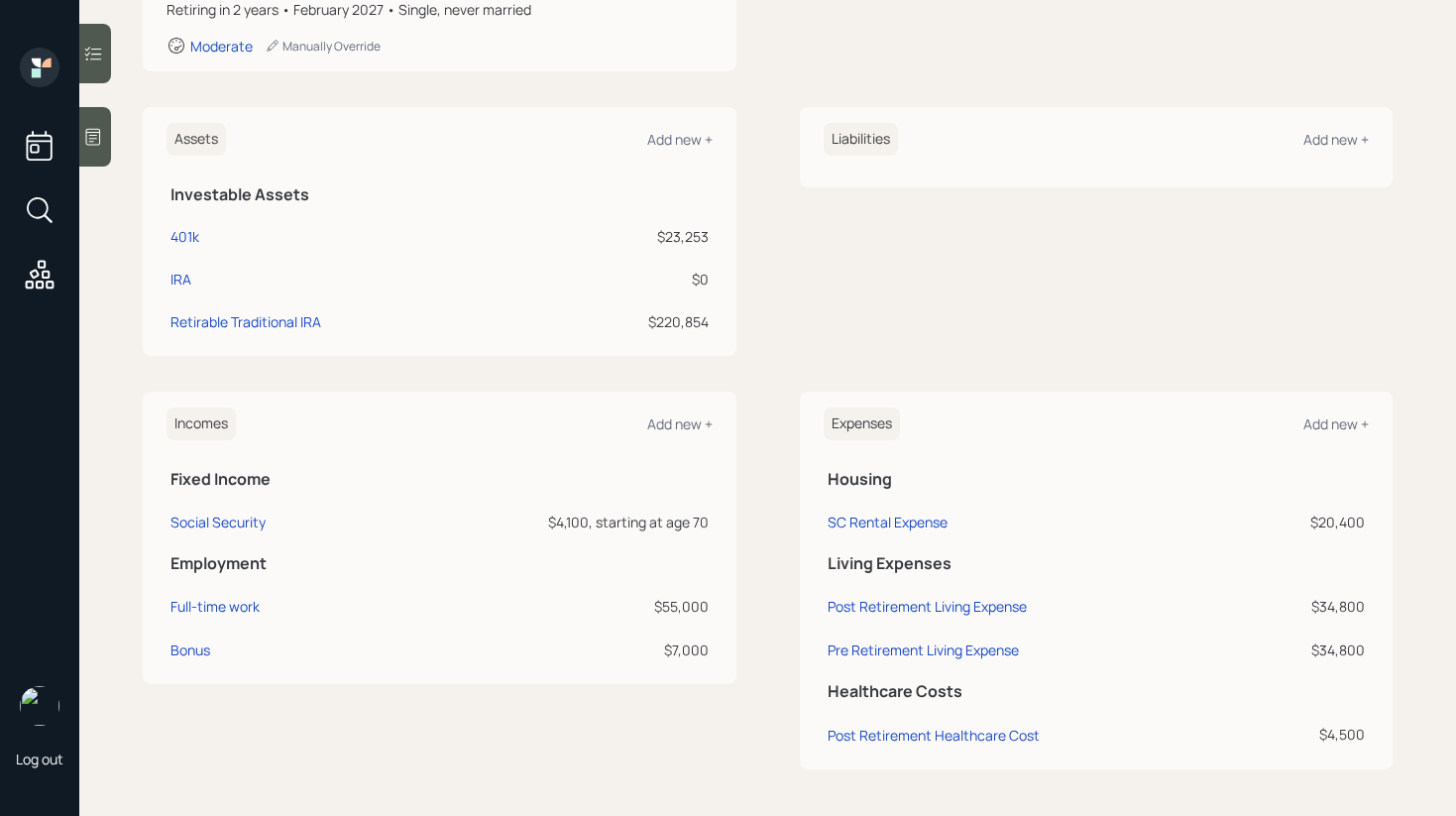 click on "Incomes Add new + Fixed Income Social Security   $4,100, starting at age 70 Employment Full-time work   $55,000 Bonus   $7,000 Expenses Add new + Housing SC Rental Expense   $20,400 Living Expenses Post Retirement Living Expense   $34,800 Pre Retirement Living Expense   $34,800 Healthcare Costs Post Retirement Healthcare Cost   $4,500" at bounding box center [767, 580] 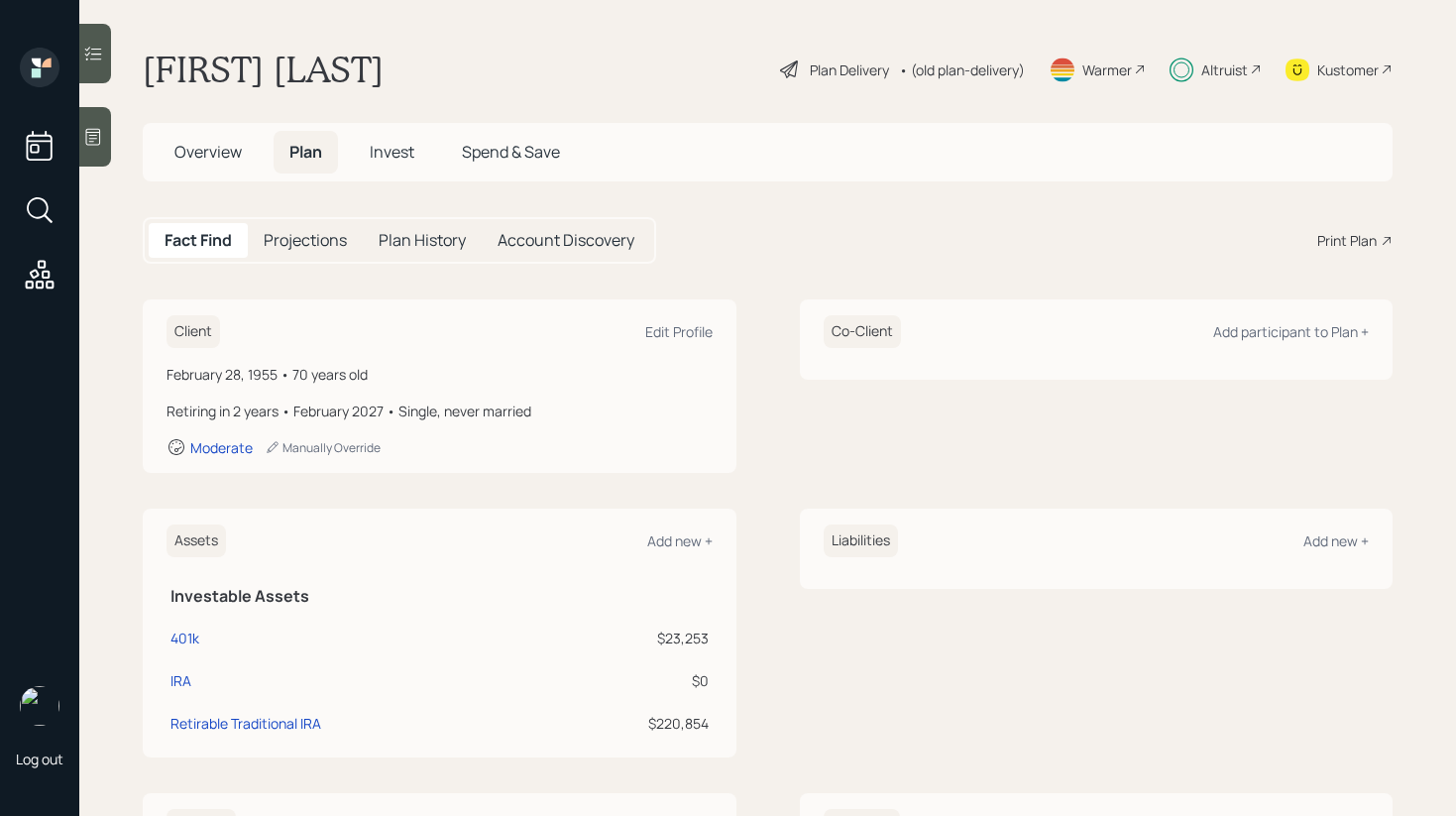click on "Invest" at bounding box center (392, 152) 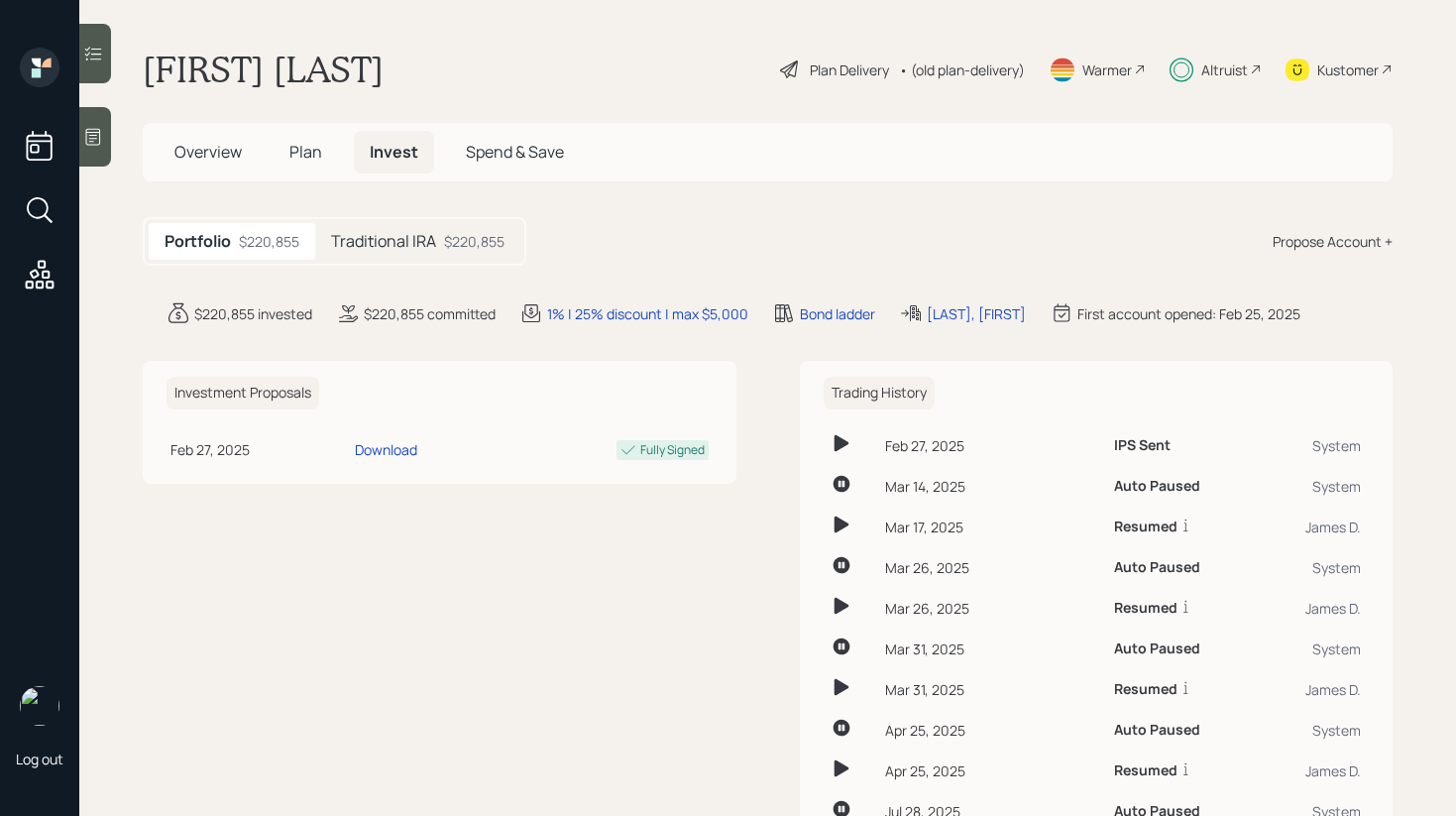 scroll, scrollTop: 161, scrollLeft: 0, axis: vertical 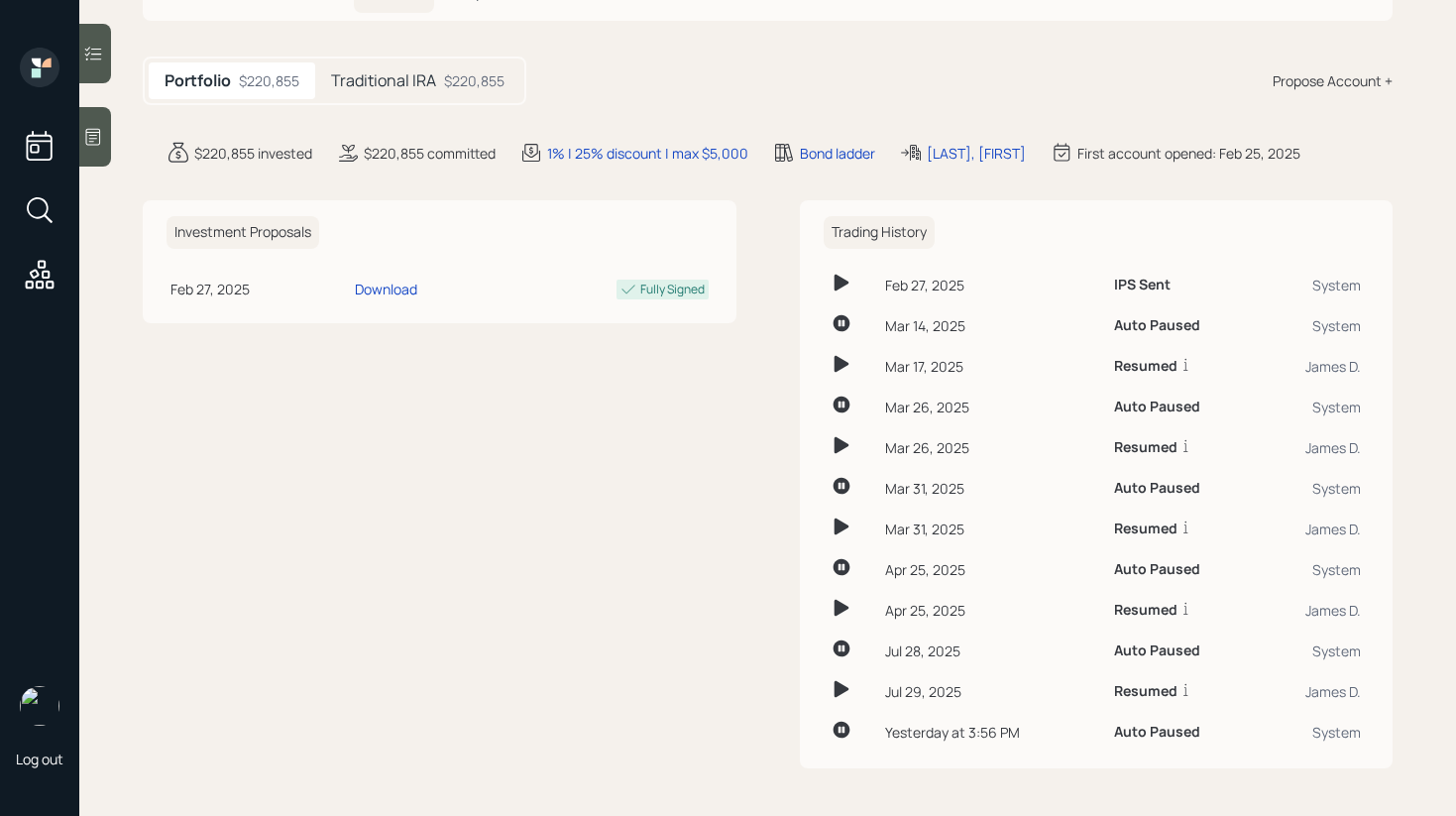 click on "Traditional IRA" at bounding box center (384, 80) 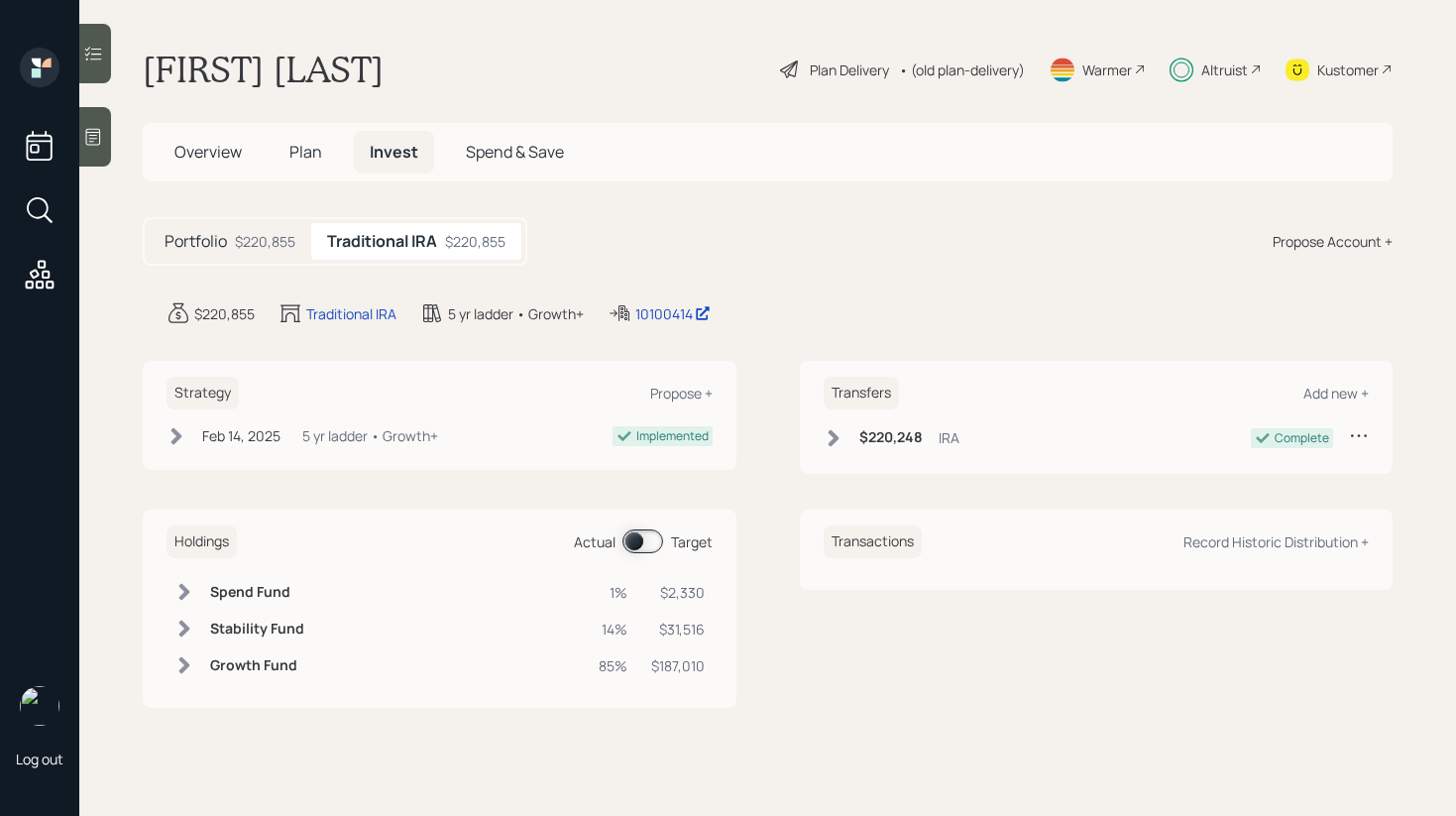 scroll, scrollTop: 0, scrollLeft: 0, axis: both 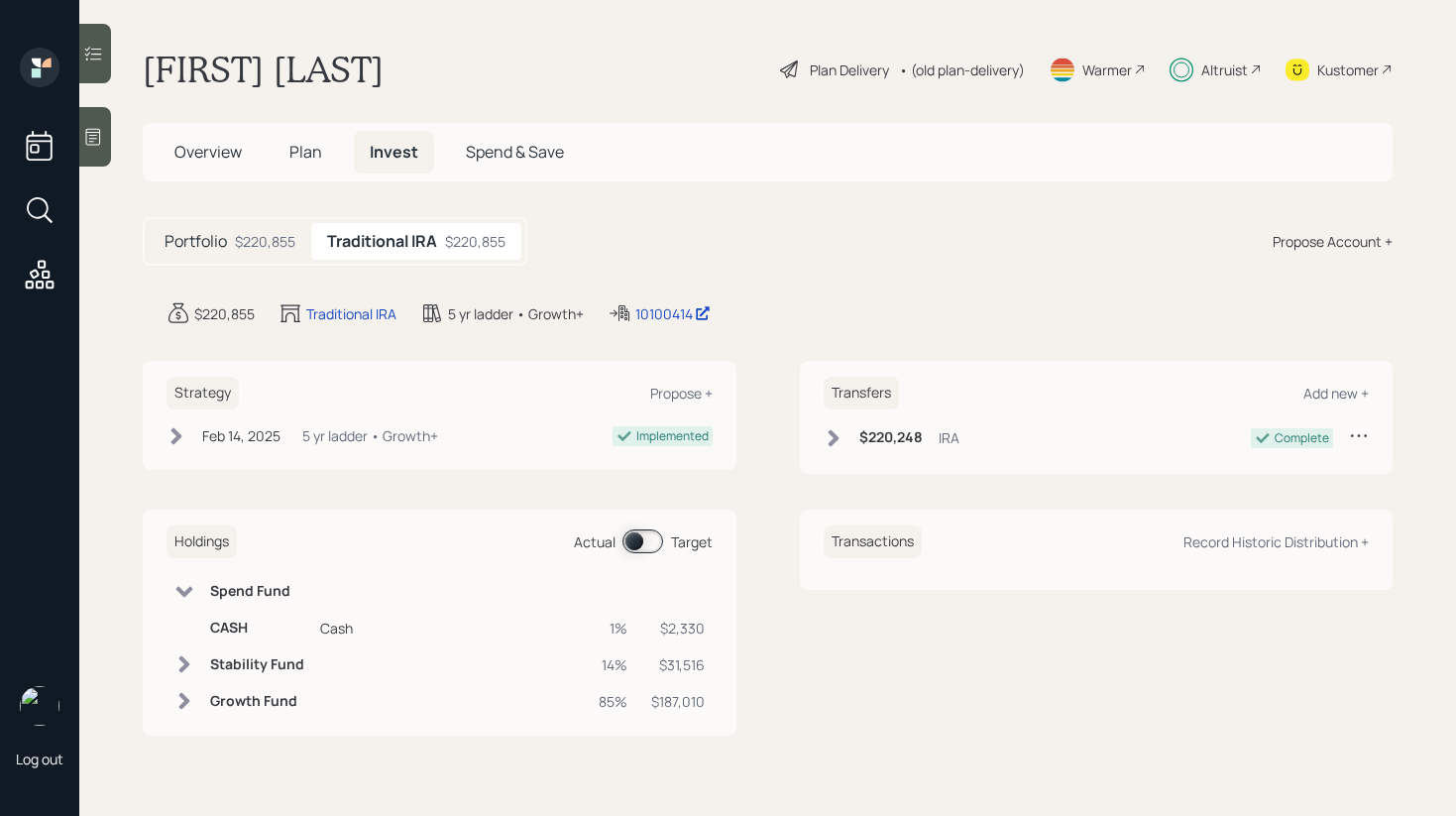 click 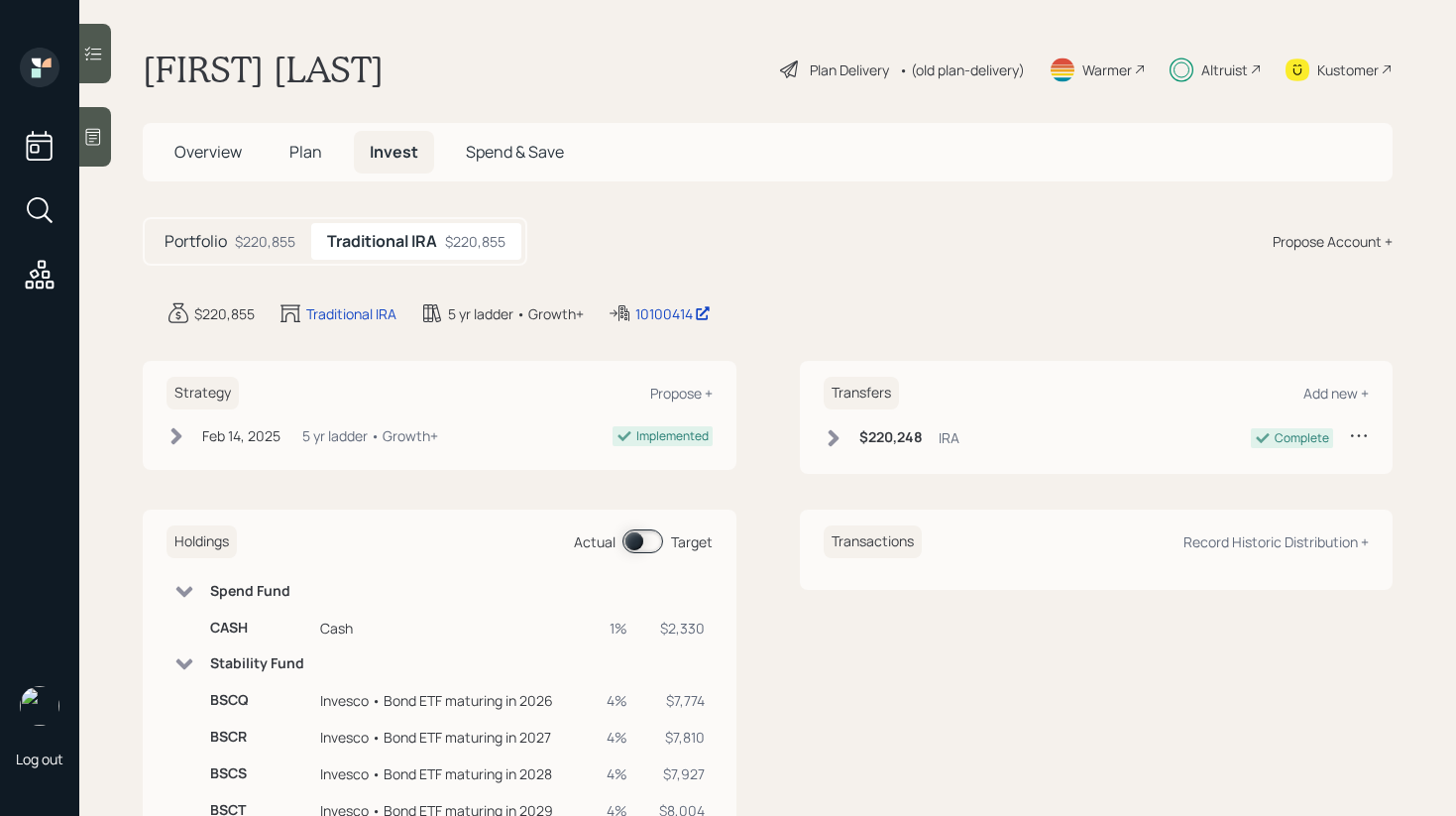 scroll, scrollTop: 113, scrollLeft: 0, axis: vertical 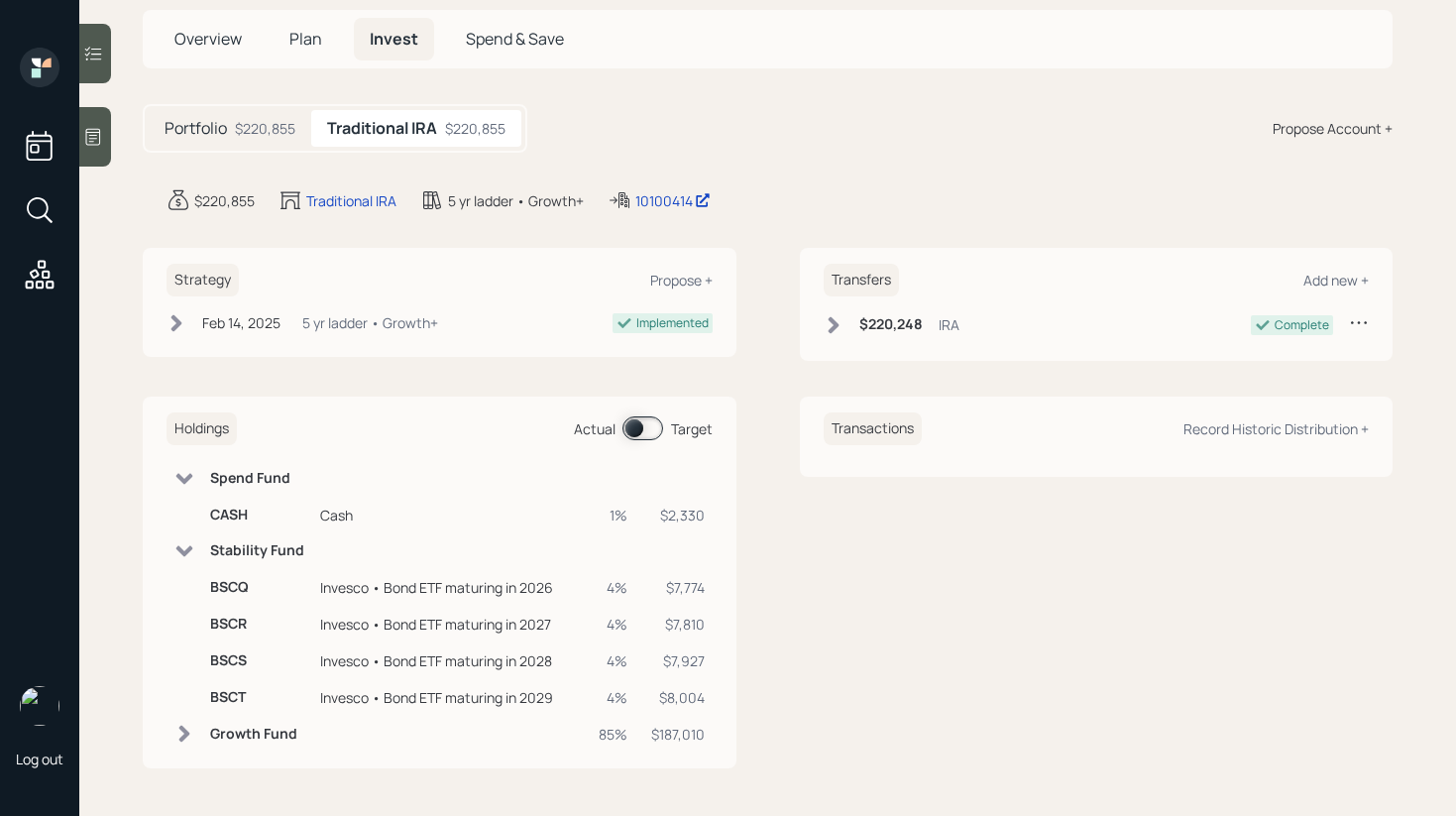 click 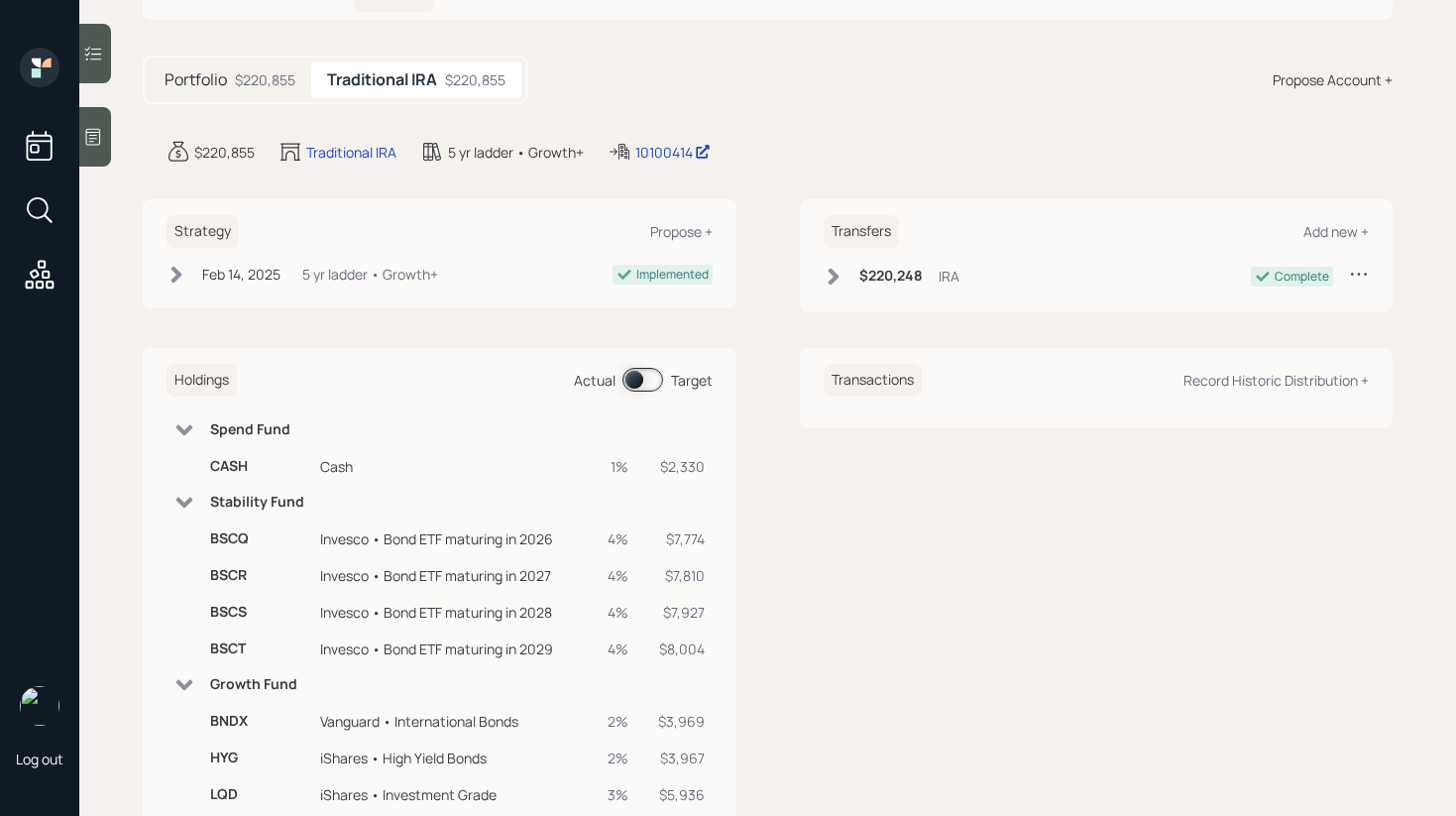 scroll, scrollTop: 0, scrollLeft: 0, axis: both 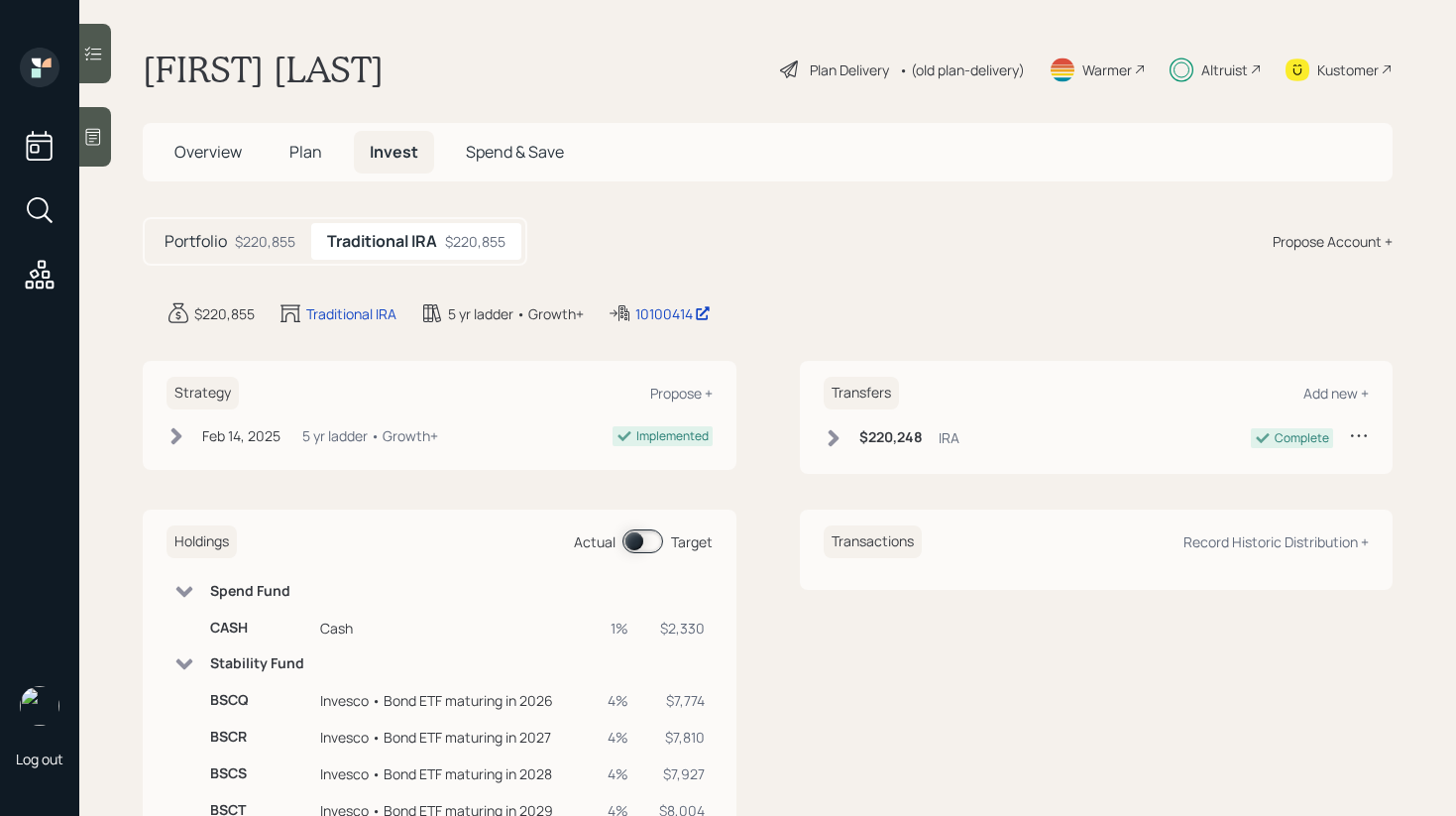 click on "Eric French" at bounding box center [263, 69] 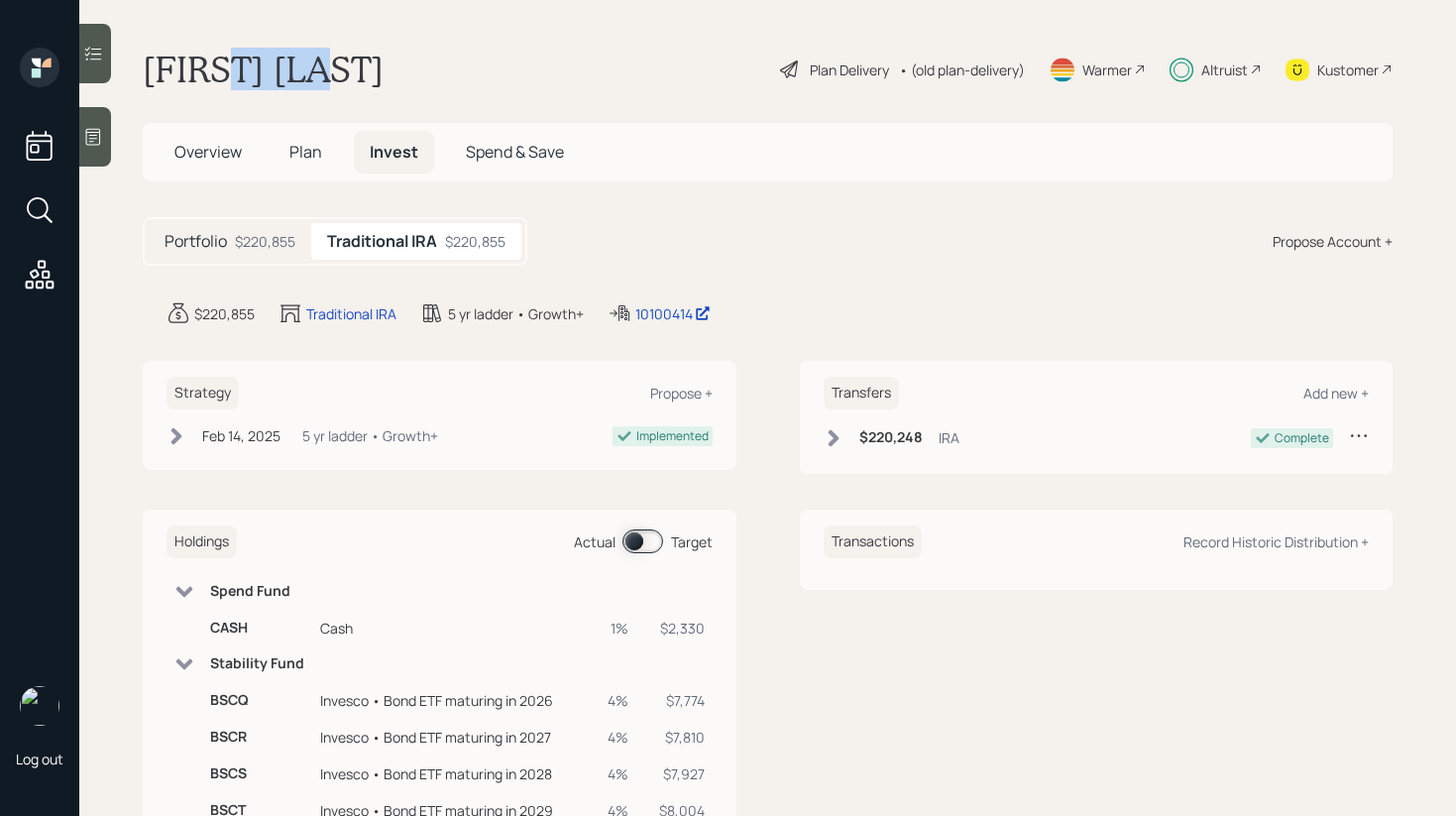click on "Eric French" at bounding box center (263, 69) 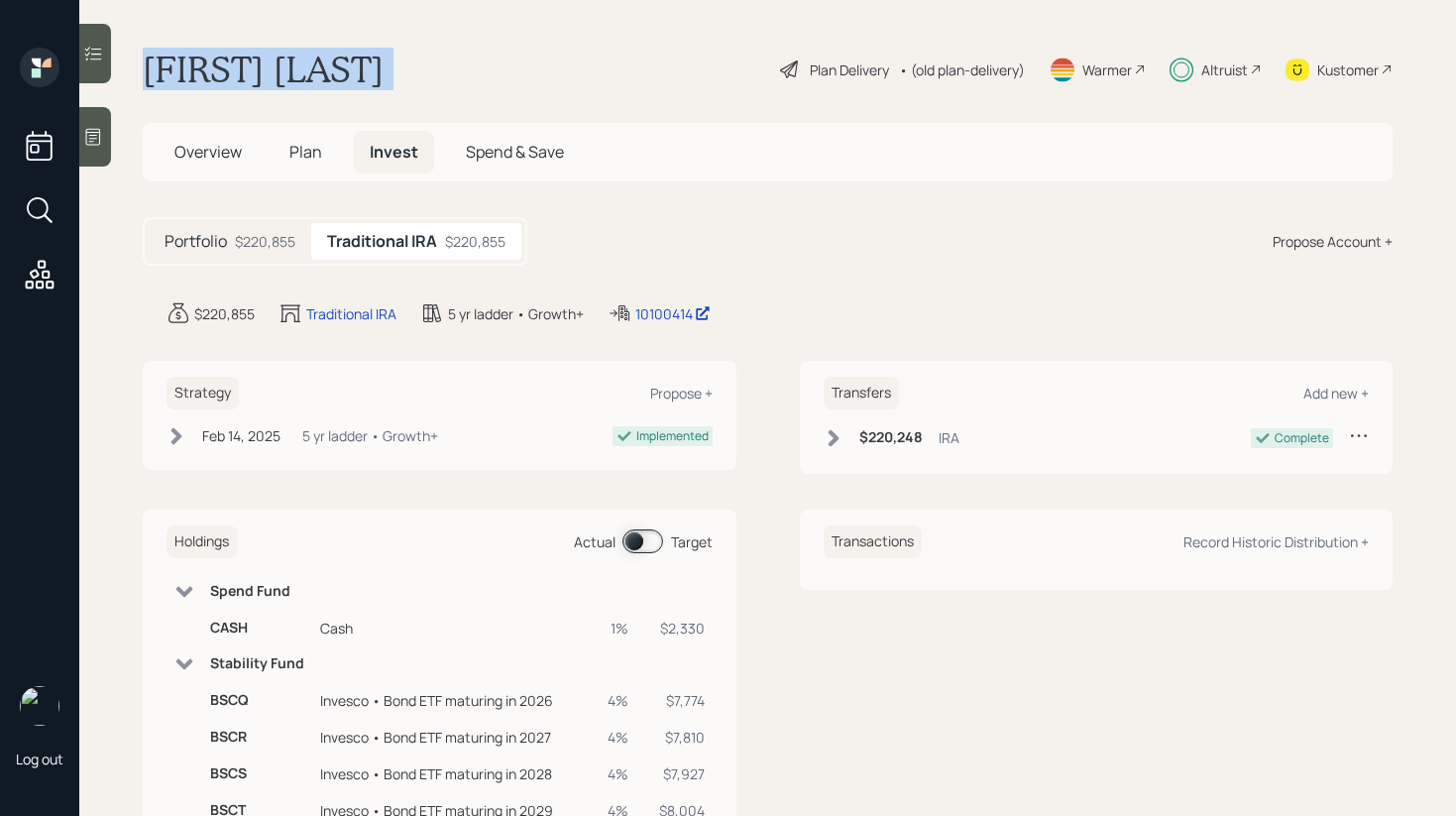 click on "Eric French" at bounding box center (263, 69) 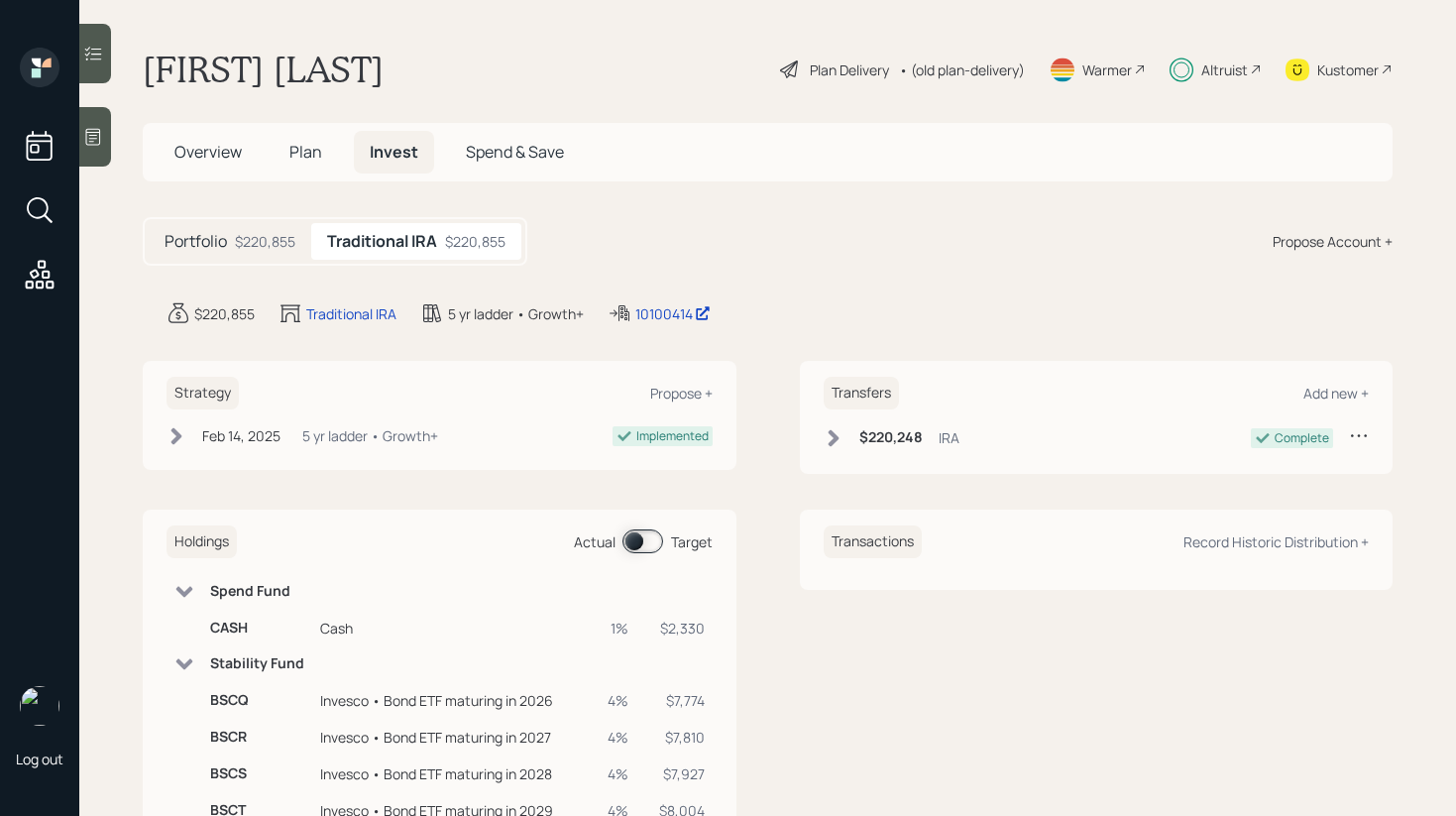 click on "Eric French Plan Delivery • (old plan-delivery) Warmer Altruist Kustomer Overview Plan Invest Spend & Save Portfolio $220,855 Traditional IRA $220,855 Propose Account + $220,855 Traditional IRA 5 yr ladder • Growth+ 10100414 Strategy Propose + Feb 14, 2025 Friday, February 14, 2025 10:21 AM EST 5 yr ladder • Growth+ Implemented Transfers Add new + $220,248 IRA Complete Holdings Actual Target Spend Fund CASH Cash 1% $2,330 Stability Fund BSCQ Invesco • Bond ETF maturing in 2026 4% $7,774 BSCR Invesco • Bond ETF maturing in 2027 4% $7,810 BSCS Invesco • Bond ETF maturing in 2028 4% $7,927 BSCT Invesco • Bond ETF maturing in 2029 4% $8,004 Growth Fund BNDX Vanguard • International Bonds 2% $3,969 HYG iShares • High Yield Bonds 2% $3,967 LQD iShares • Investment Grade 3% $5,936 MUB iShares • Municipal Bonds 3% $5,709 SCHP Schwab • TIPS 2% $3,954 SHY iShares • Treasury Short Term 4% $7,836 SPTL State Street • Treasury Long Term 2% $3,832 IJR iShares • US Small Cap 12% $27,027 SCZ 5%" at bounding box center [767, 408] 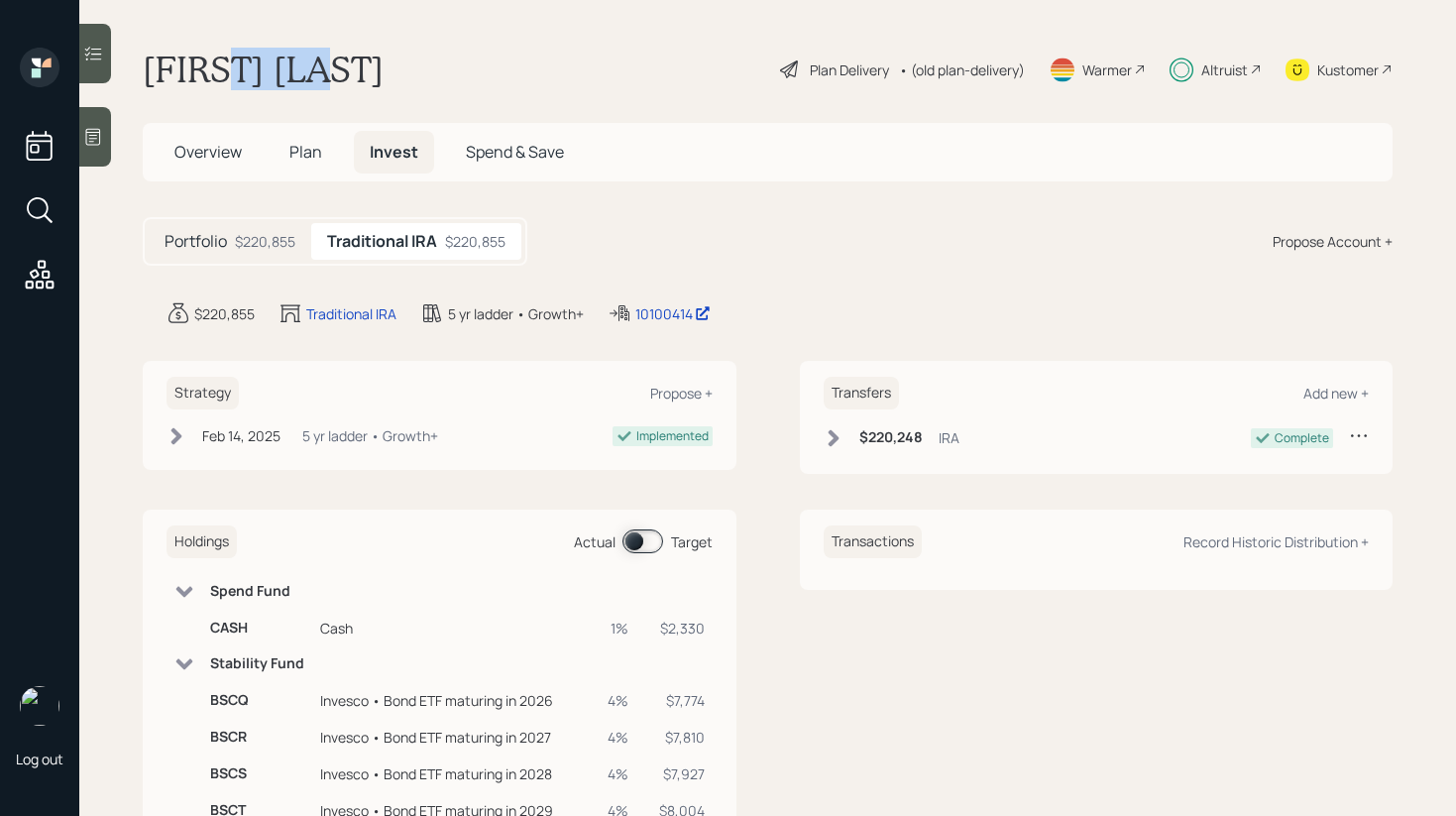 click on "Eric French" at bounding box center (263, 69) 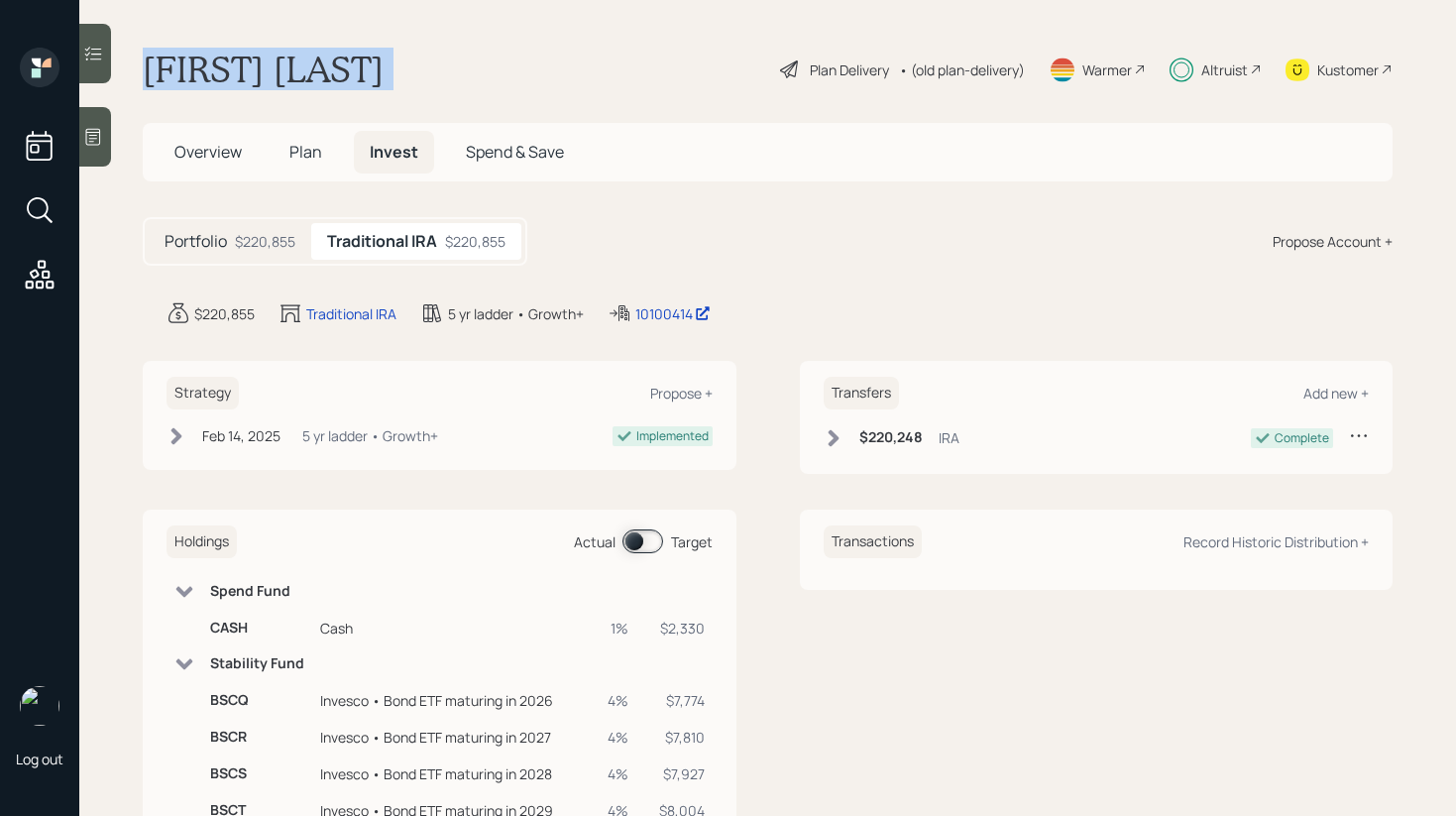click on "Eric French" at bounding box center (263, 69) 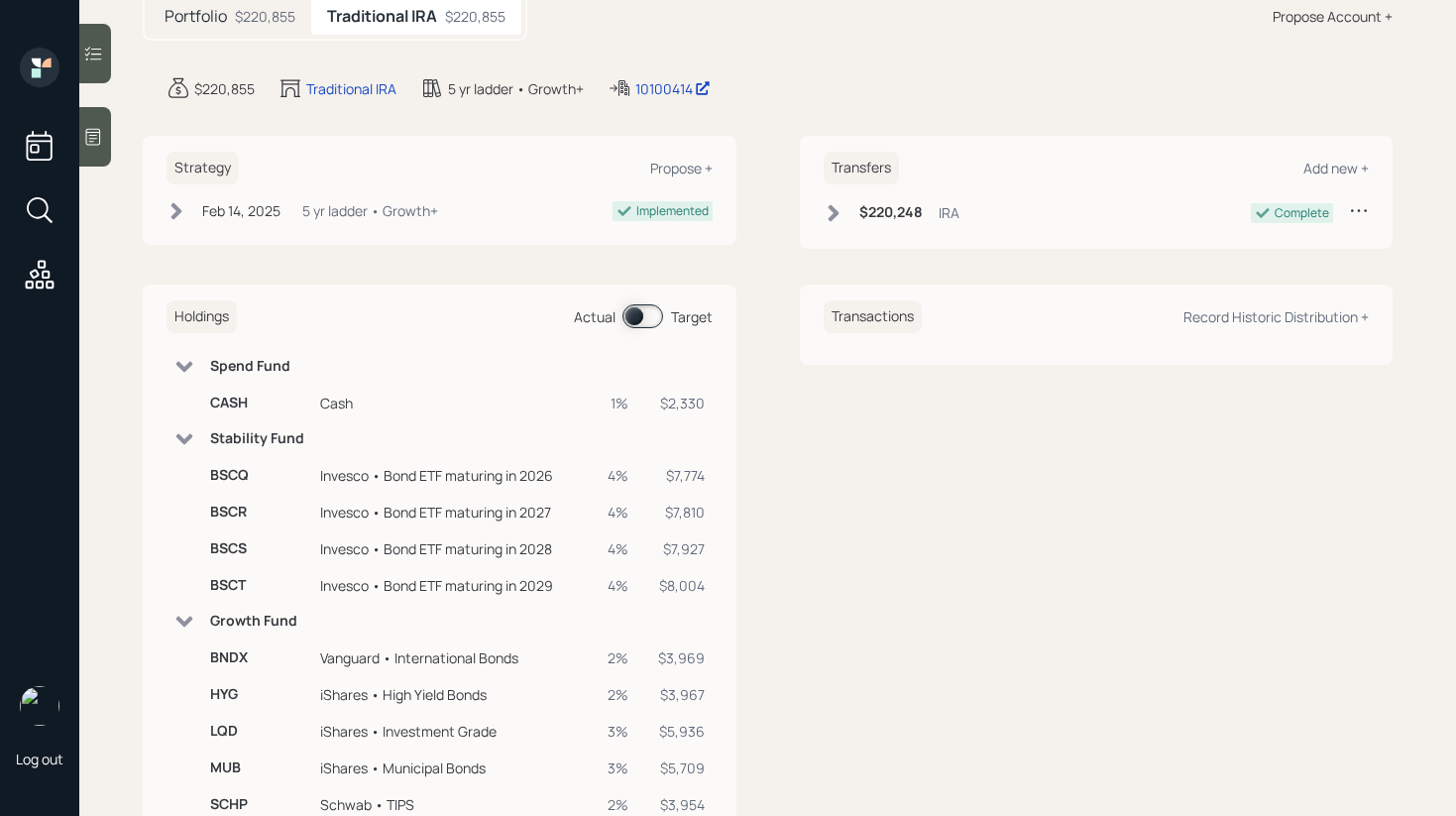 scroll, scrollTop: 0, scrollLeft: 0, axis: both 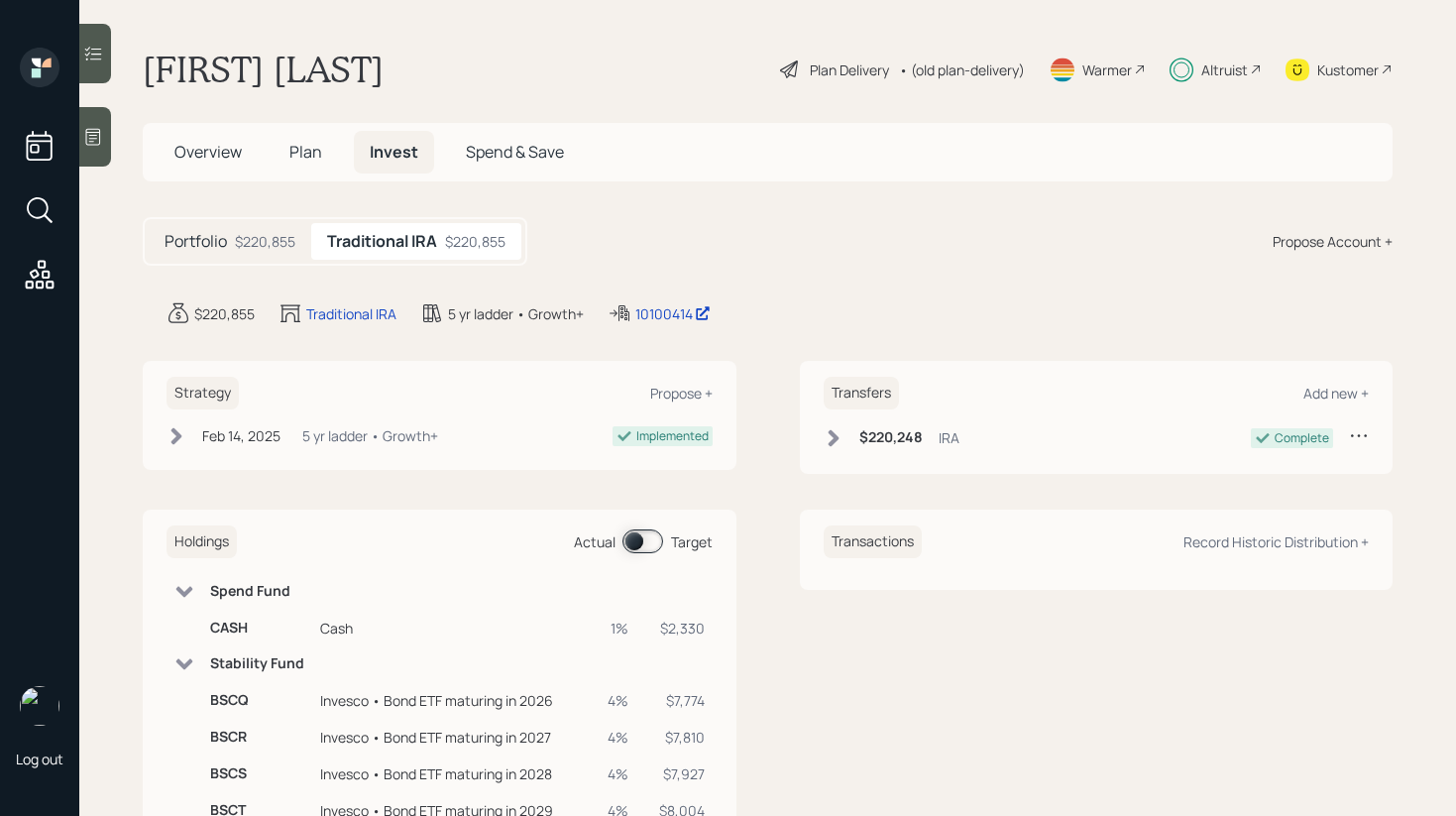 click at bounding box center [642, 541] 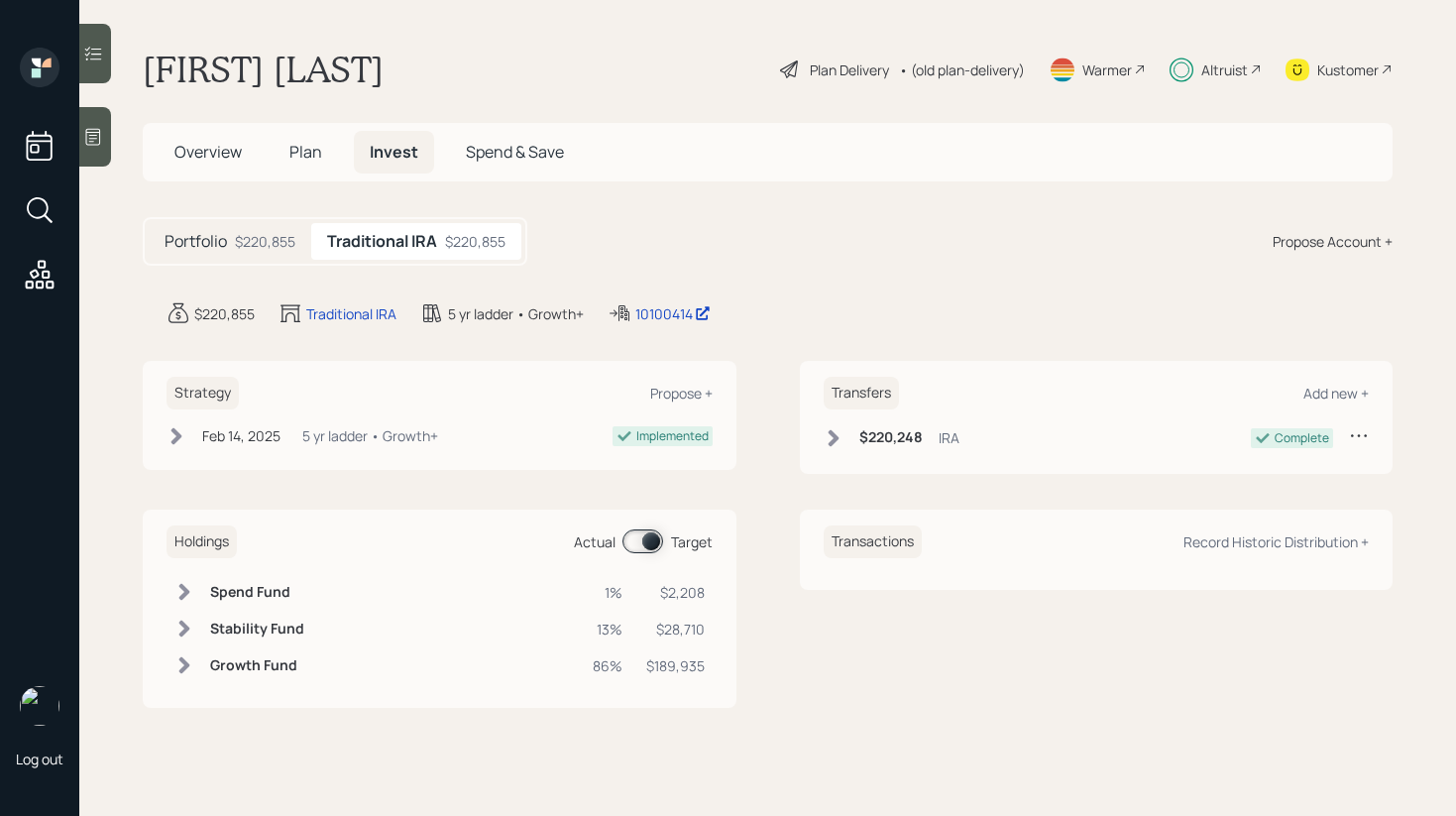click at bounding box center [184, 592] 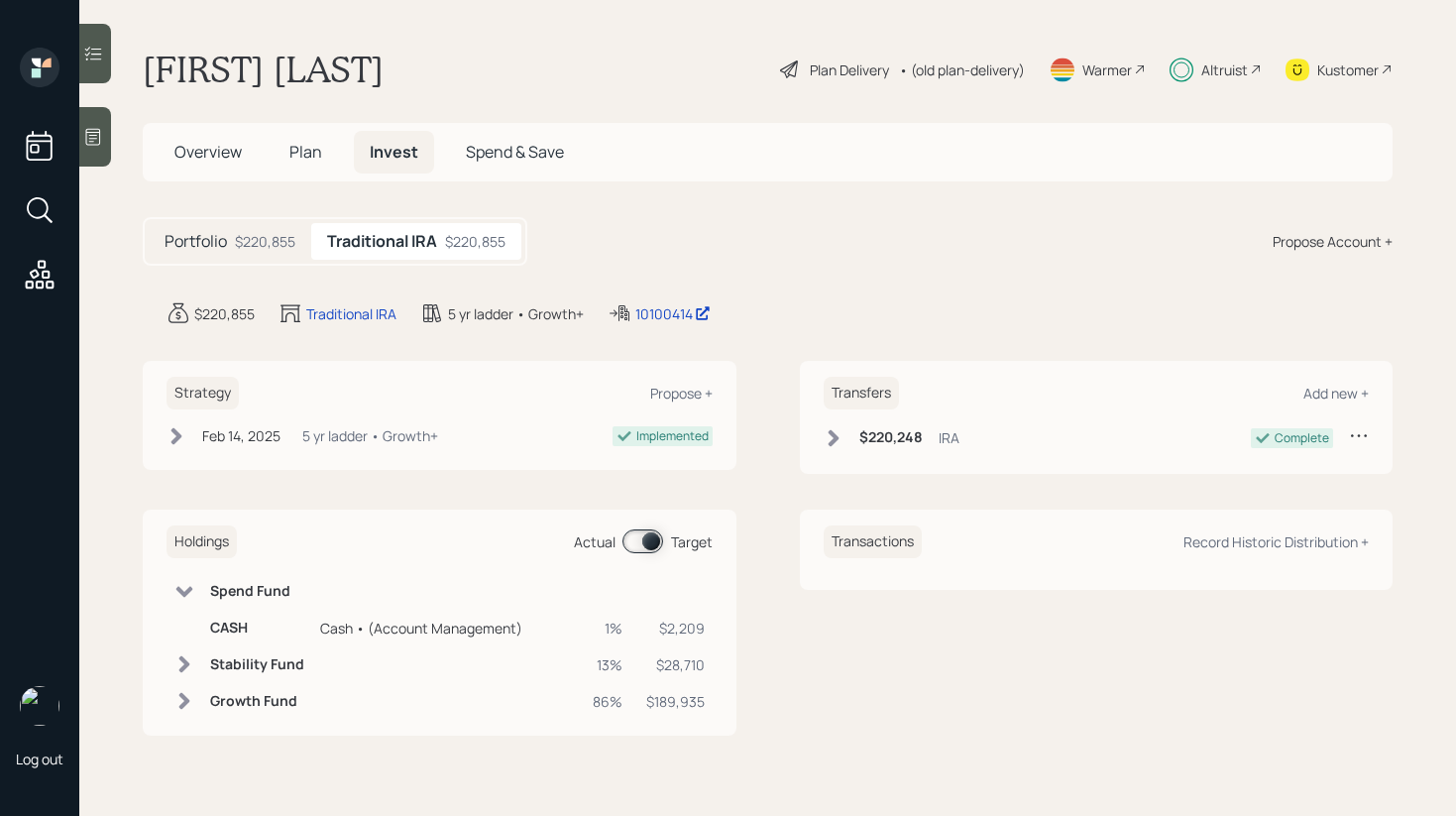 click at bounding box center (95, 54) 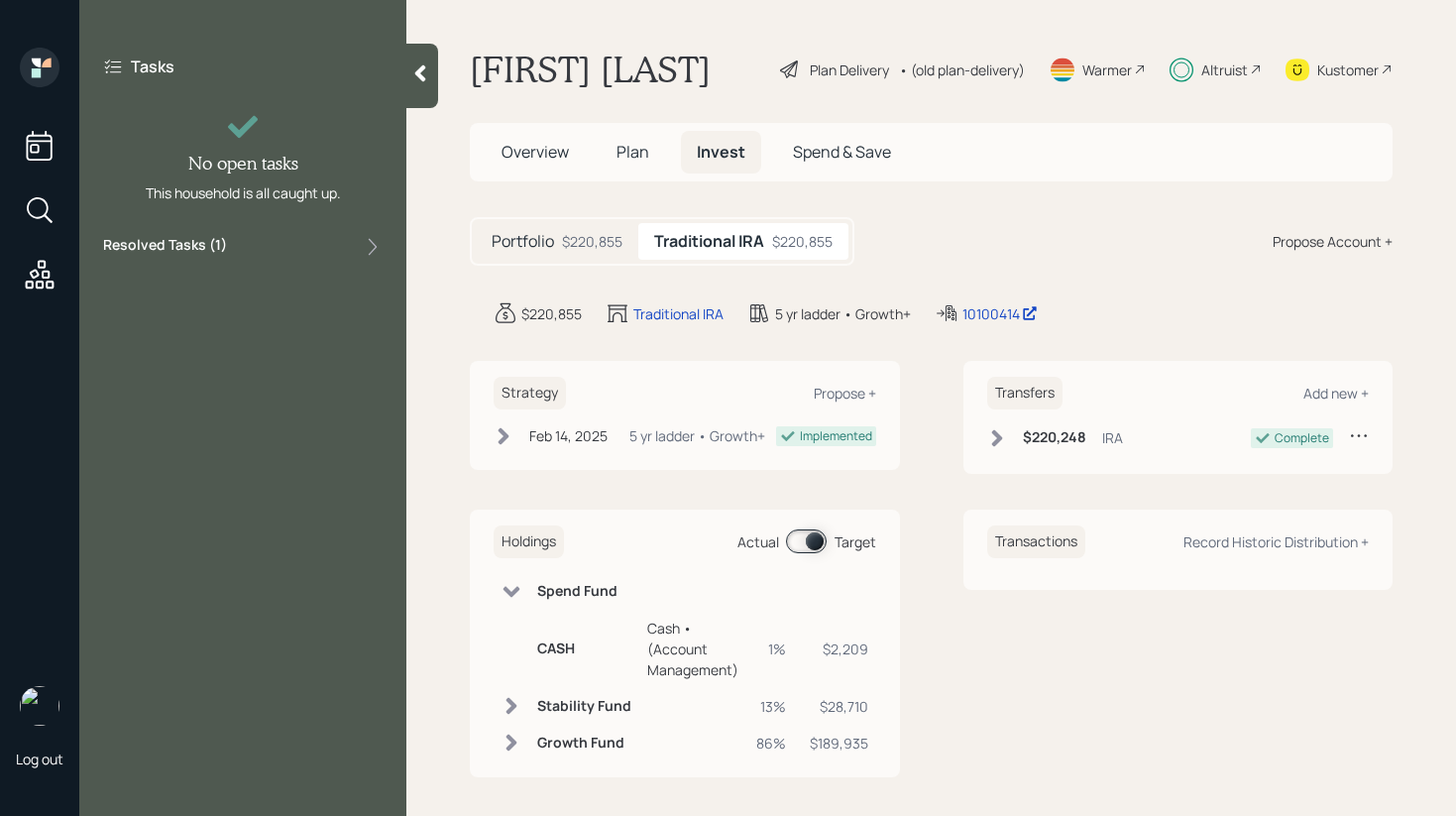 click on "Tasks No open tasks This household is all caught up. Resolved Tasks ( 1 )" at bounding box center (243, 157) 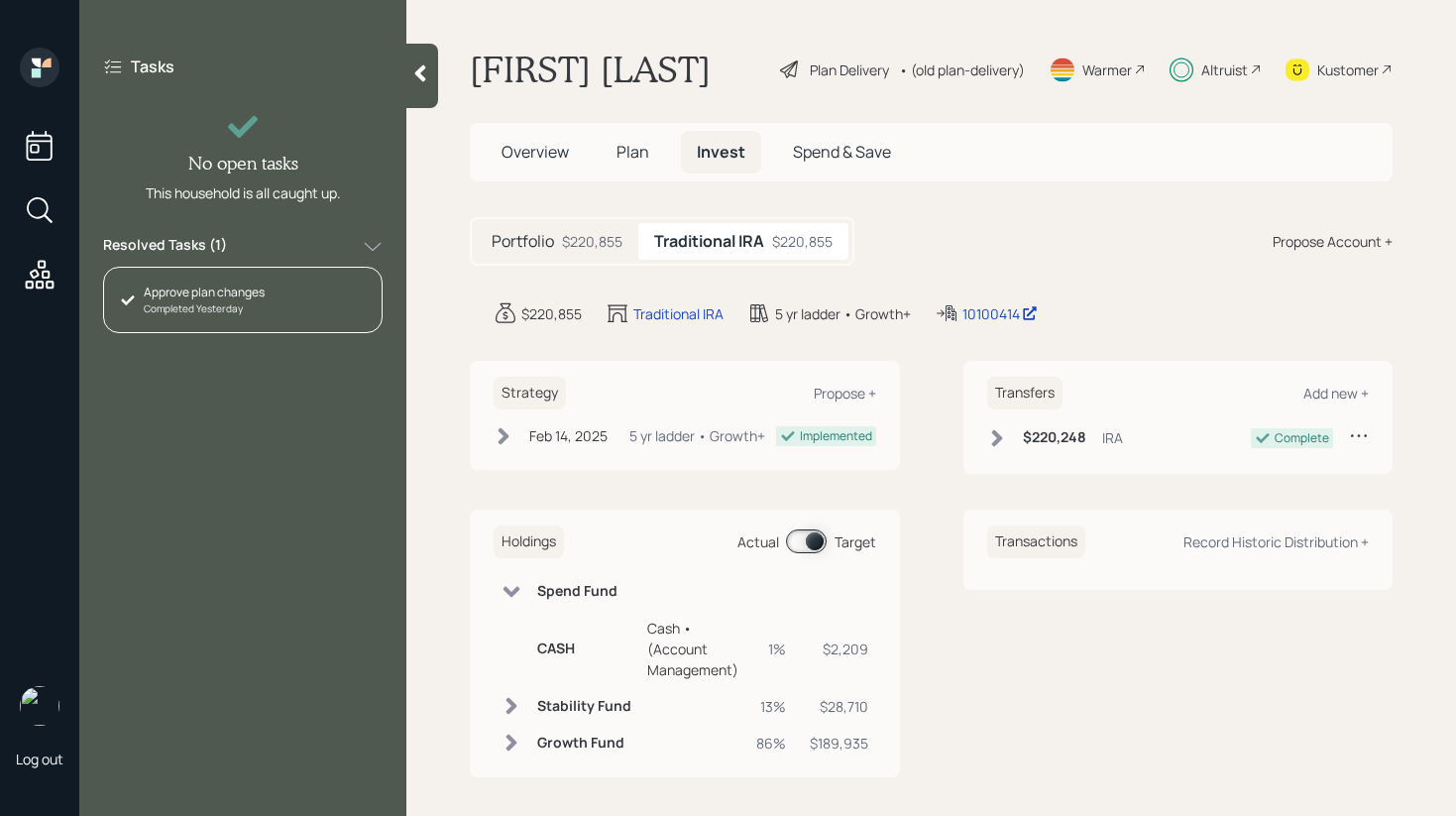 click 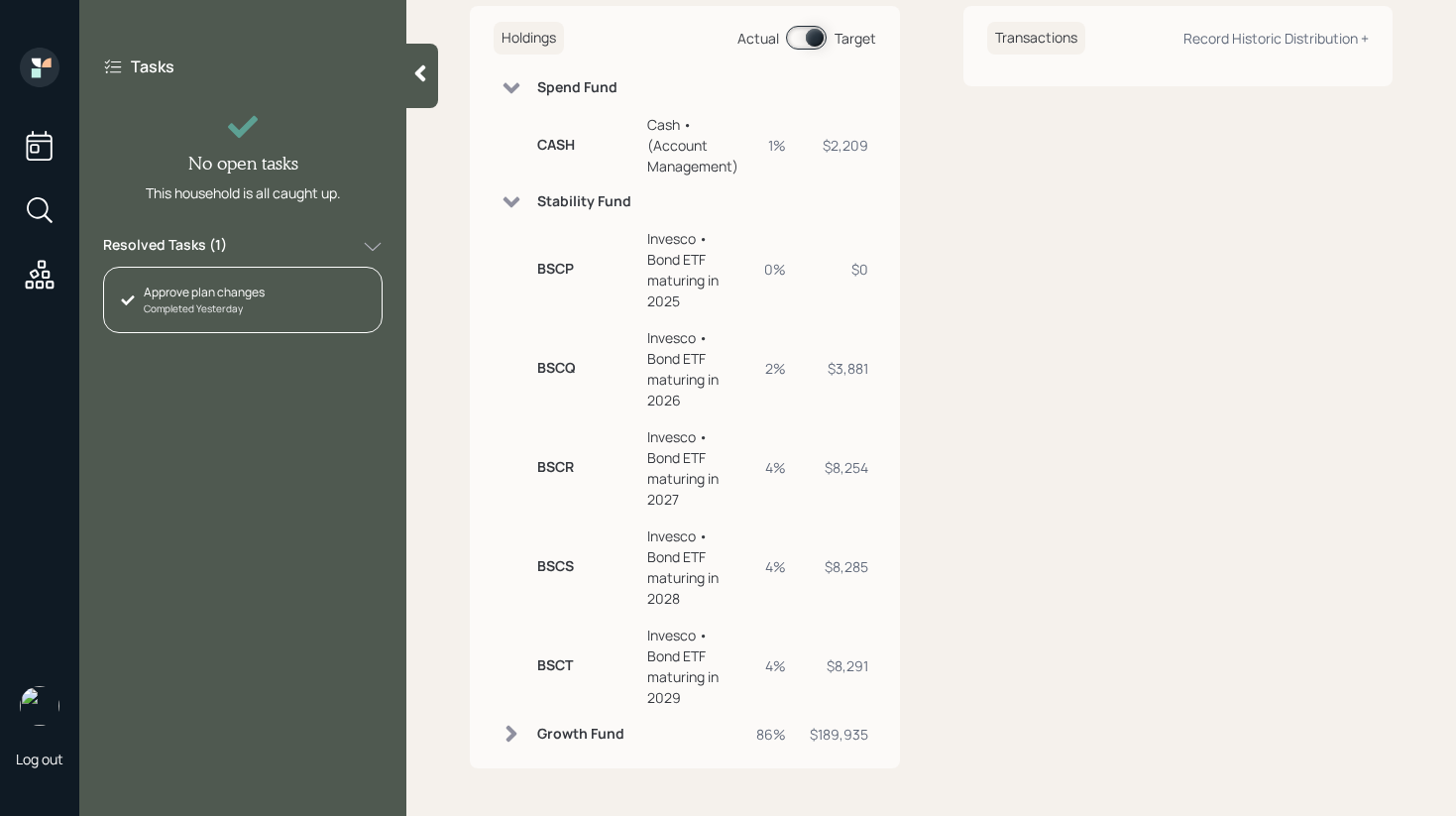 scroll, scrollTop: 497, scrollLeft: 0, axis: vertical 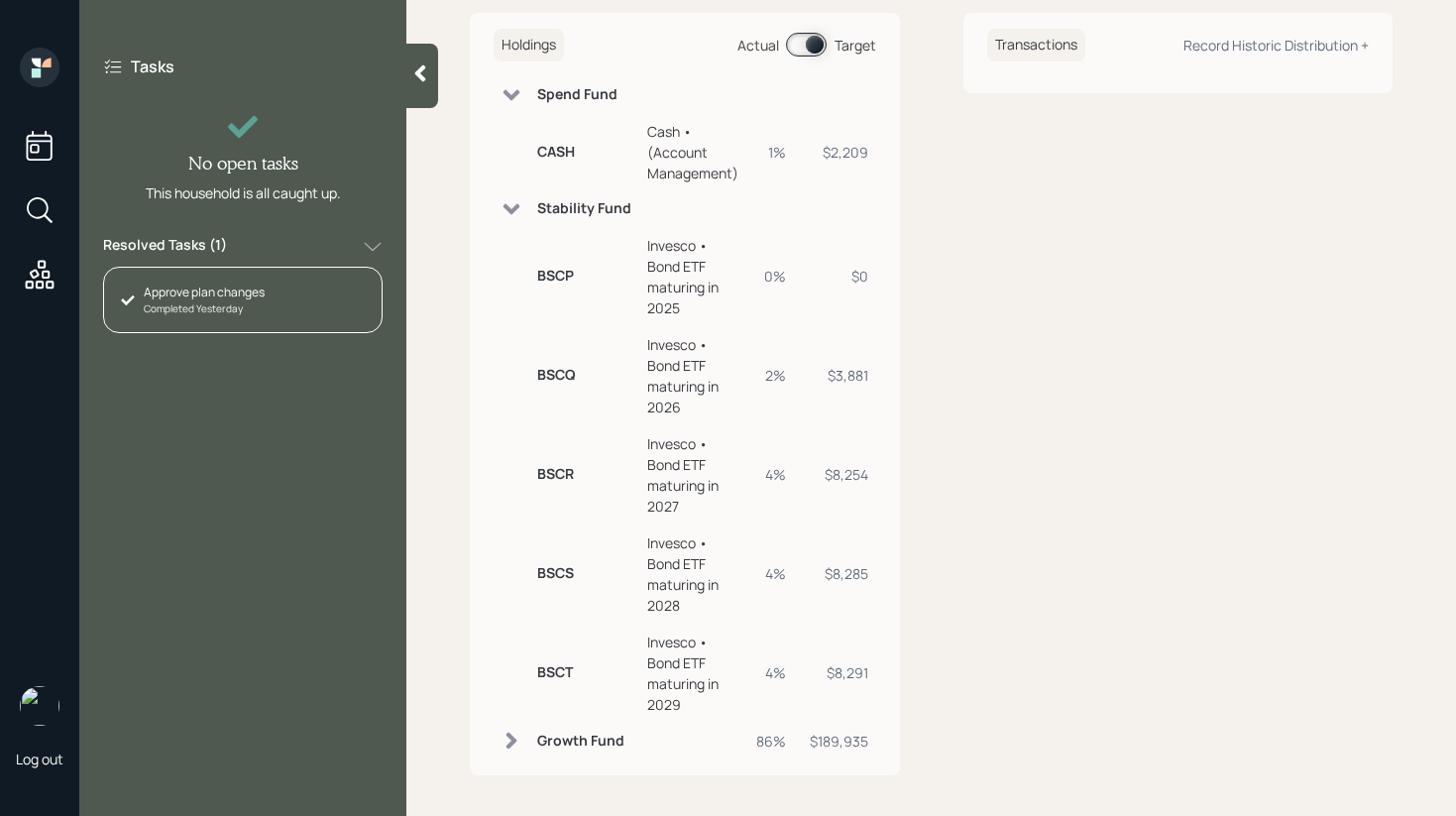 click on "Invesco • Bond ETF maturing in 2025" at bounding box center (694, 277) 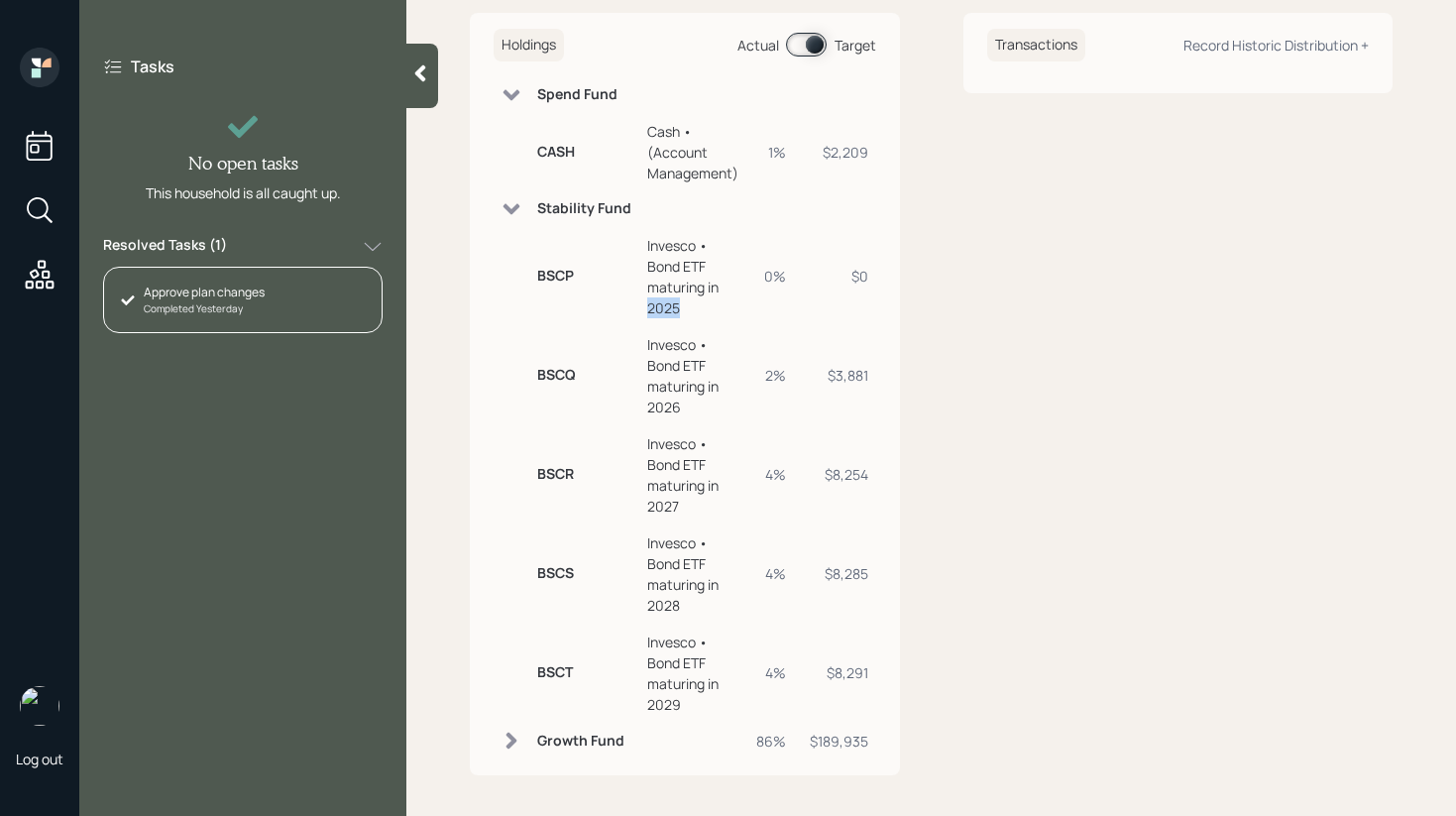 click on "Invesco • Bond ETF maturing in 2025" at bounding box center [694, 277] 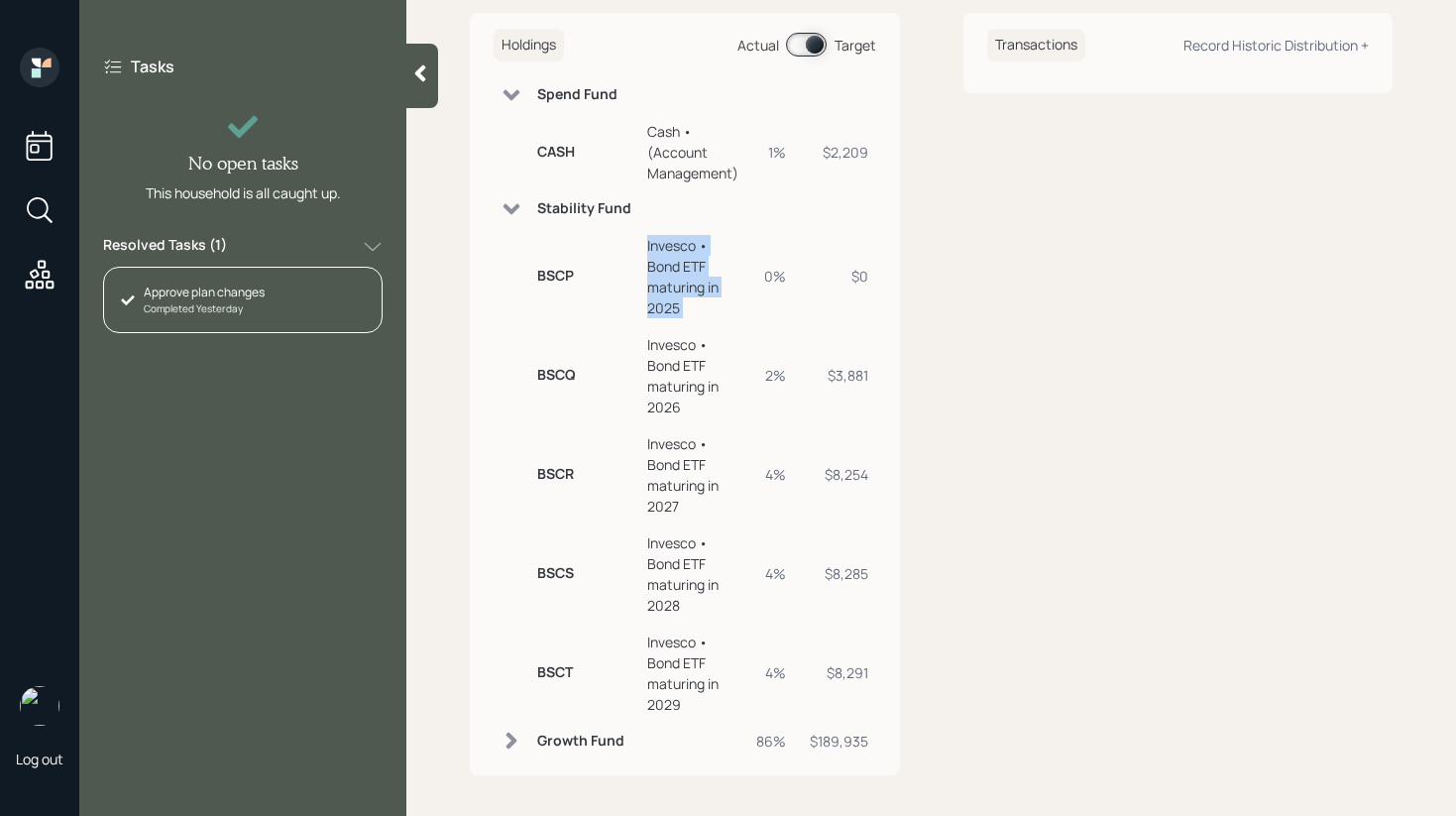 click on "Invesco • Bond ETF maturing in 2025" at bounding box center [694, 277] 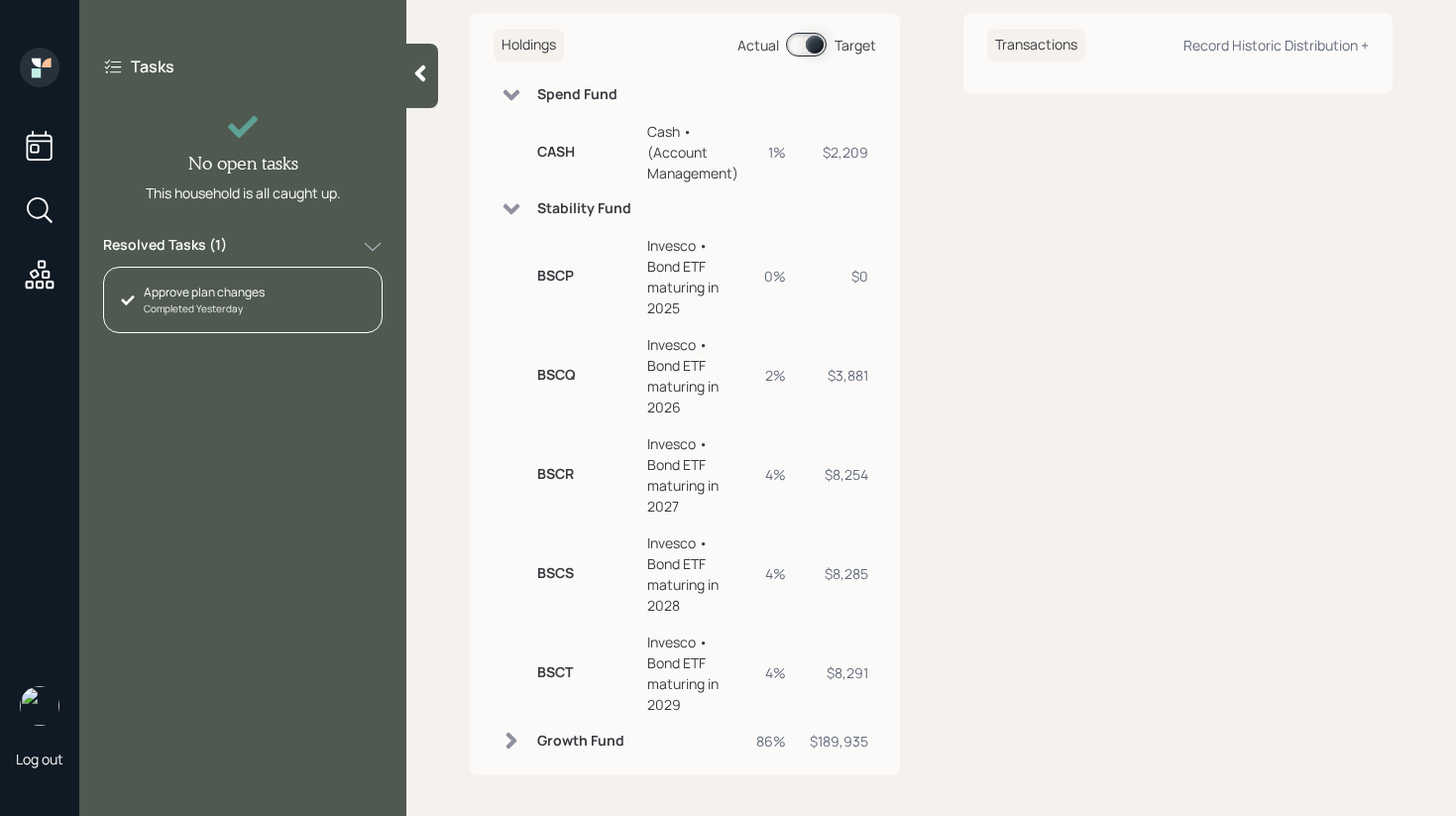 click on "Invesco • Bond ETF maturing in 2026" at bounding box center (694, 376) 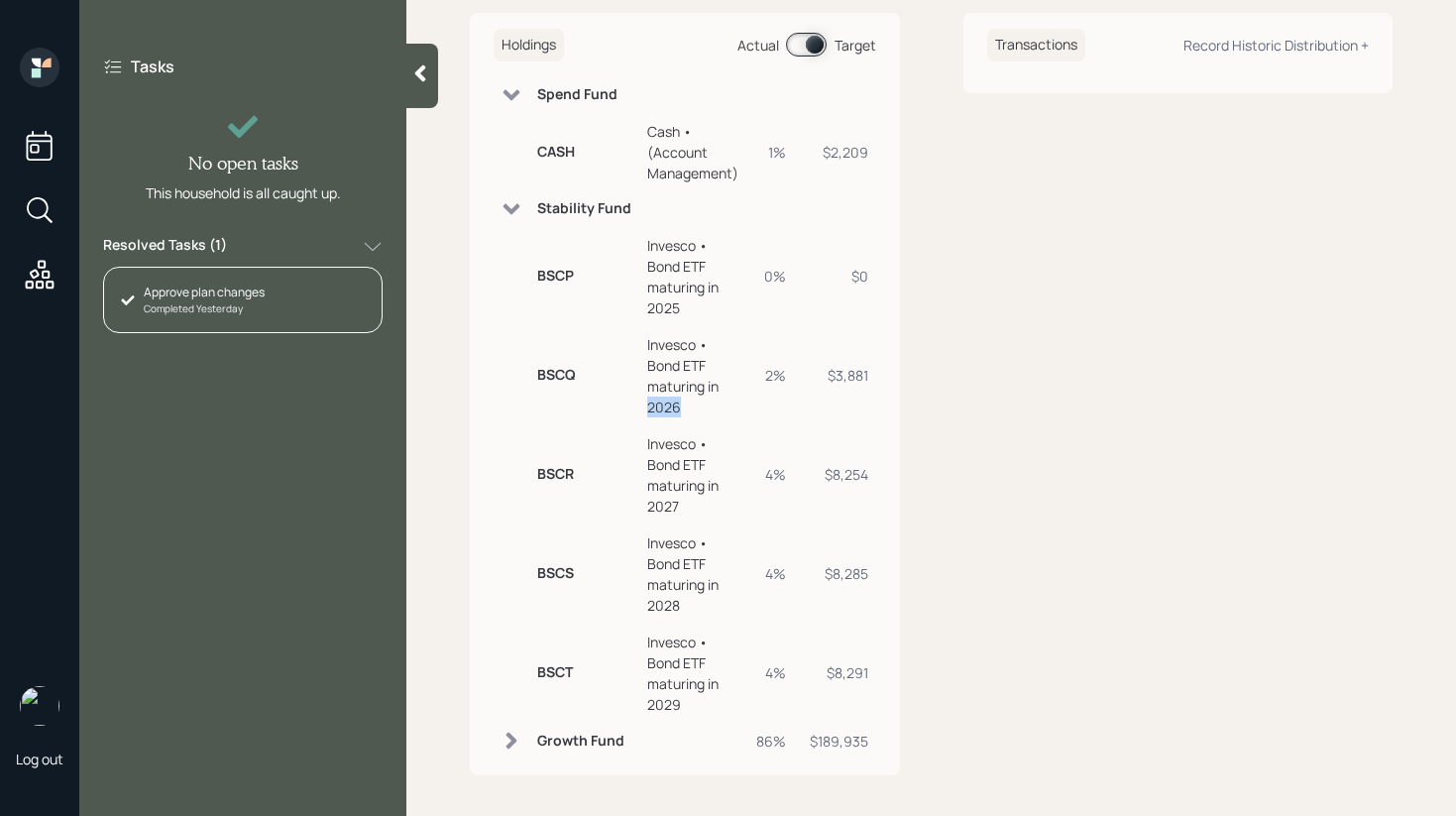 click on "Invesco • Bond ETF maturing in 2026" at bounding box center (694, 376) 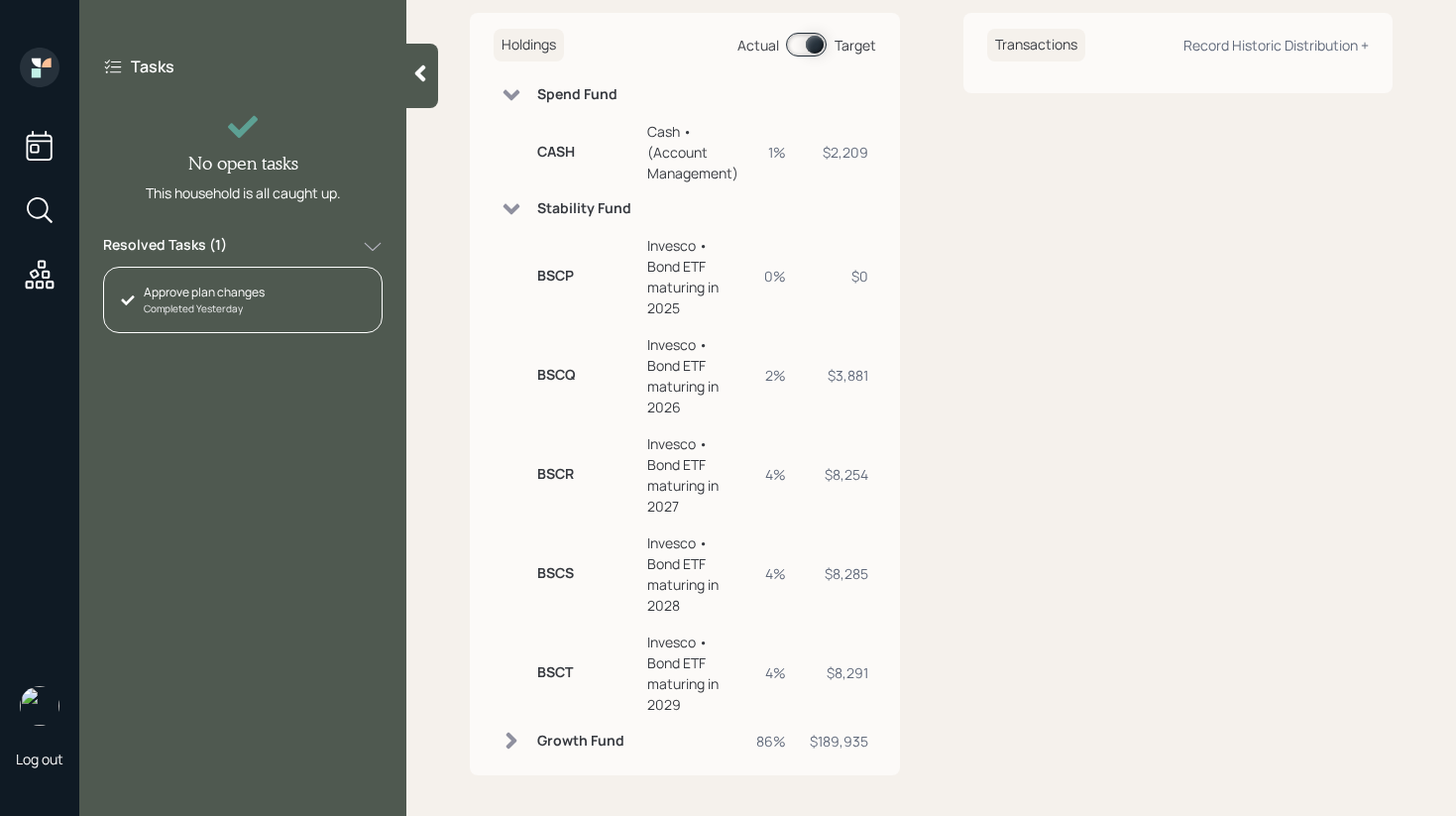 click on "Invesco • Bond ETF maturing in 2027" at bounding box center (694, 475) 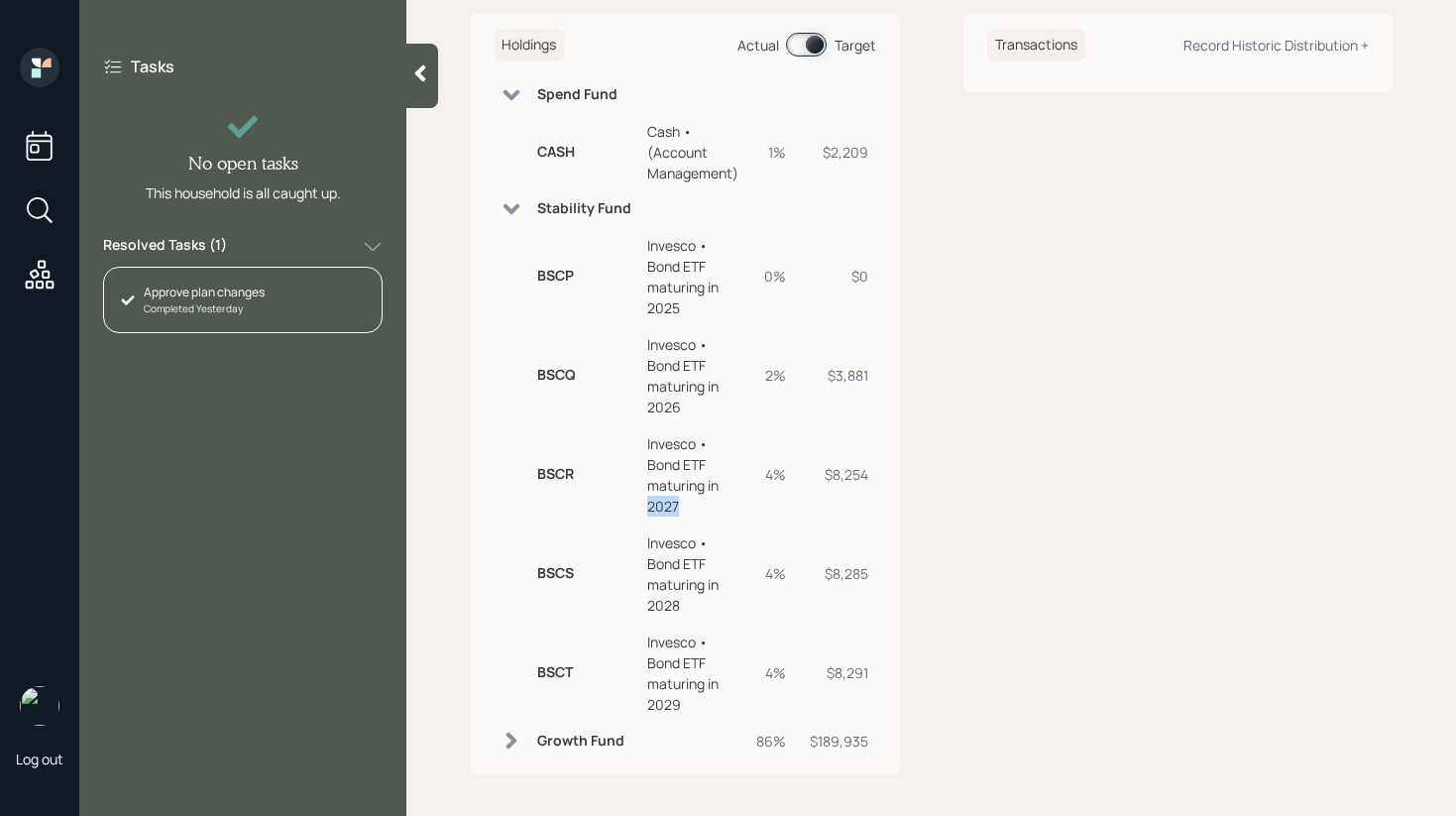 click on "Invesco • Bond ETF maturing in 2027" at bounding box center (694, 475) 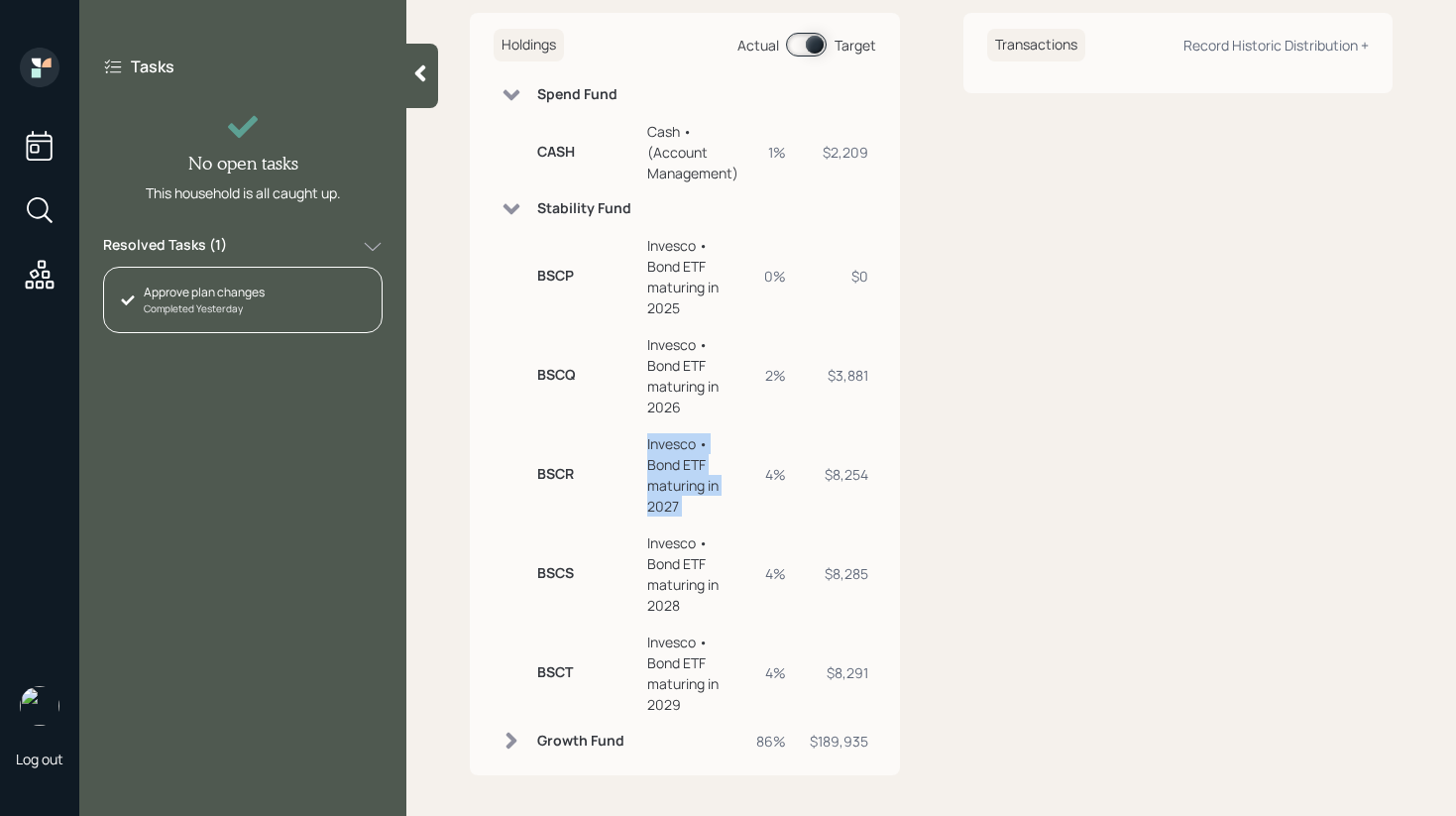 click on "Invesco • Bond ETF maturing in 2027" at bounding box center (694, 475) 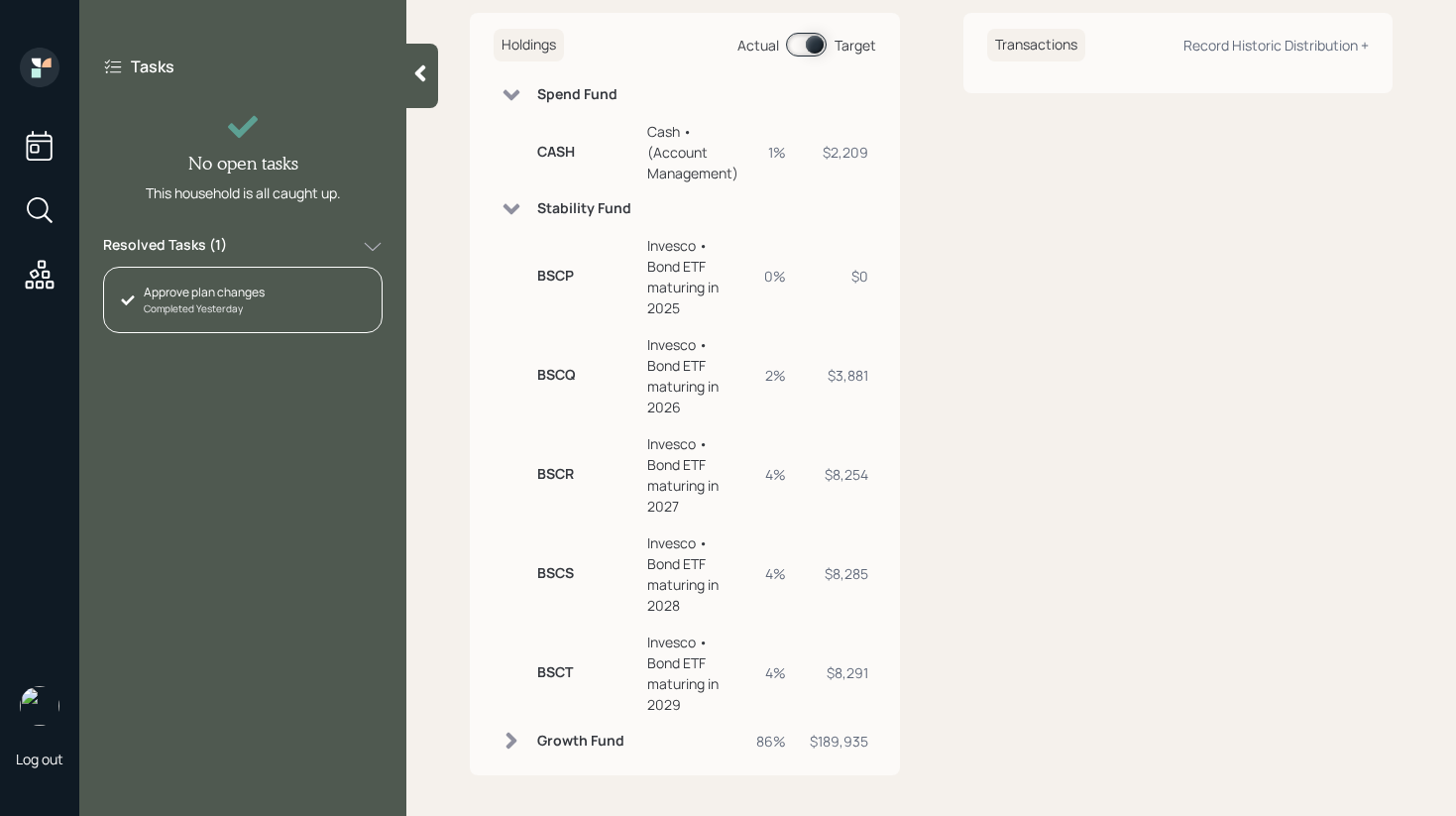 click on "Invesco • Bond ETF maturing in 2028" at bounding box center [694, 574] 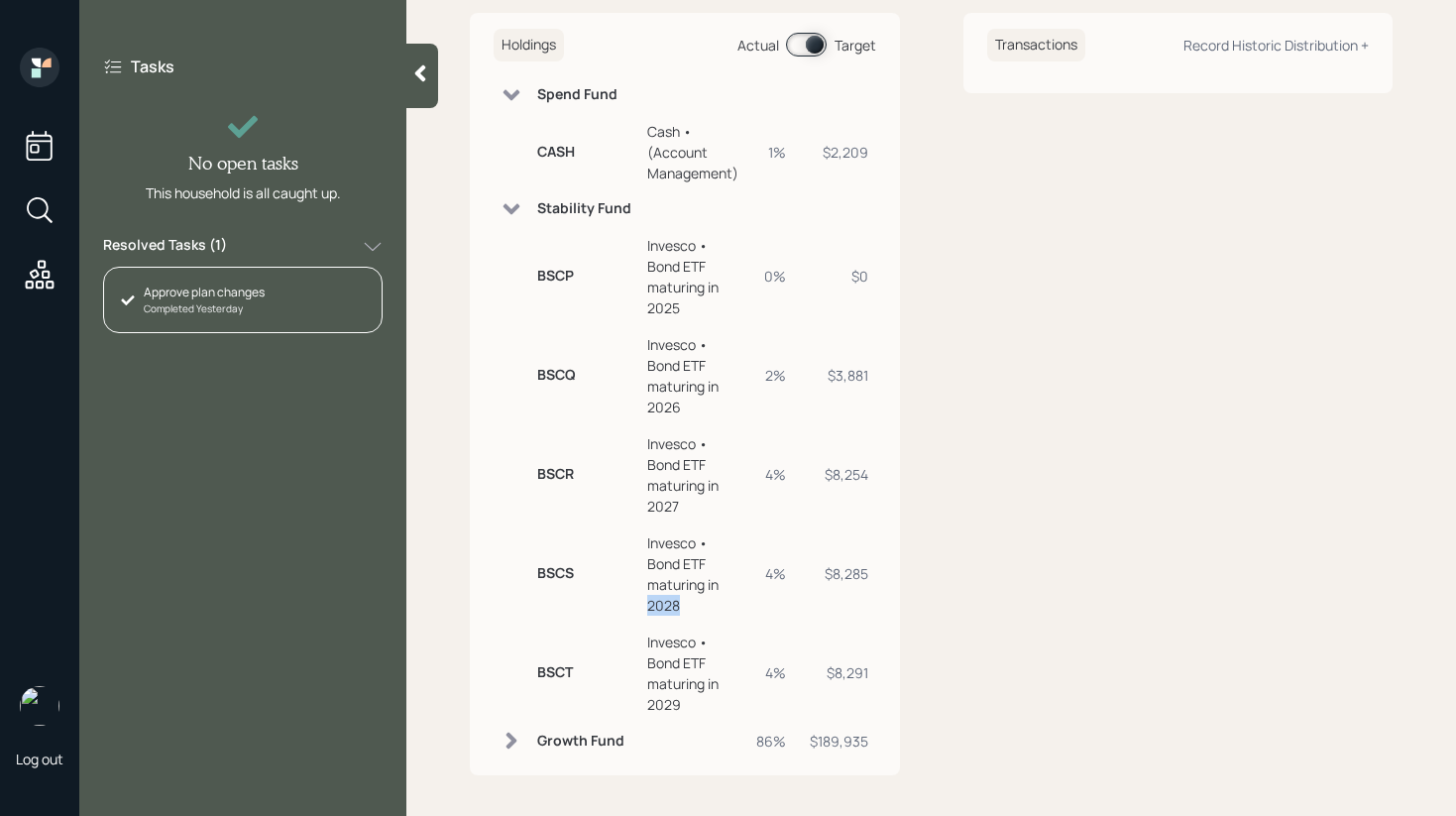 click on "Invesco • Bond ETF maturing in 2028" at bounding box center (694, 574) 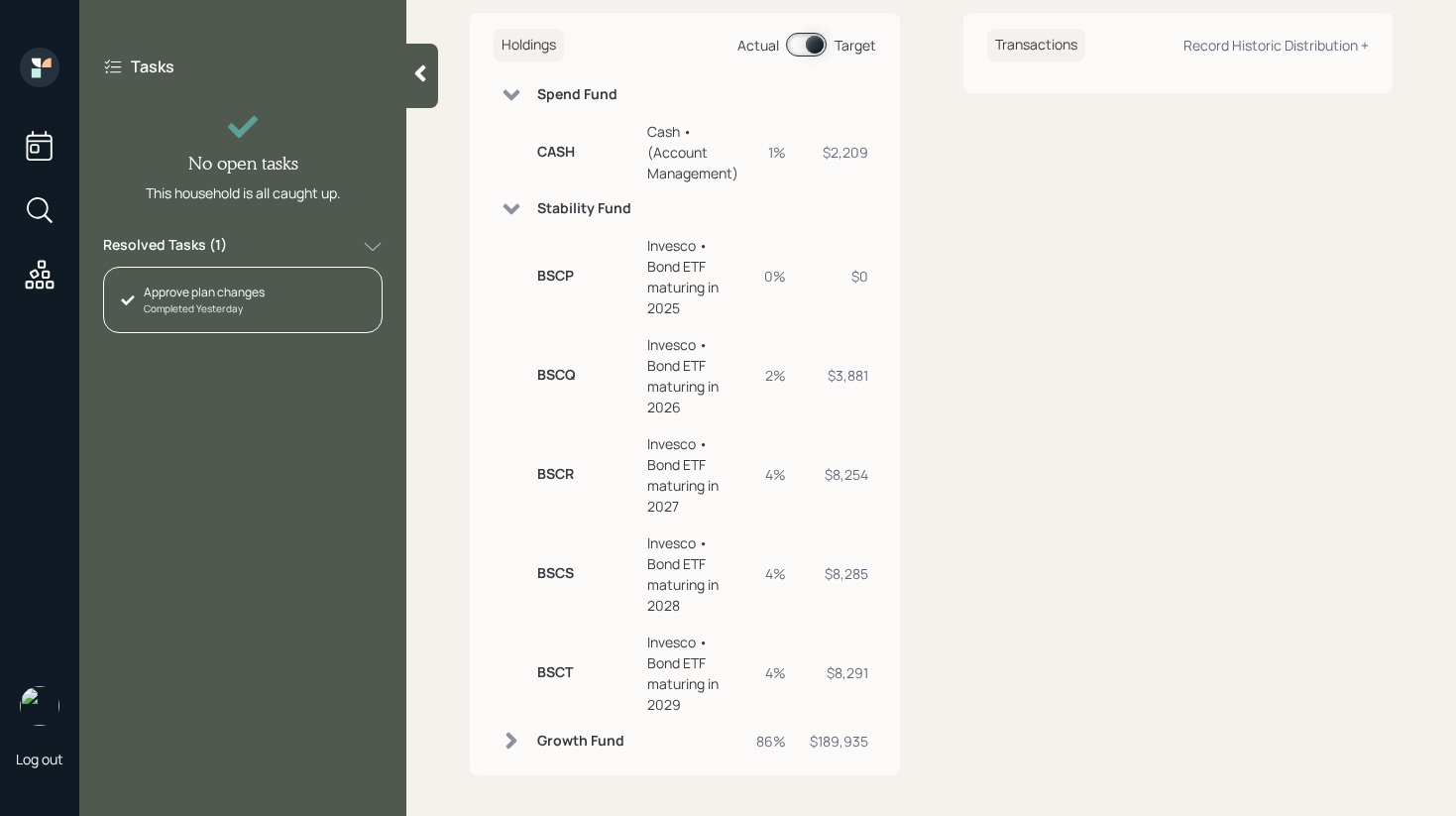 click on "Invesco • Bond ETF maturing in 2029" at bounding box center (694, 673) 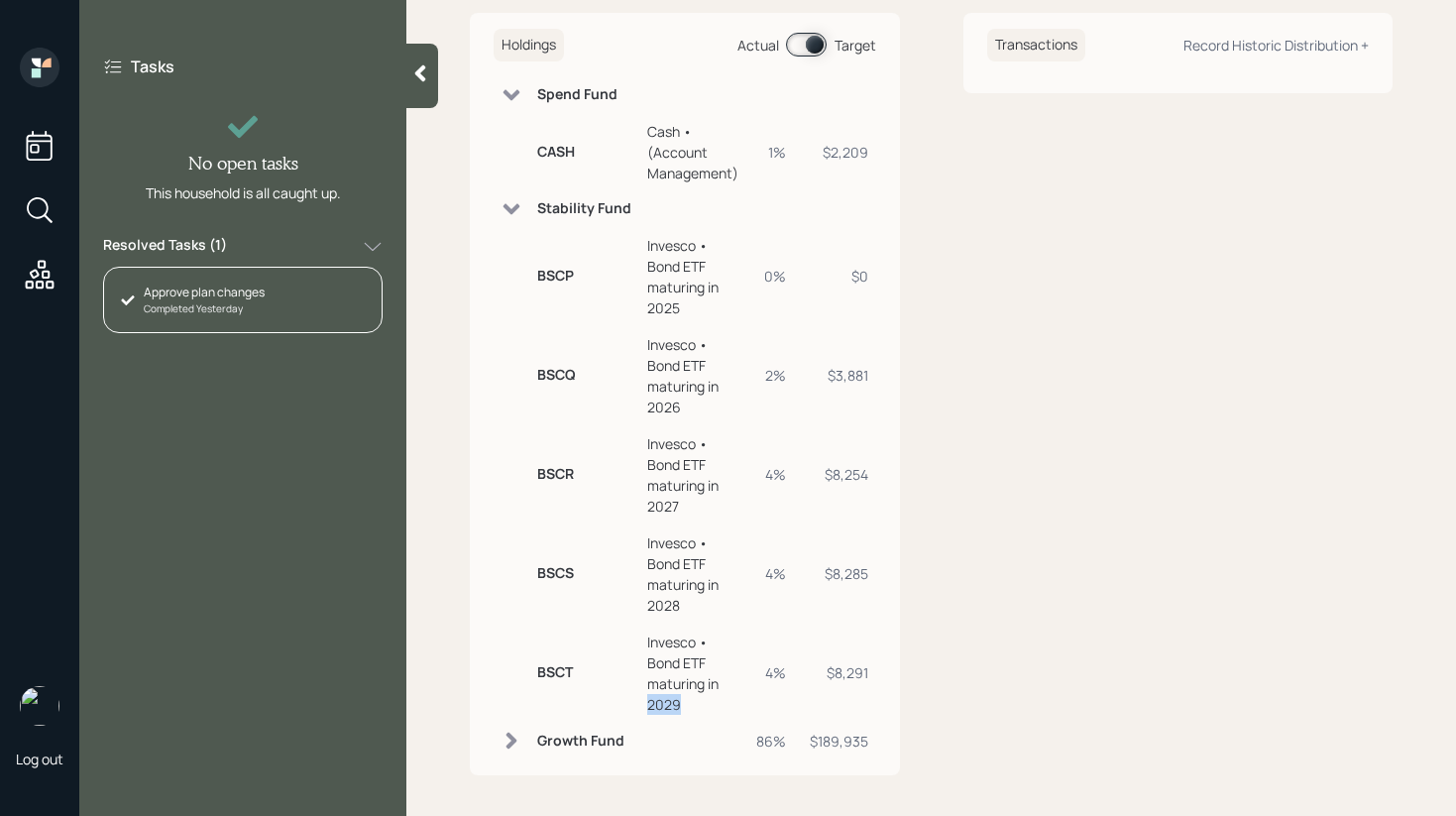 click on "Invesco • Bond ETF maturing in 2029" at bounding box center [694, 673] 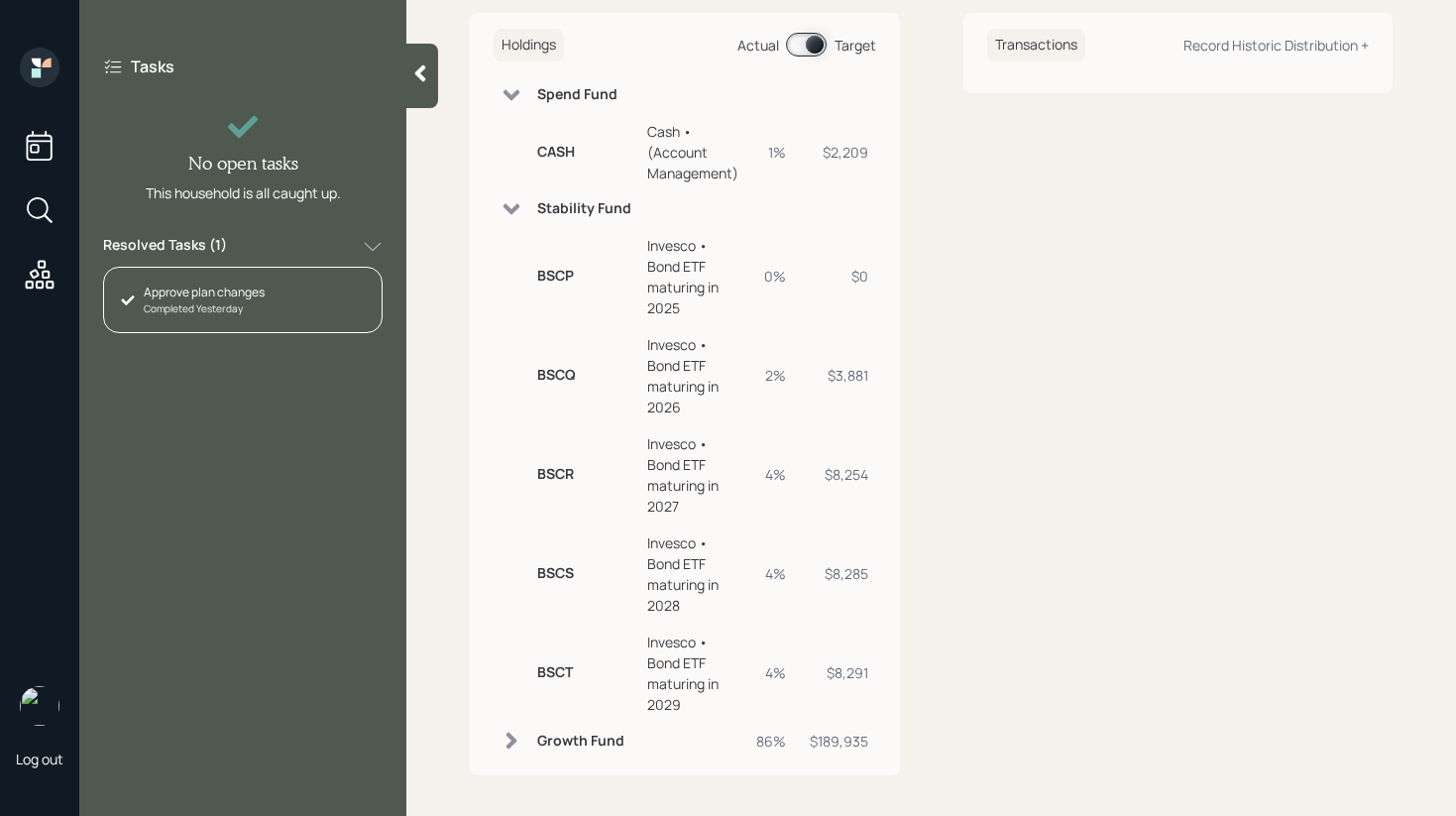 click on "Invesco • Bond ETF maturing in 2026" at bounding box center [694, 376] 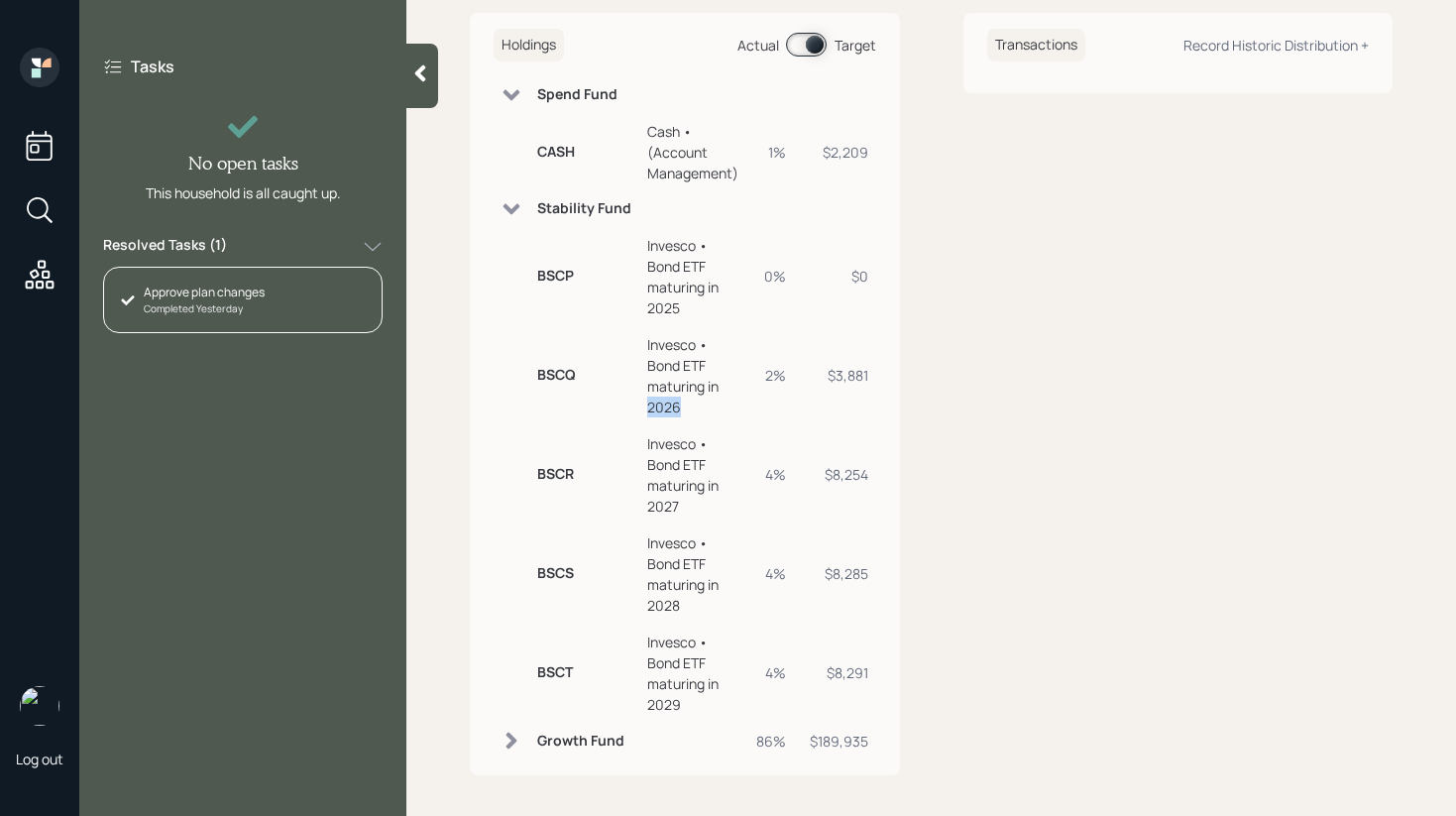 click on "Invesco • Bond ETF maturing in 2026" at bounding box center [694, 376] 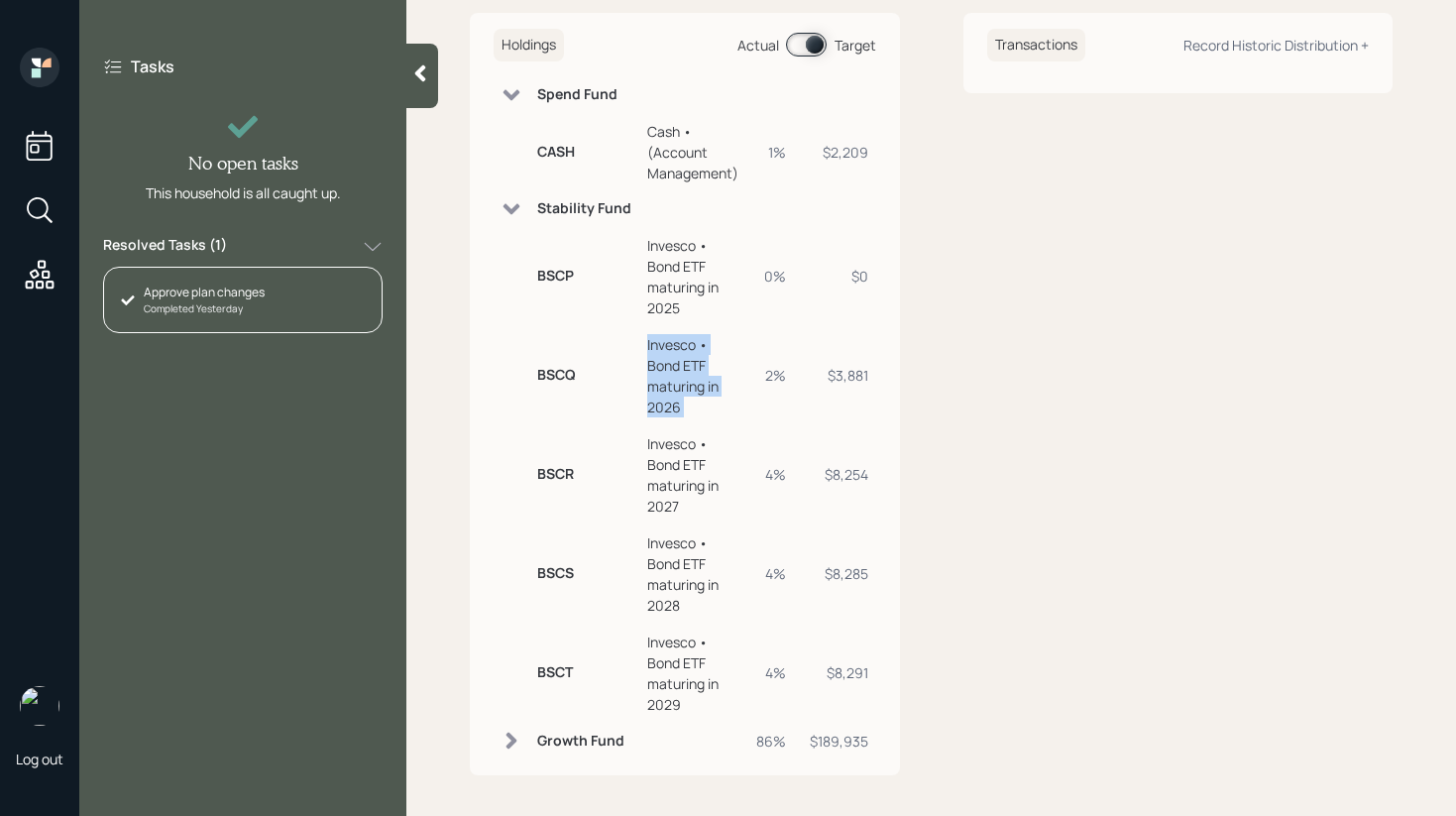 click on "Invesco • Bond ETF maturing in 2026" at bounding box center (694, 376) 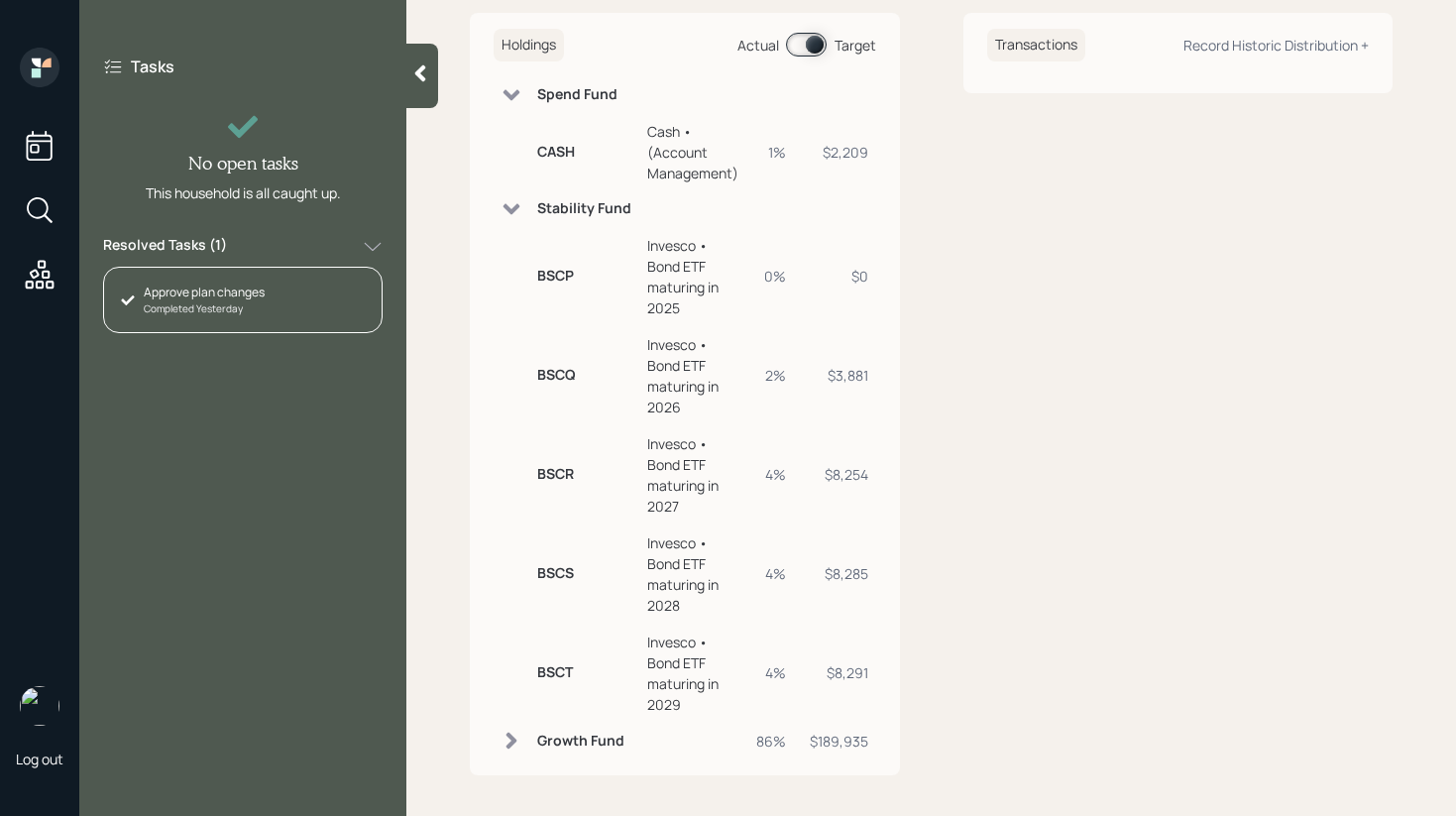 click on "$3,881" at bounding box center [839, 375] 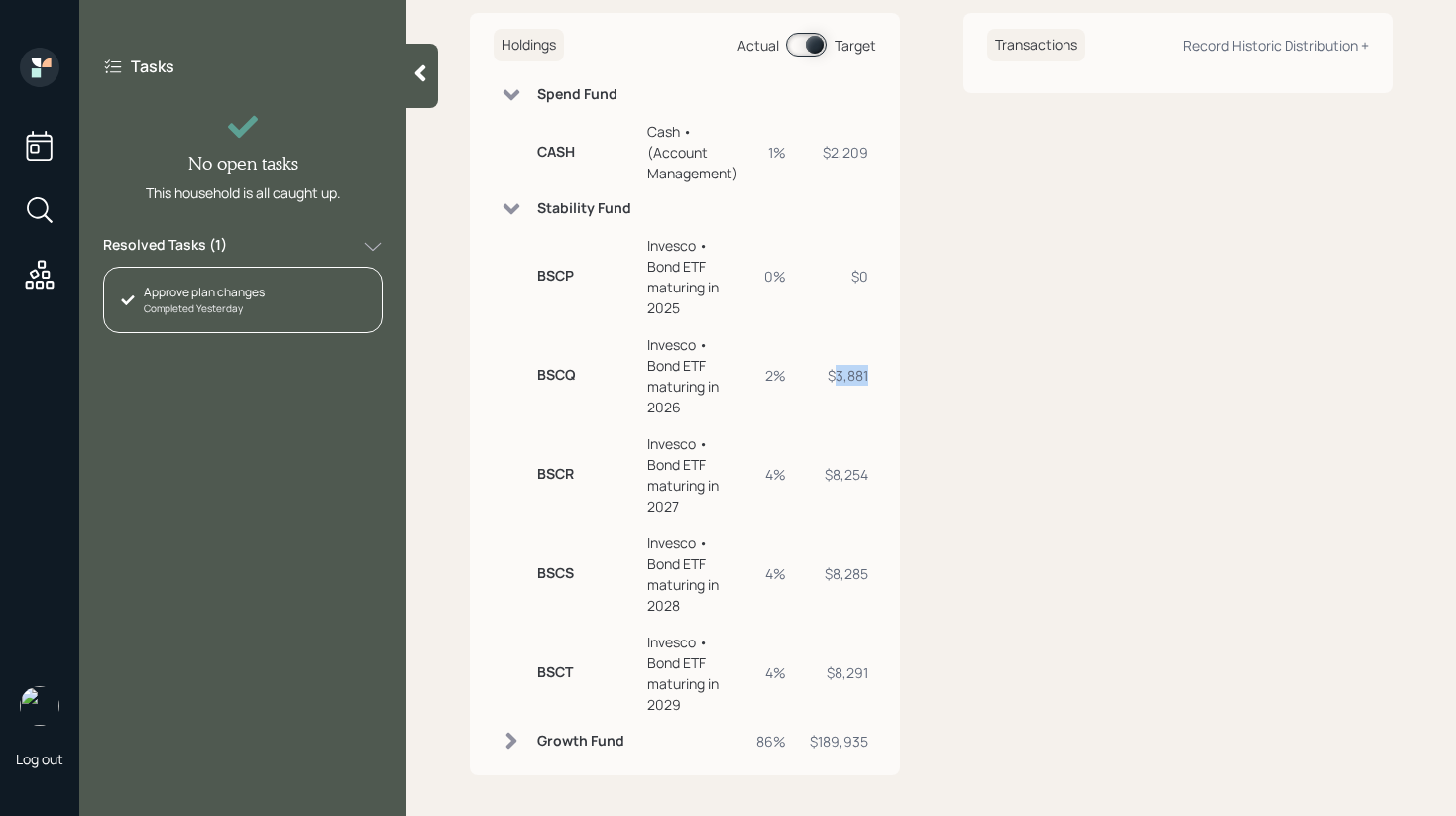 click on "$3,881" at bounding box center [839, 375] 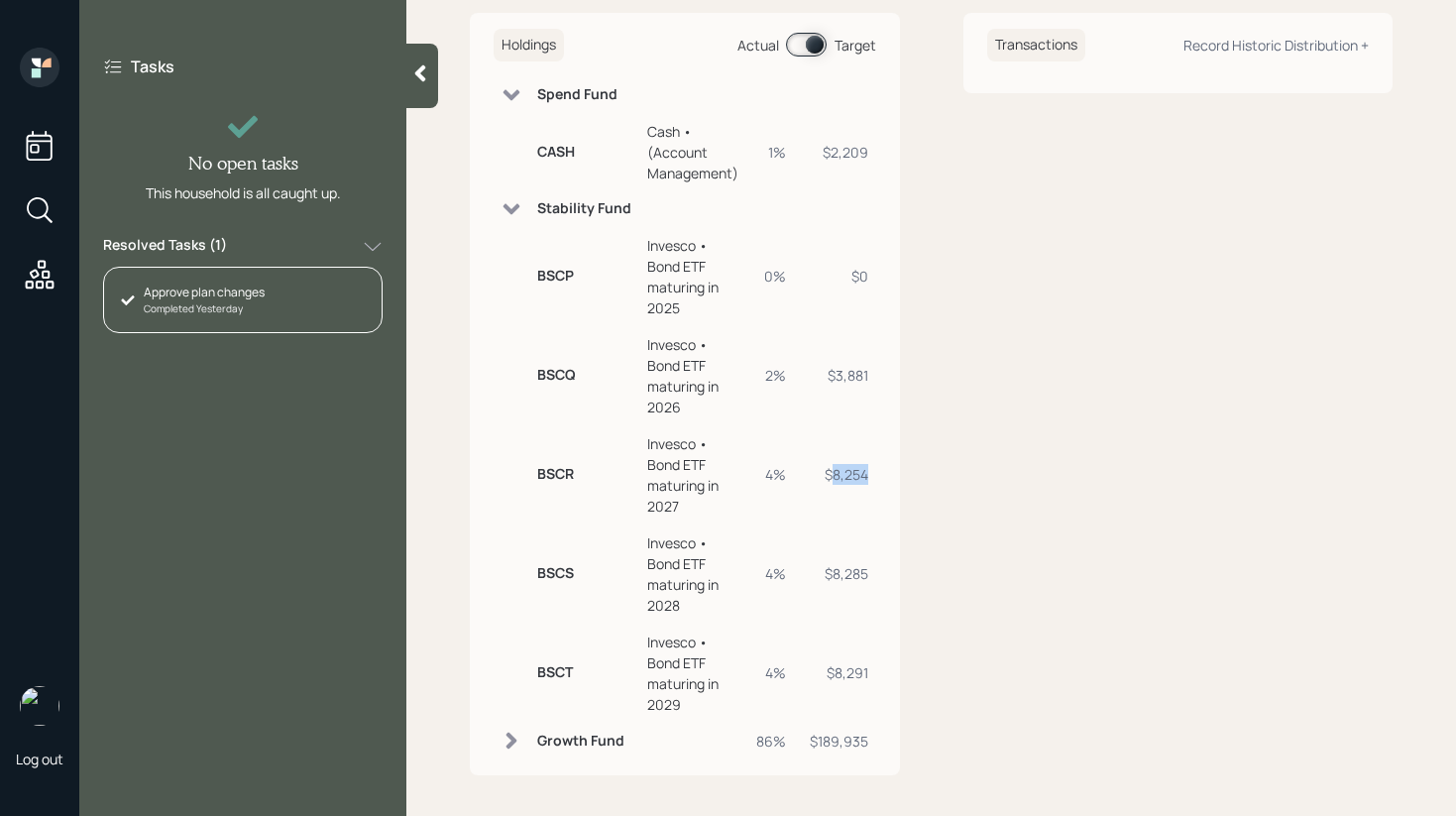 drag, startPoint x: 832, startPoint y: 479, endPoint x: 865, endPoint y: 478, distance: 33.0151 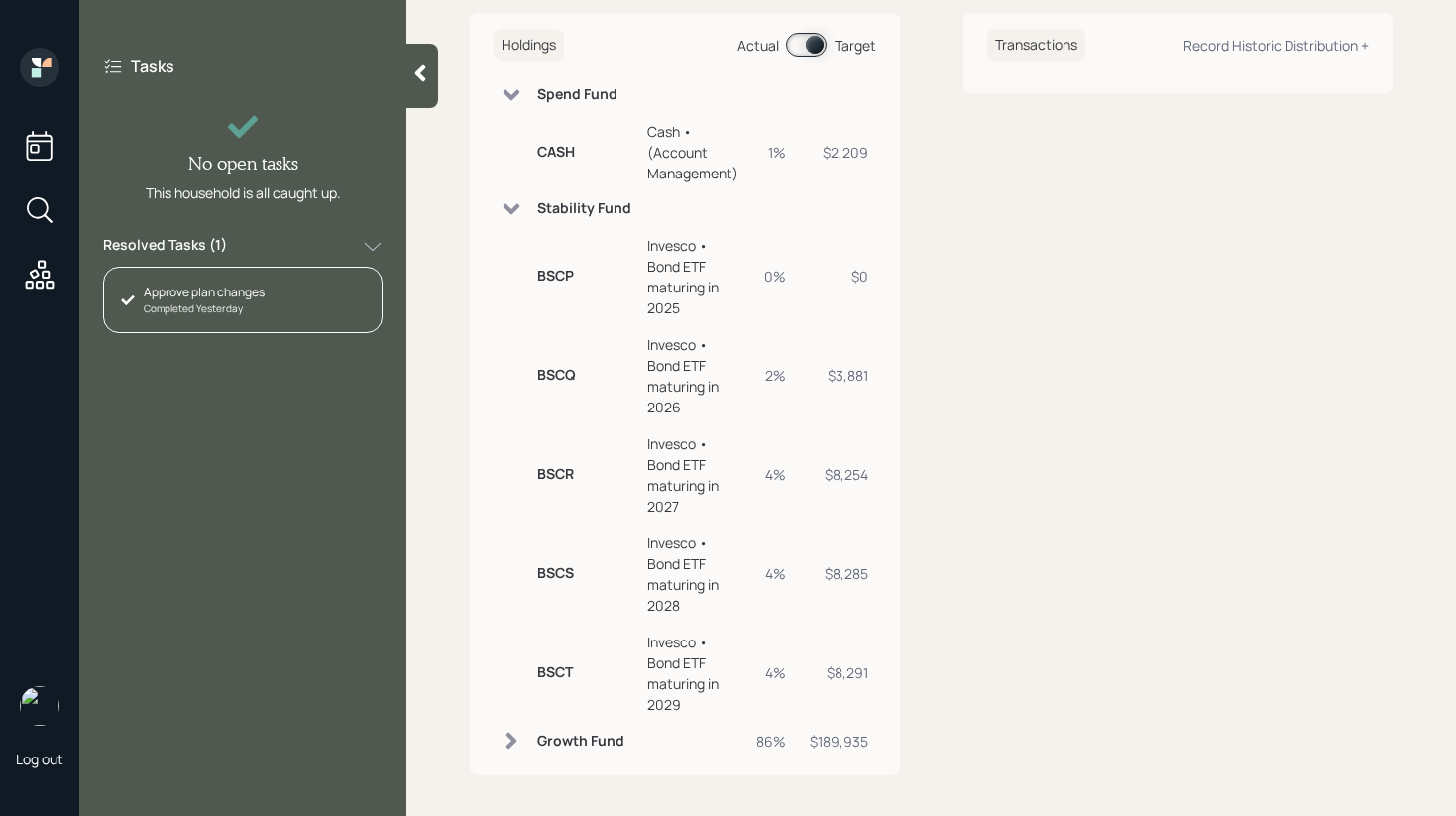 click on "Invesco • Bond ETF maturing in 2027" at bounding box center [694, 475] 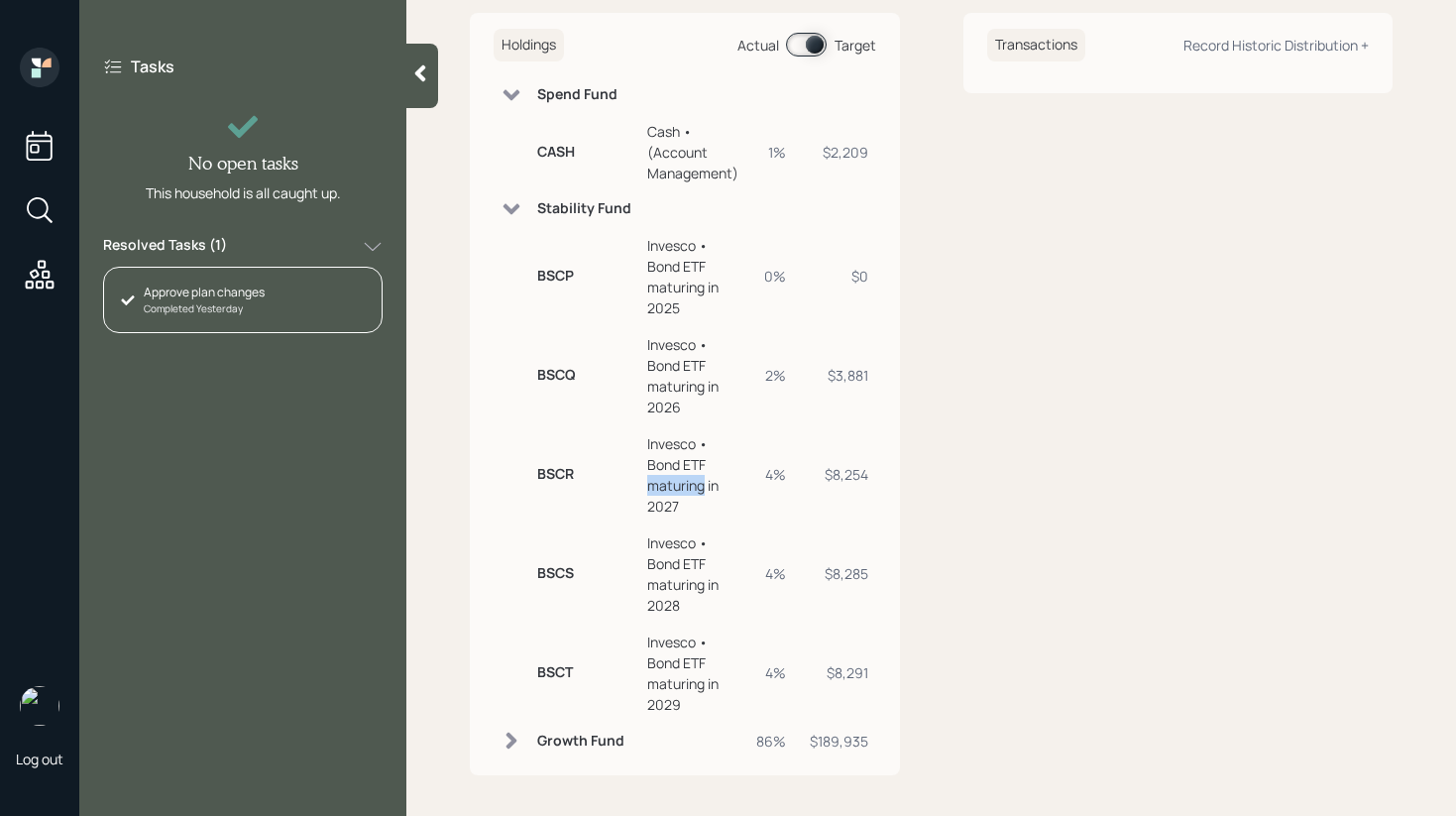 click on "Invesco • Bond ETF maturing in 2027" at bounding box center [694, 475] 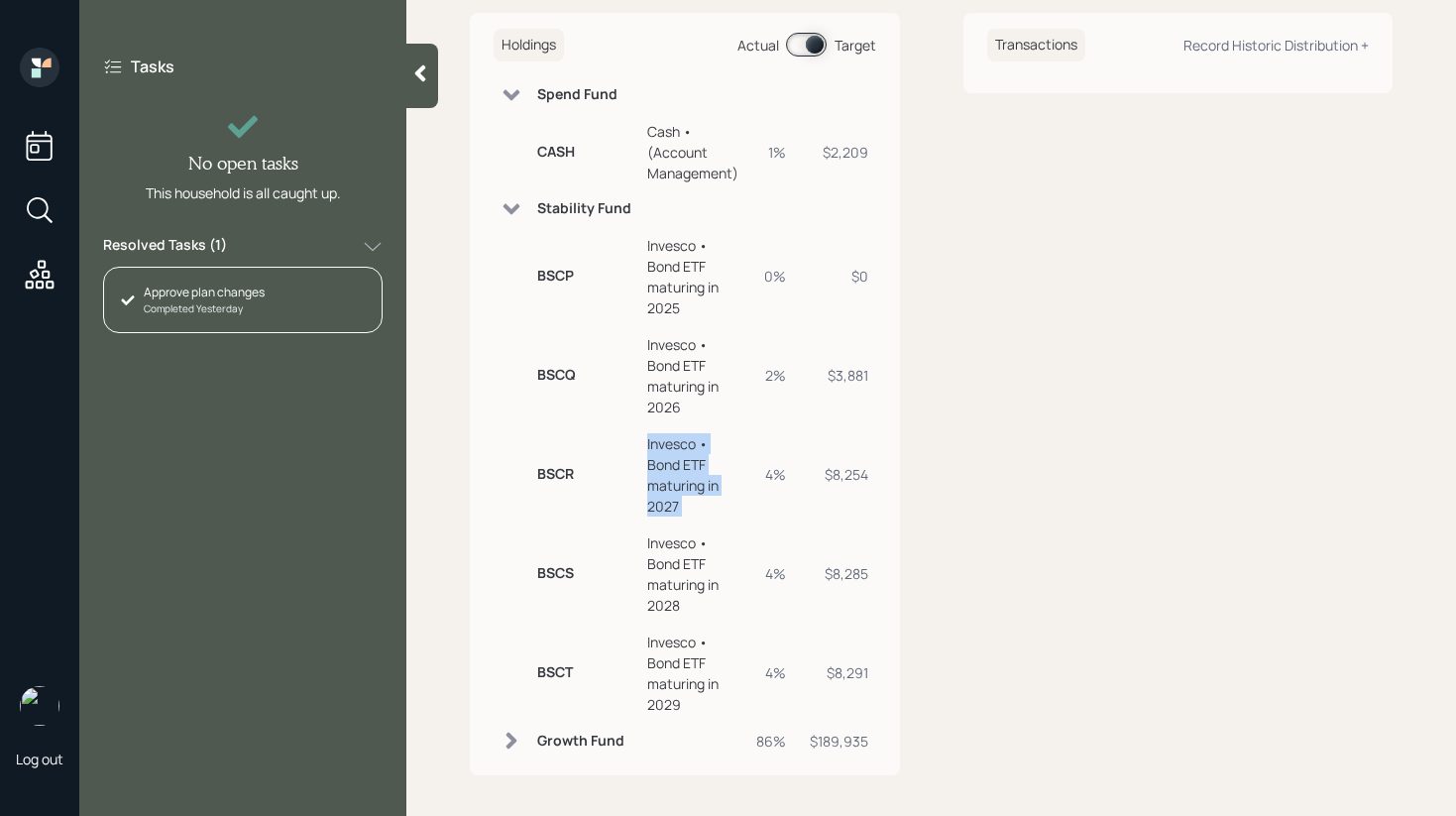 click on "Invesco • Bond ETF maturing in 2027" at bounding box center (694, 475) 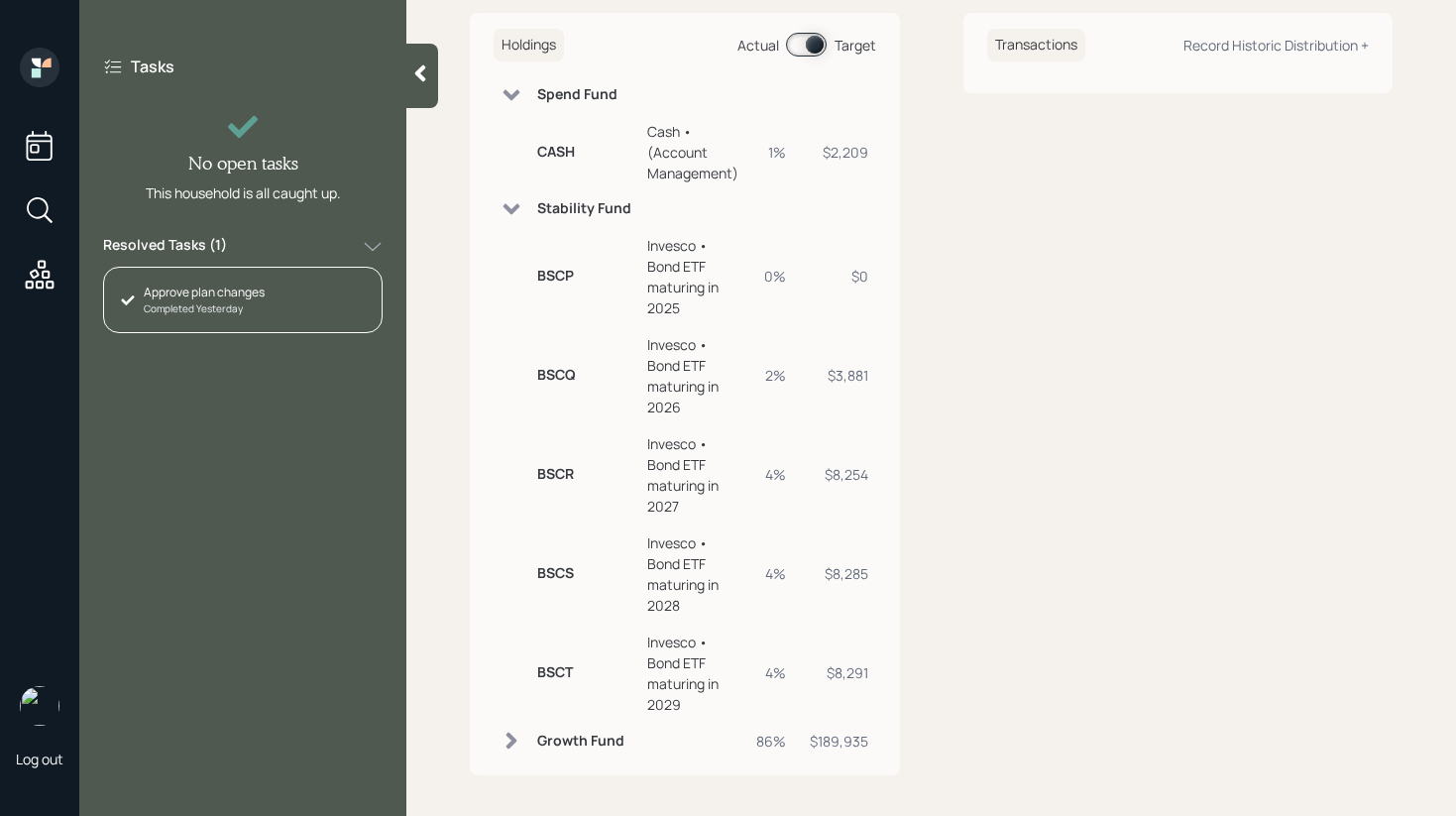 click on "$8,254" at bounding box center (839, 474) 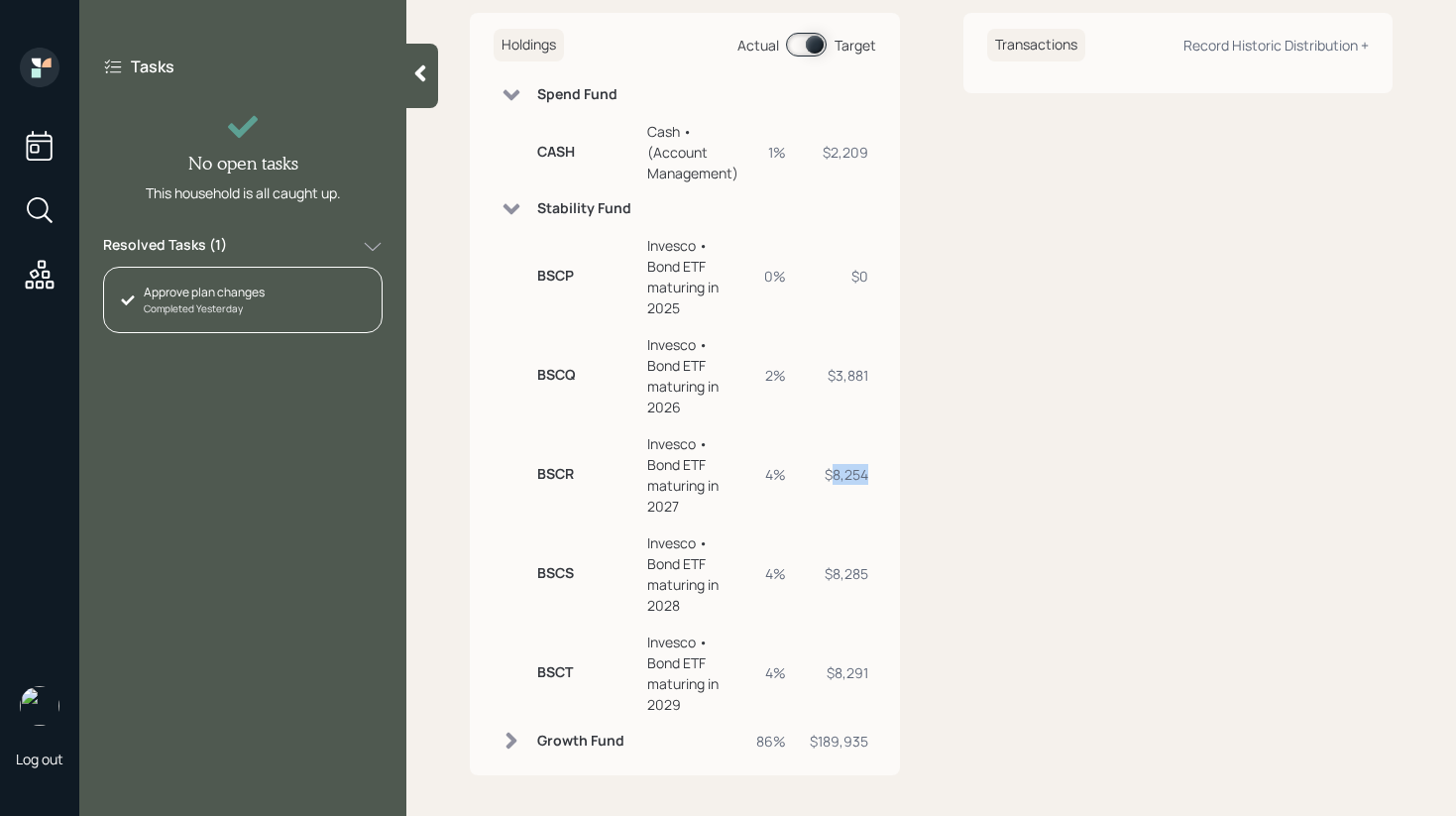 click on "$8,254" at bounding box center [839, 474] 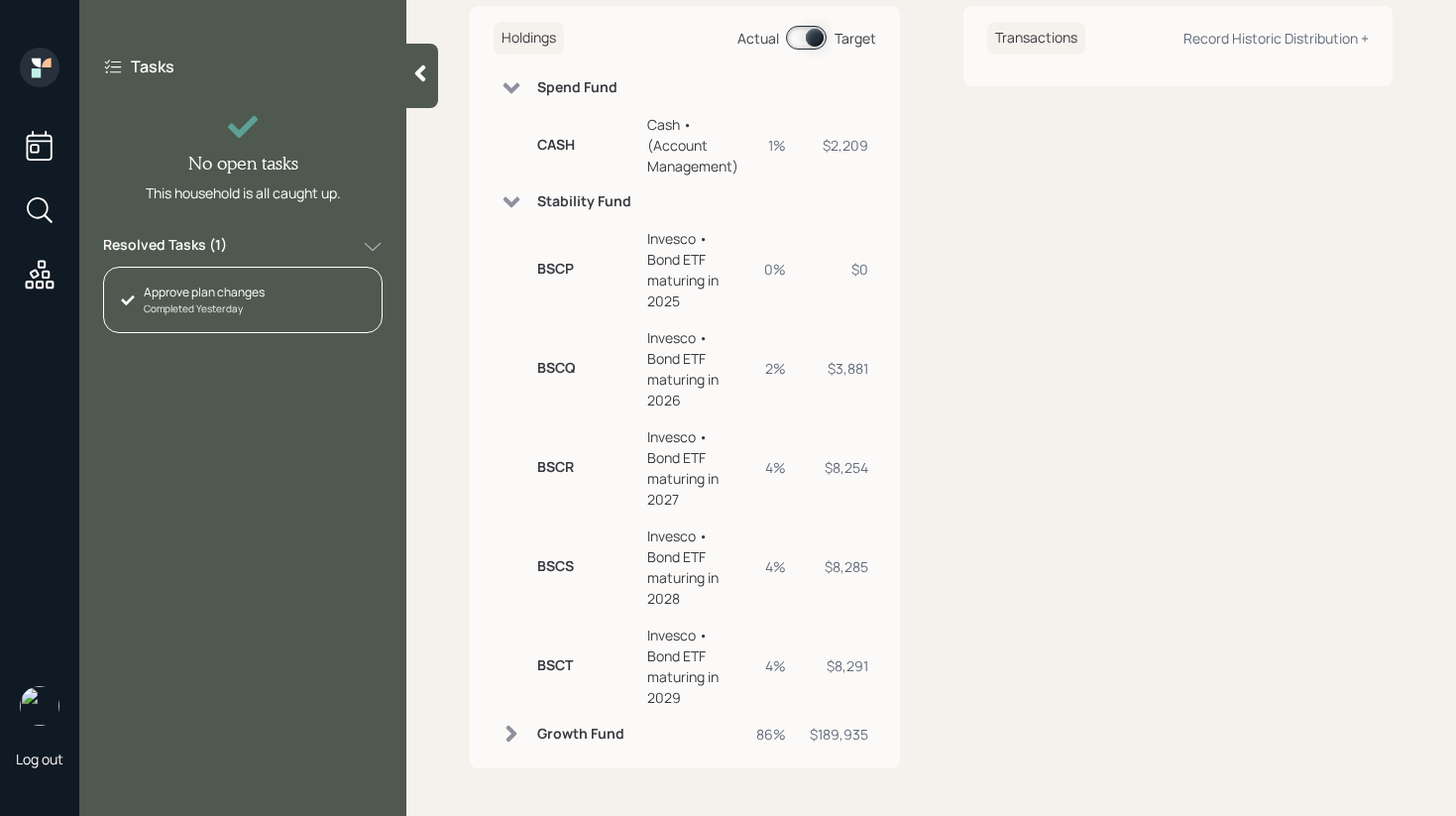 click on "BSCS" at bounding box center [584, 566] 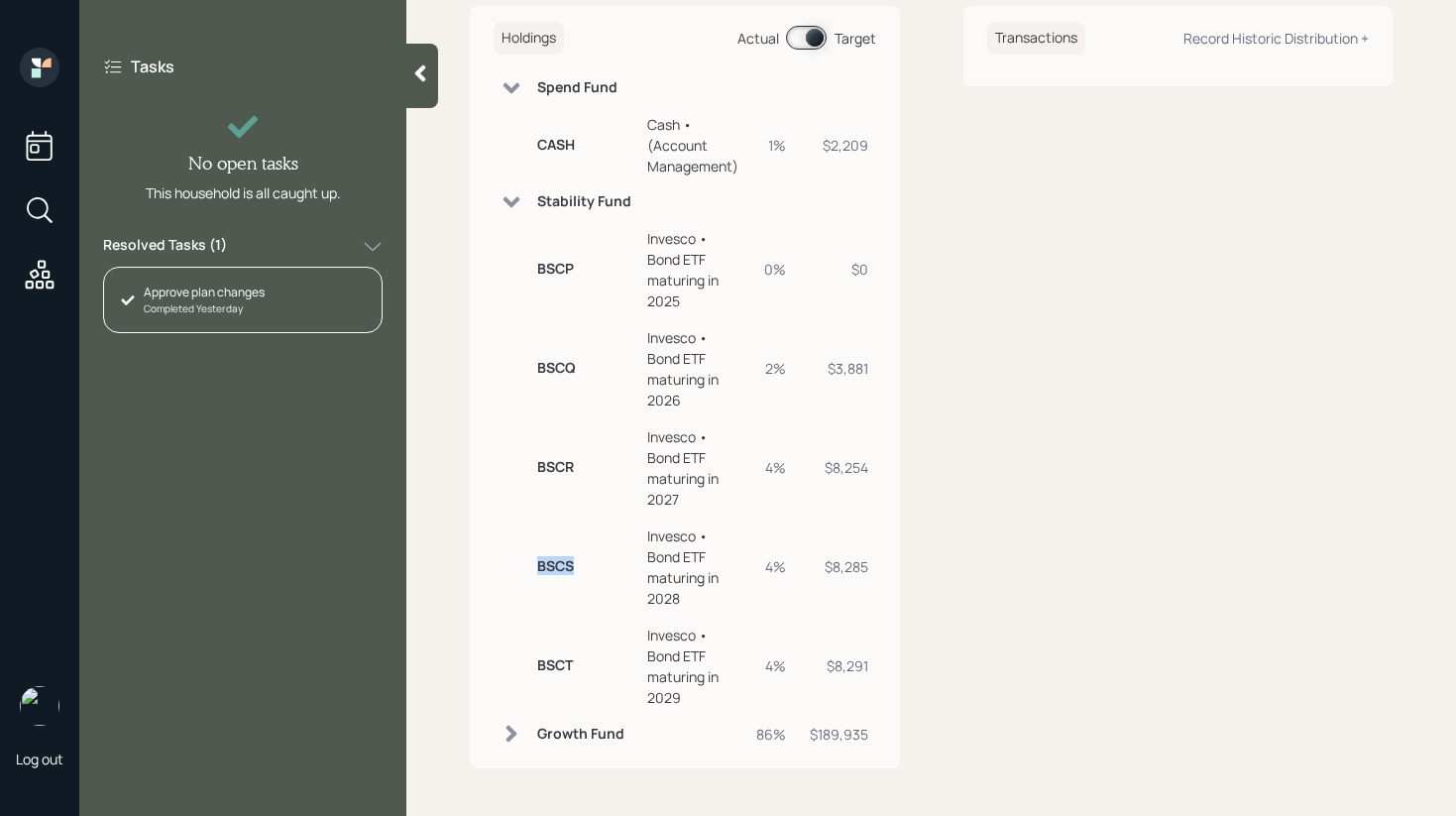 click on "BSCS" at bounding box center (584, 566) 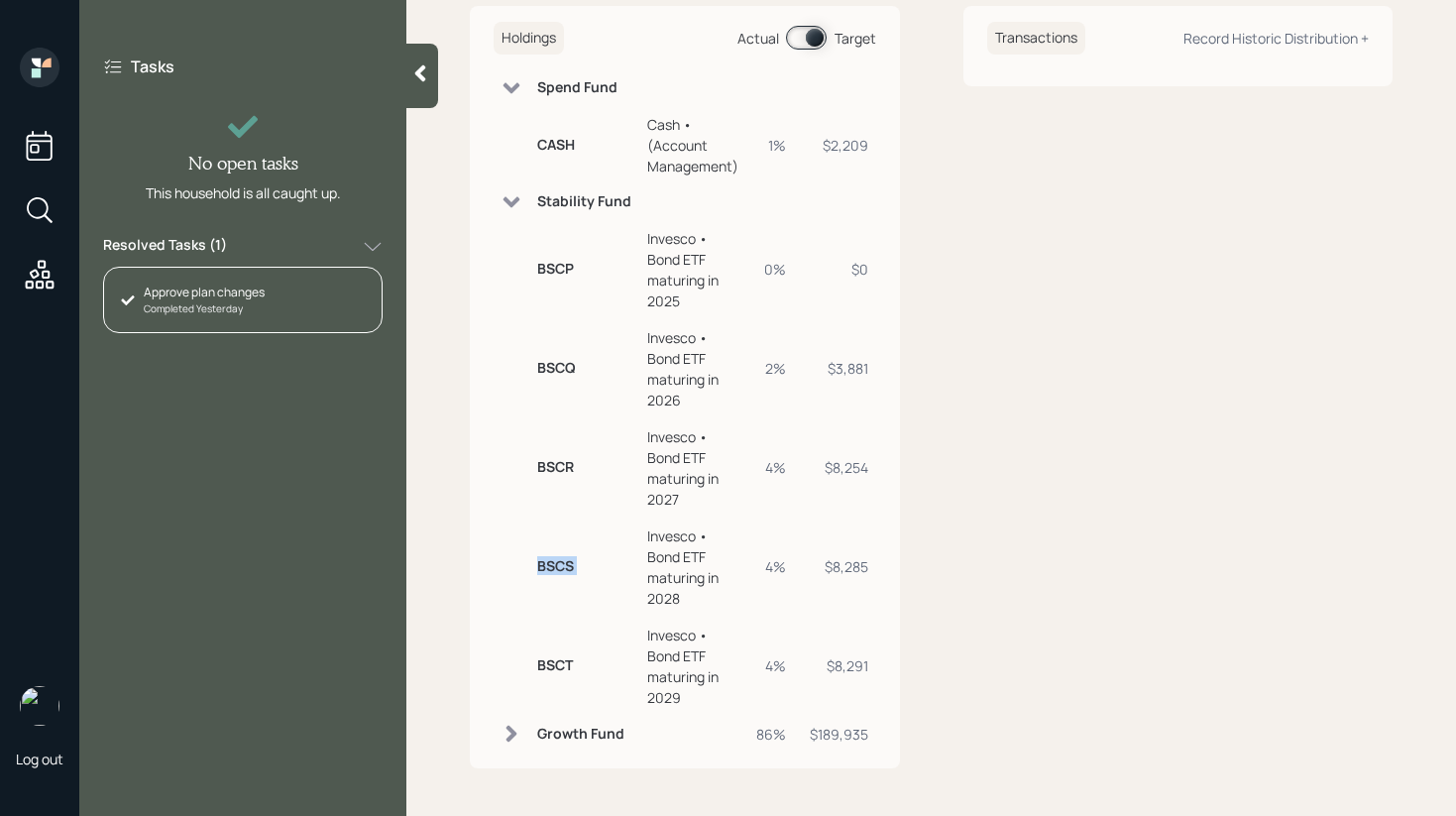 click on "BSCS" at bounding box center (584, 566) 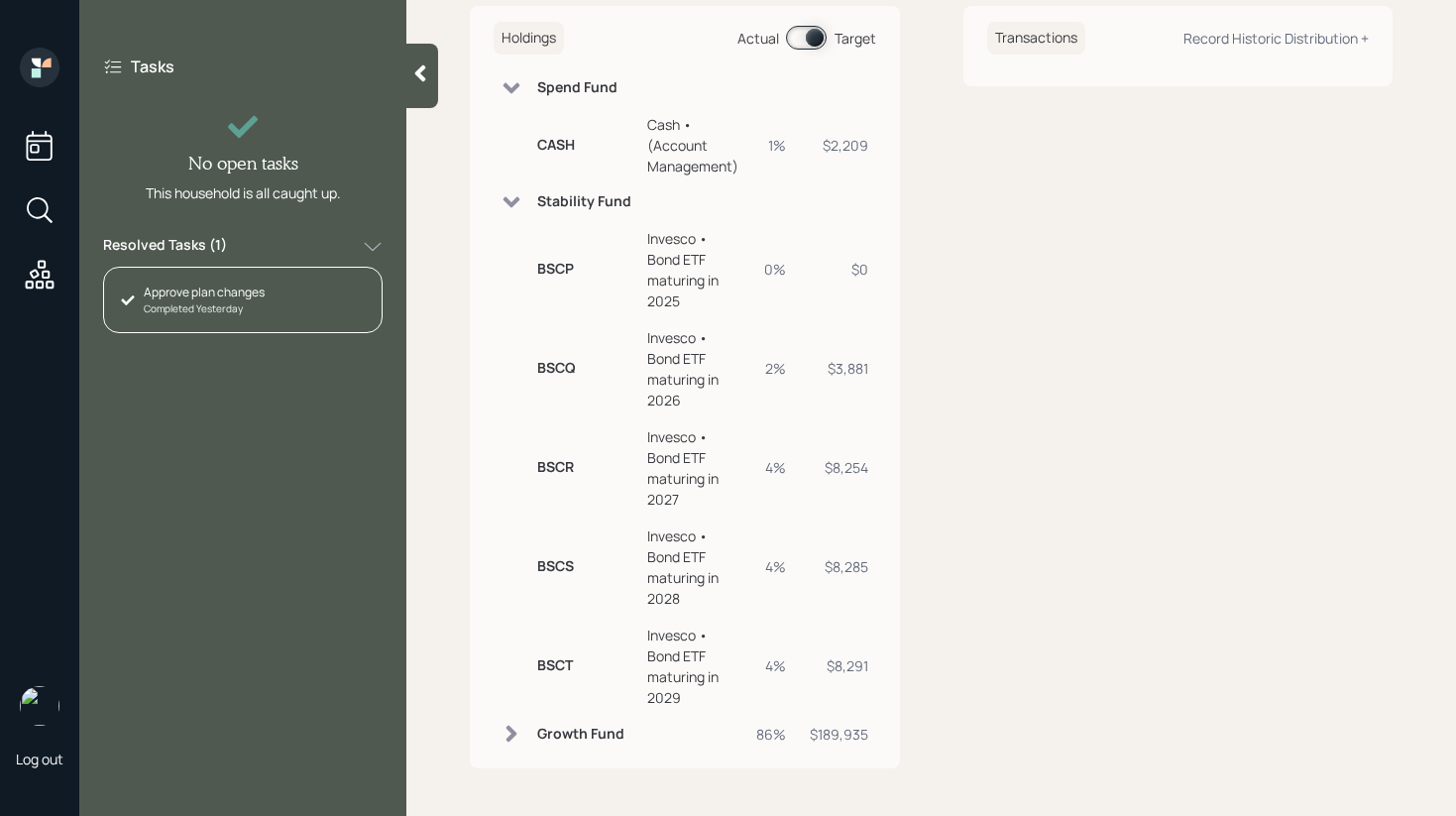 click at bounding box center [511, 734] 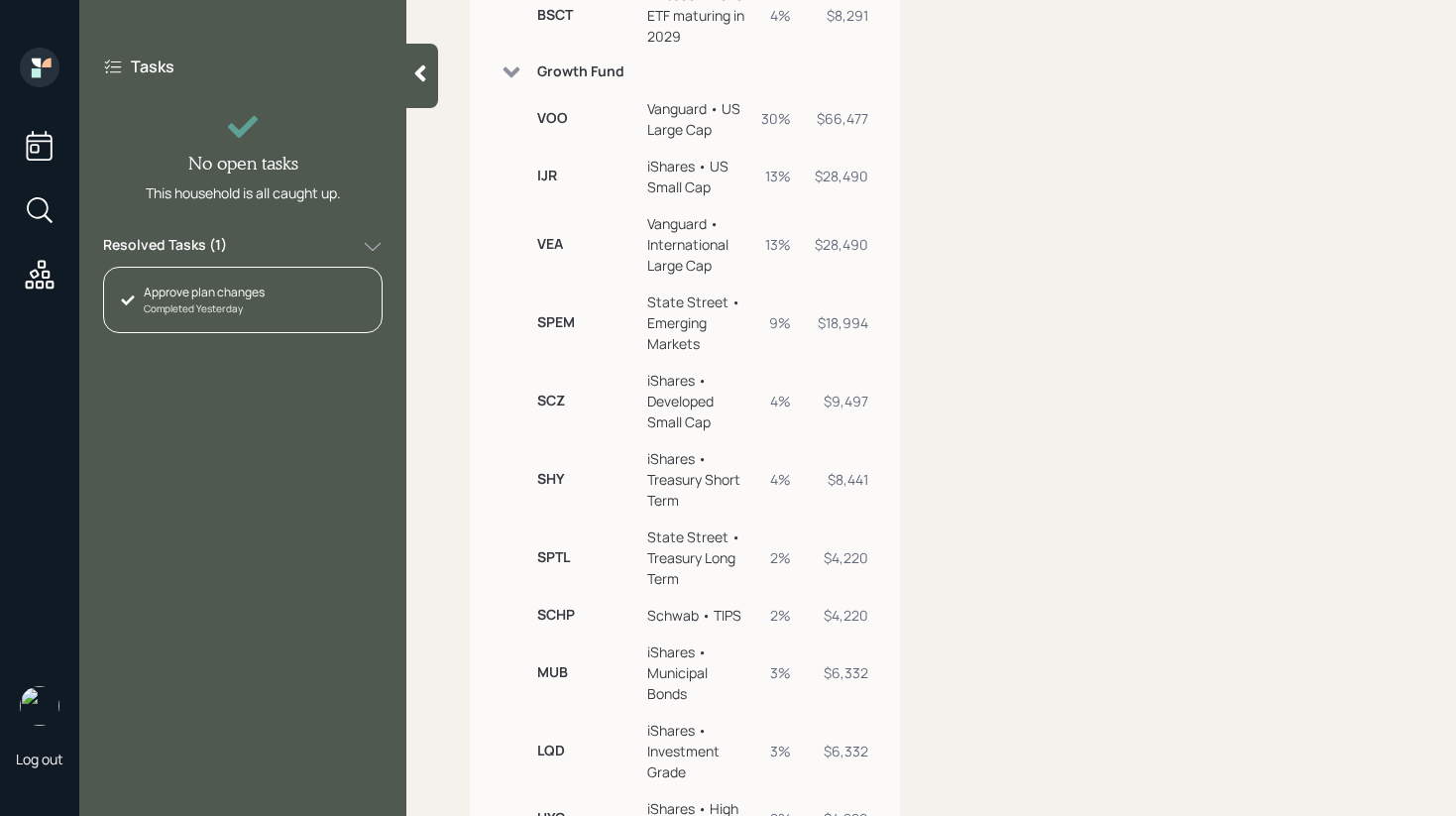 scroll, scrollTop: 1234, scrollLeft: 0, axis: vertical 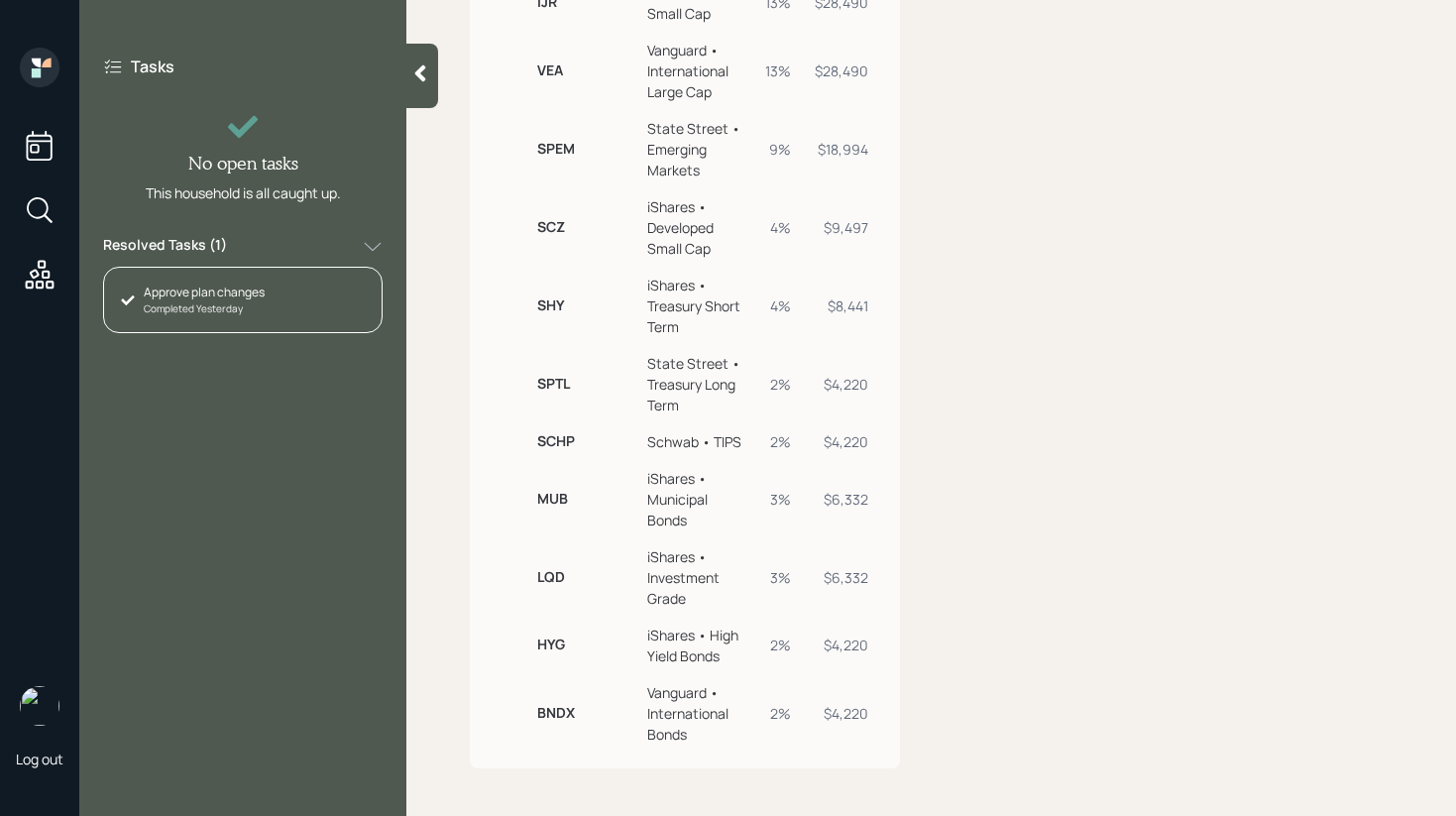 click on "iShares • Municipal Bonds" at bounding box center (696, 499) 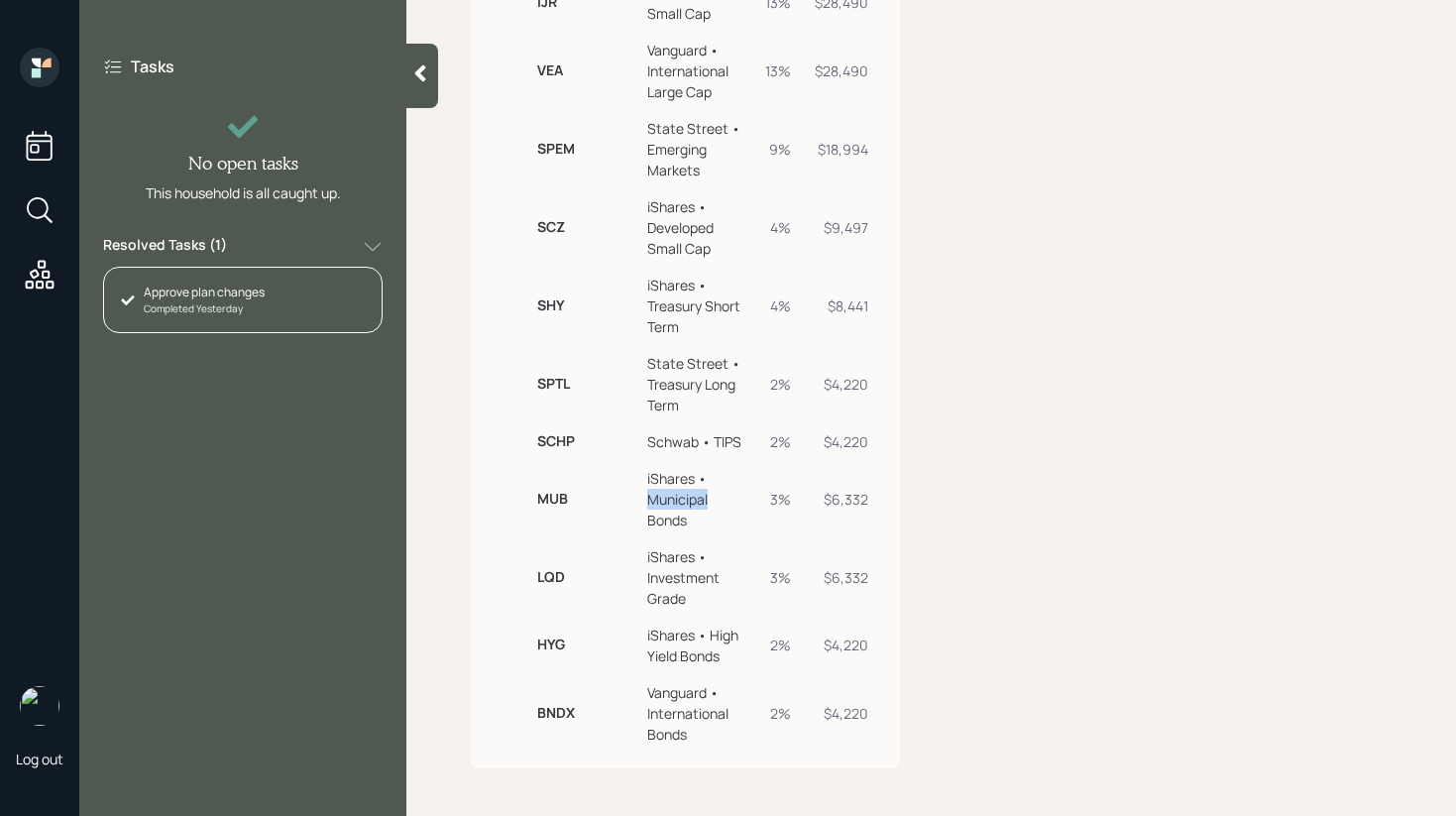 click on "iShares • Municipal Bonds" at bounding box center (696, 499) 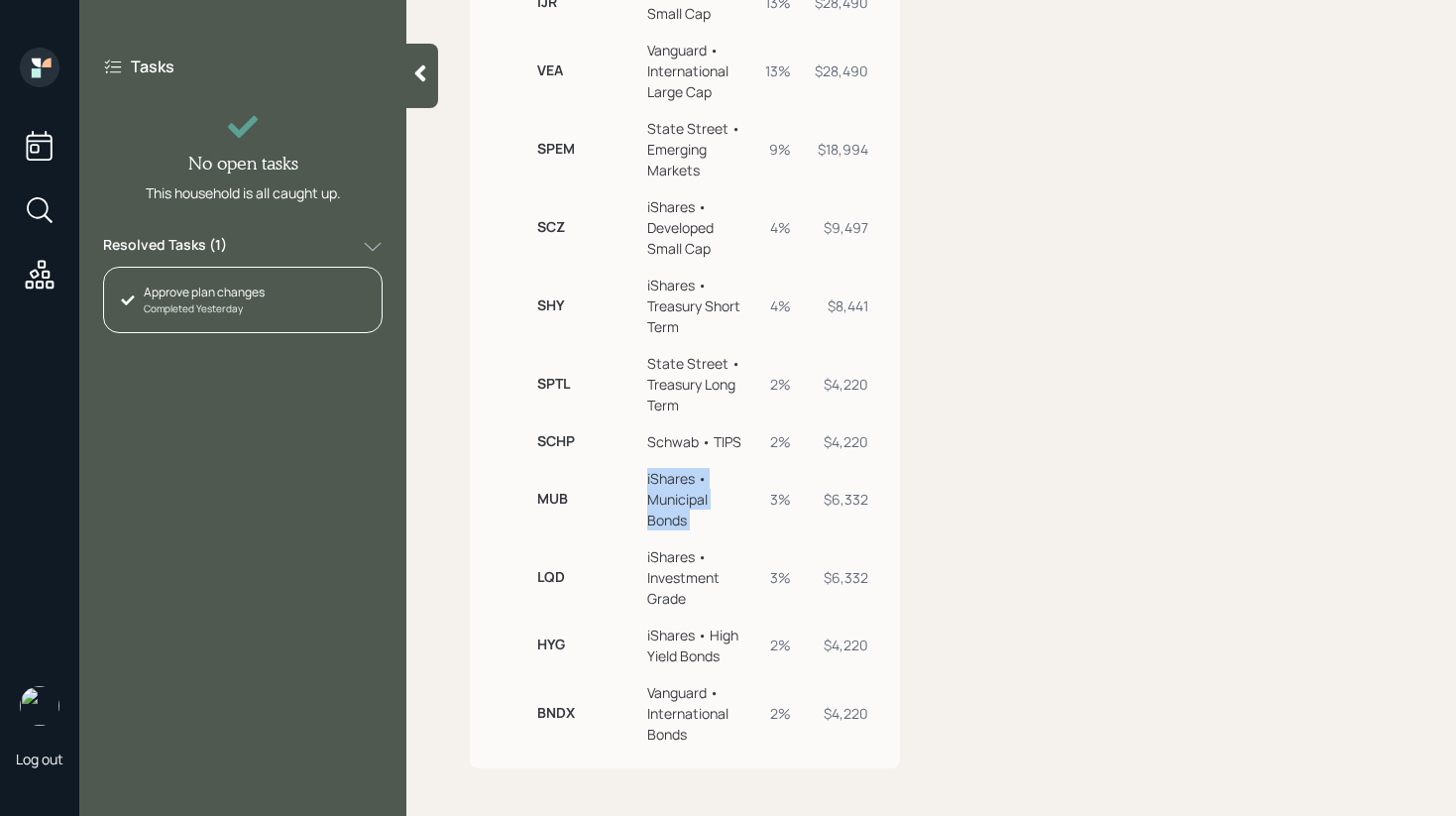 click on "iShares • Municipal Bonds" at bounding box center (696, 499) 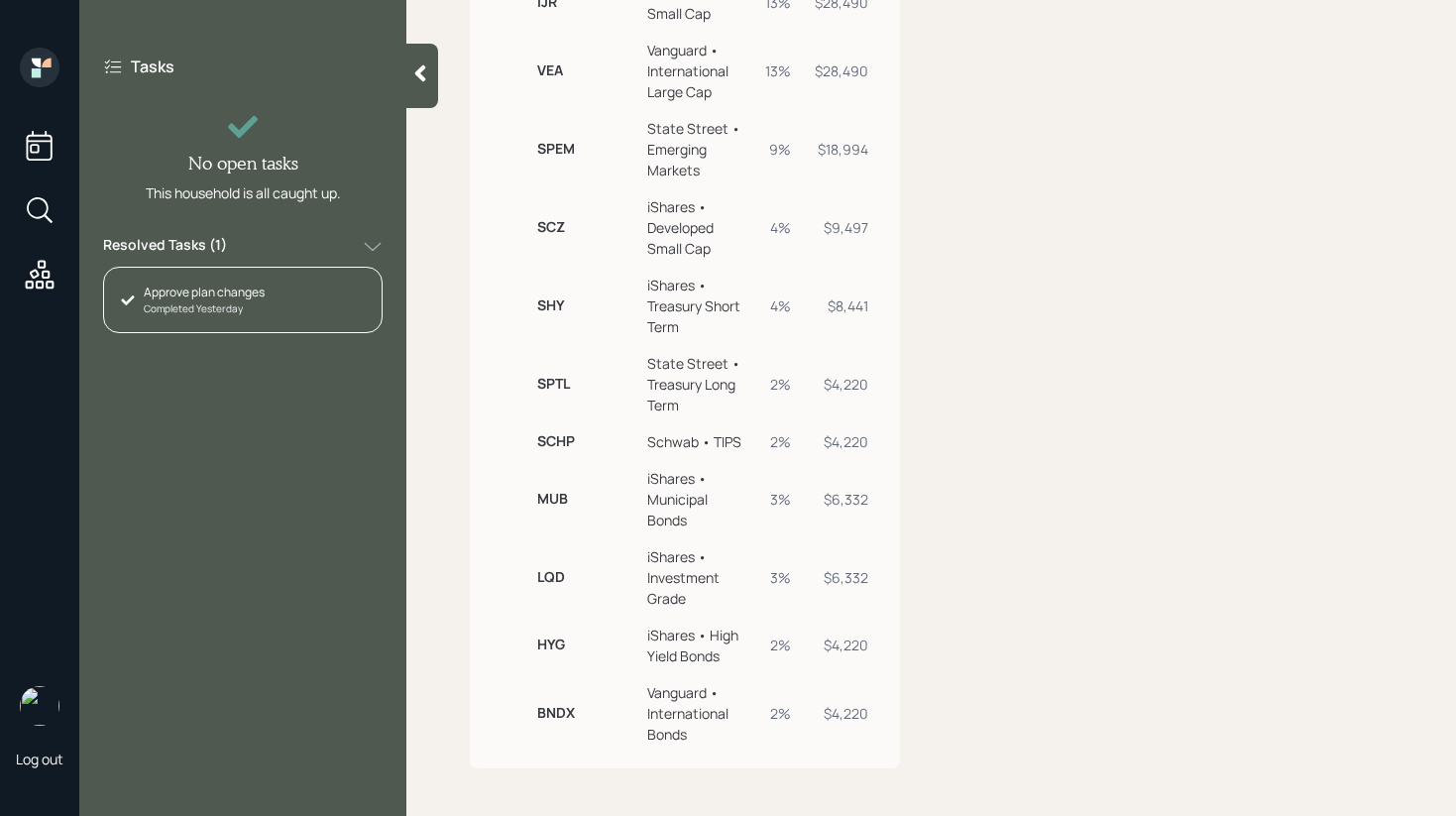 click on "iShares • Municipal Bonds" at bounding box center [696, 499] 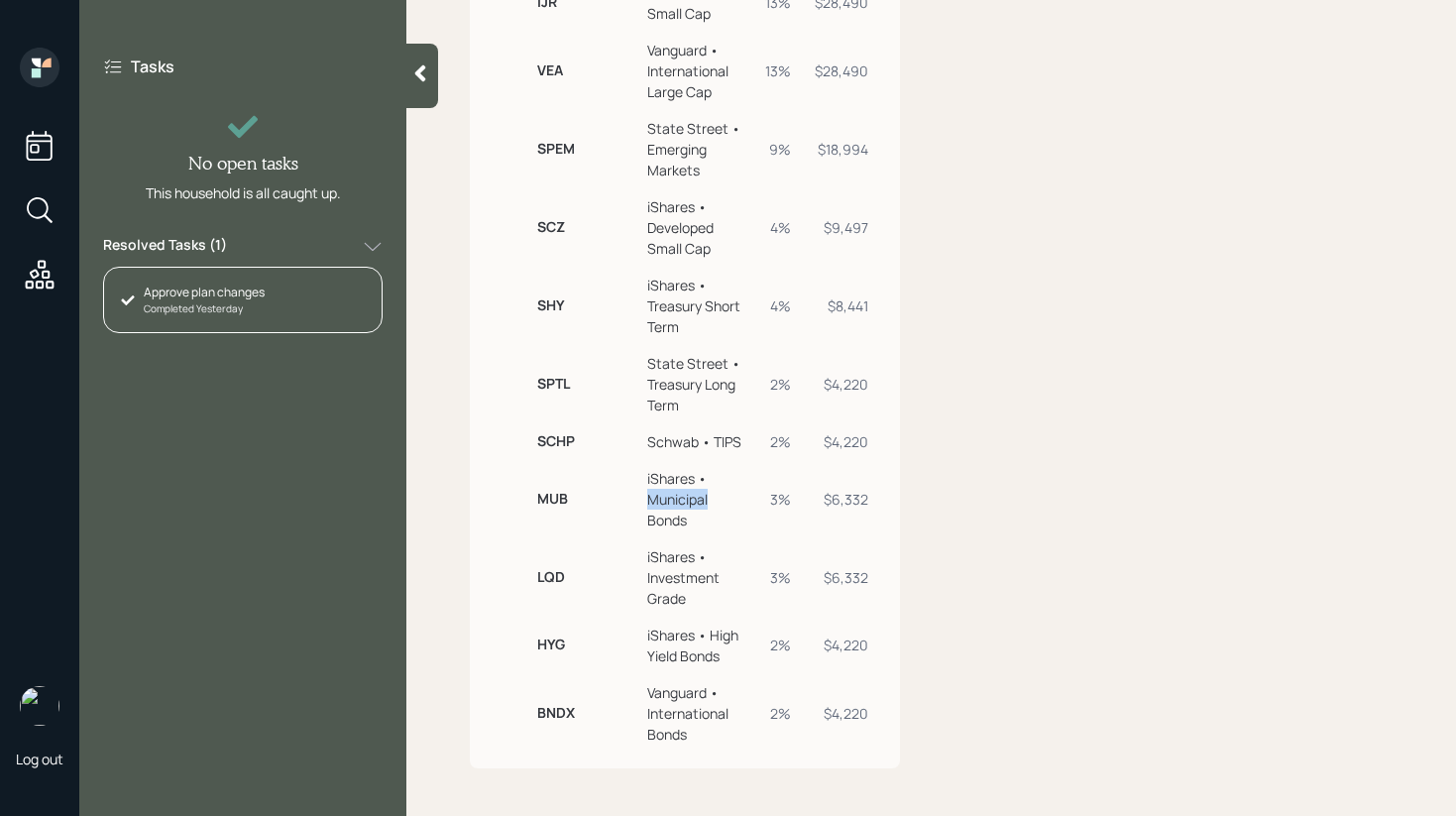 click on "iShares • Municipal Bonds" at bounding box center (696, 499) 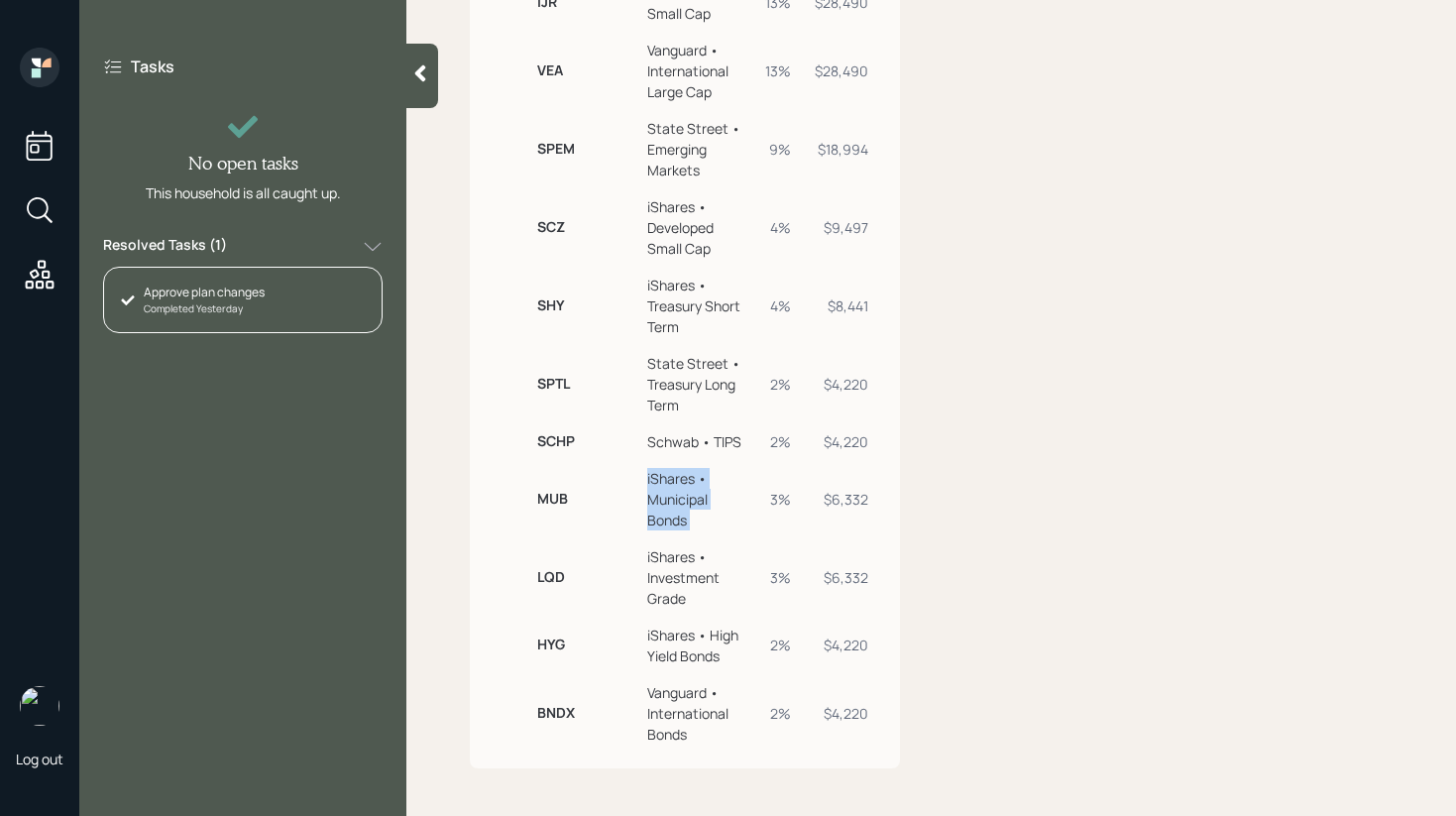 click on "iShares • Municipal Bonds" at bounding box center [696, 499] 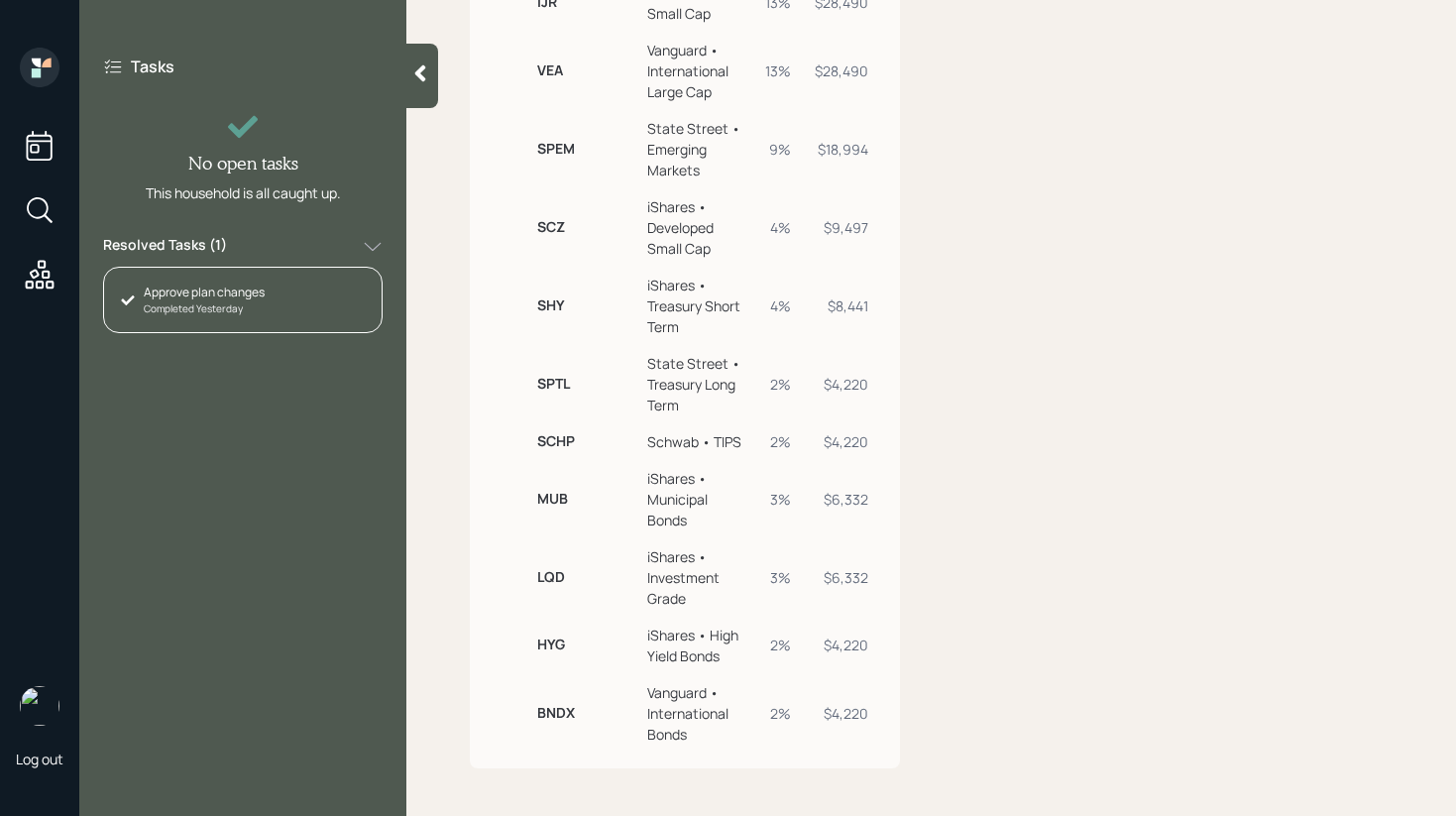 click on "MUB" at bounding box center (584, 499) 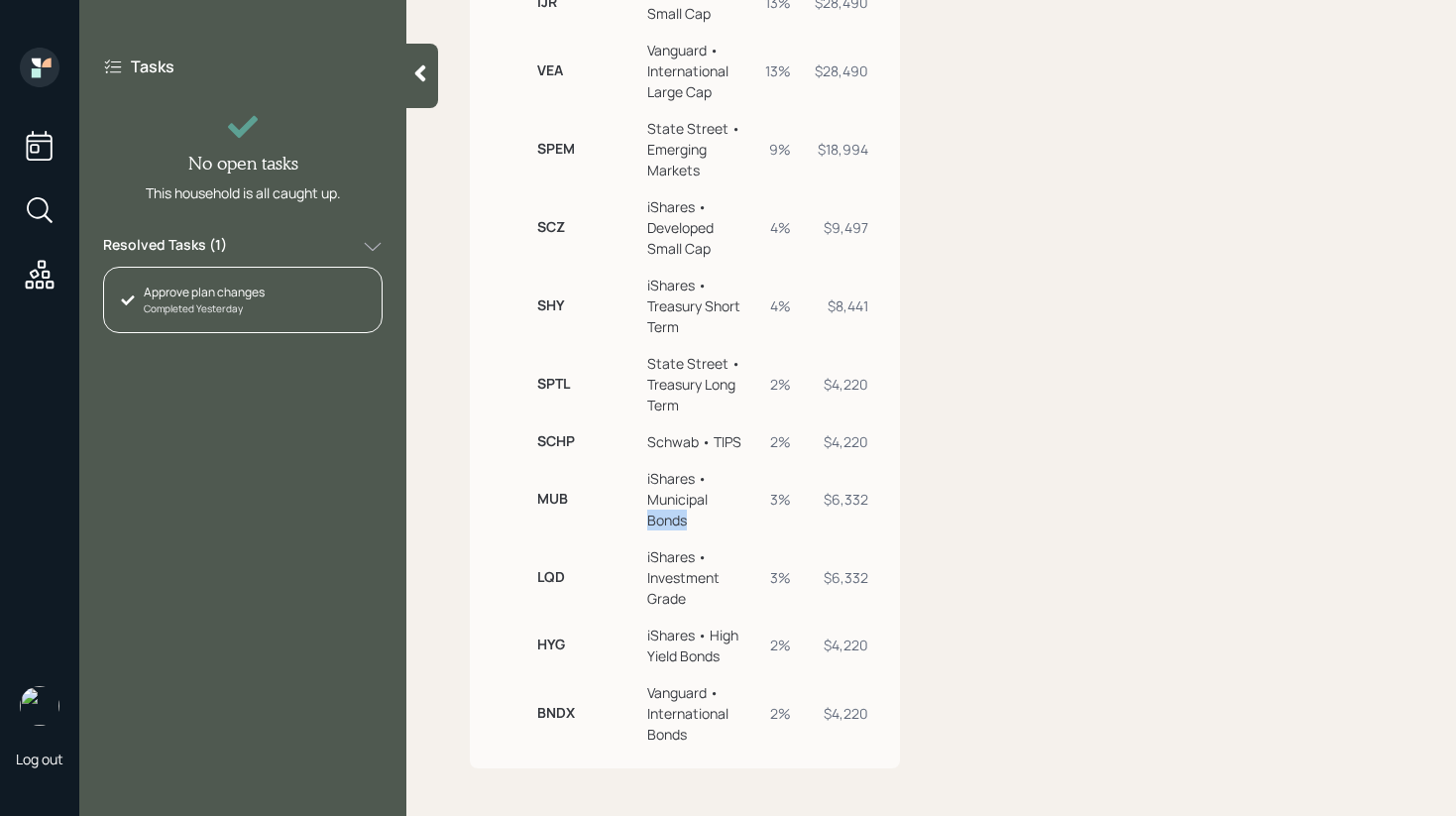 click on "iShares • Municipal Bonds" at bounding box center [696, 499] 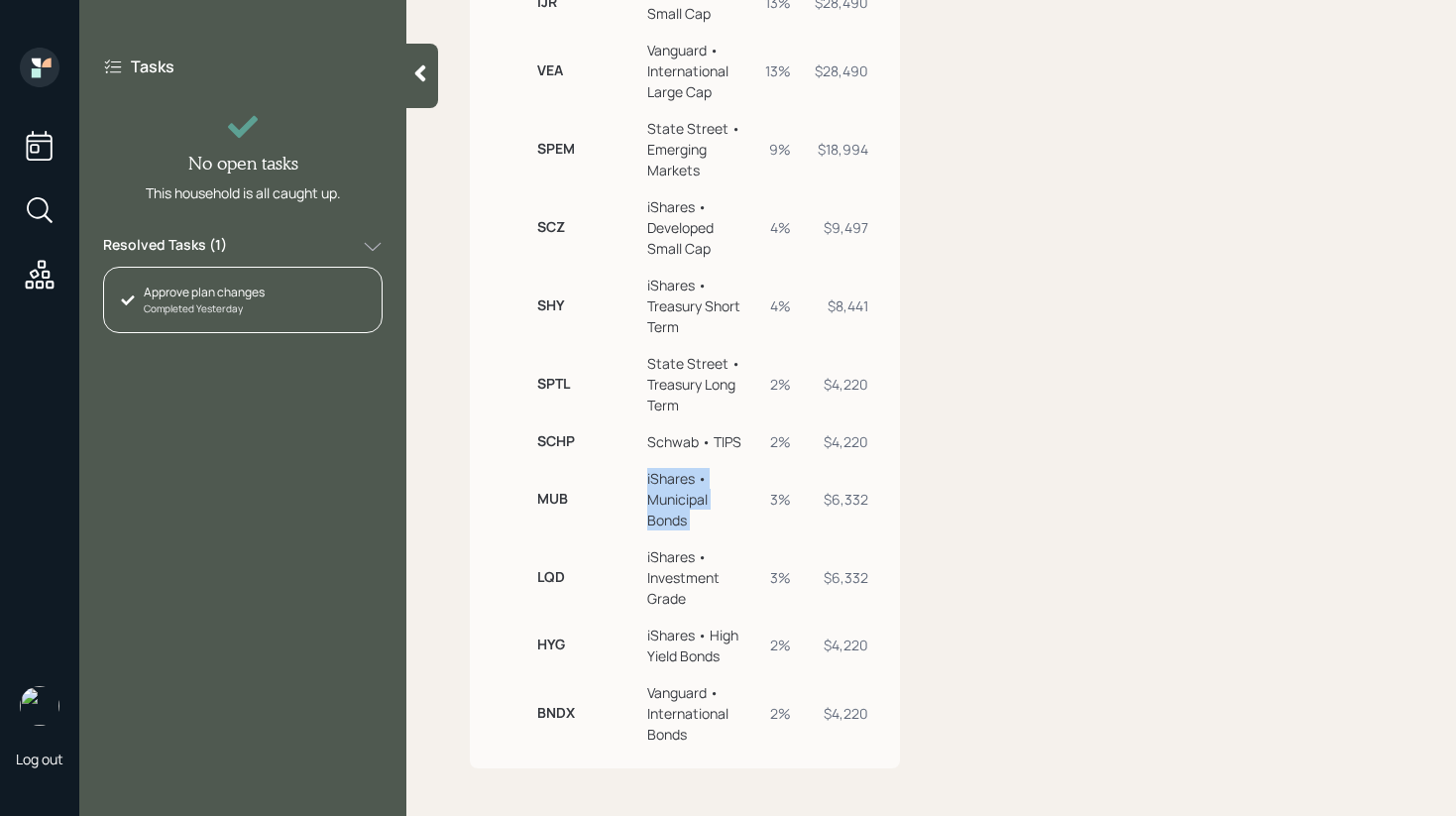 click on "iShares • Municipal Bonds" at bounding box center [696, 499] 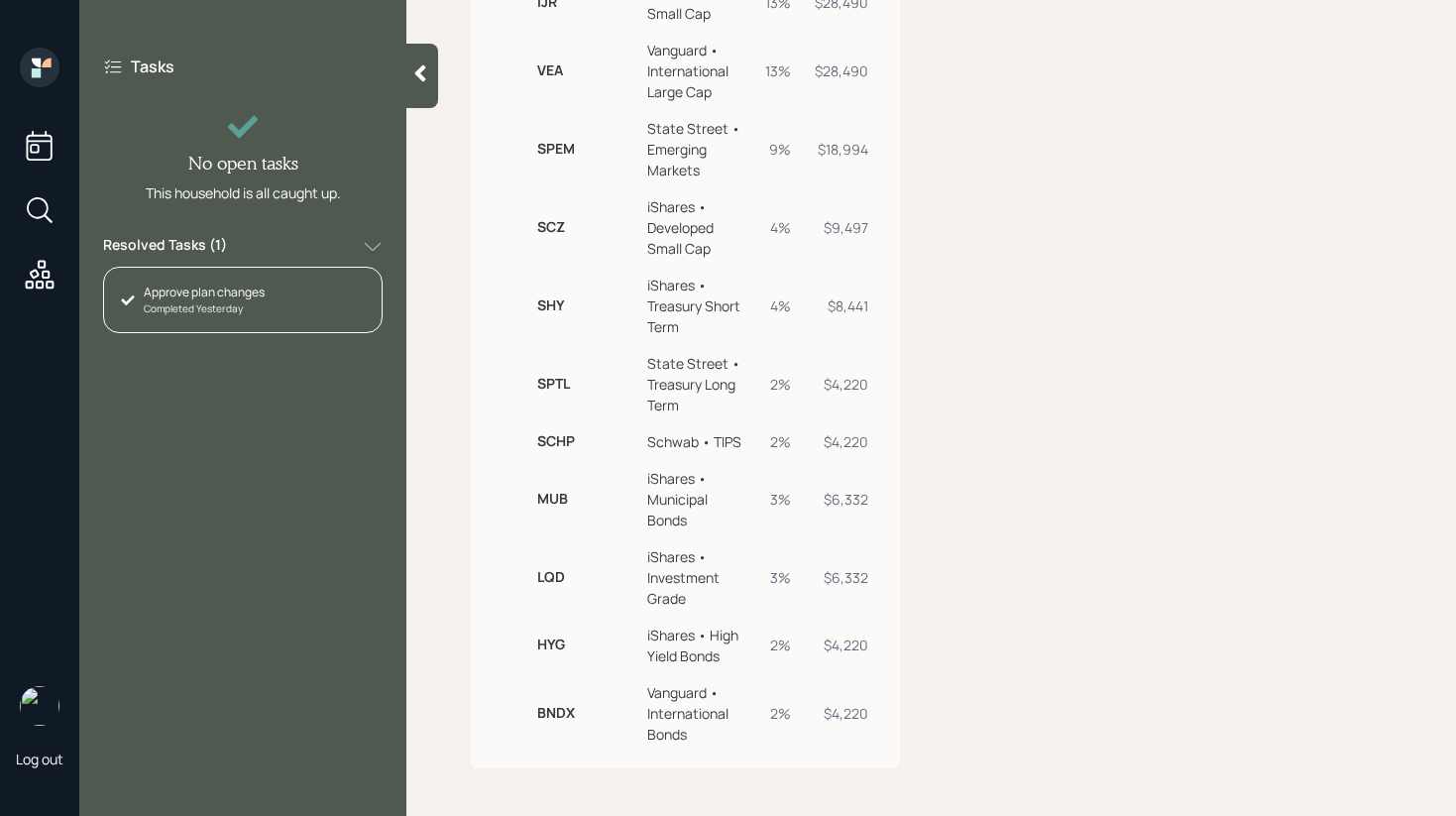 click on "iShares • Municipal Bonds" at bounding box center [696, 499] 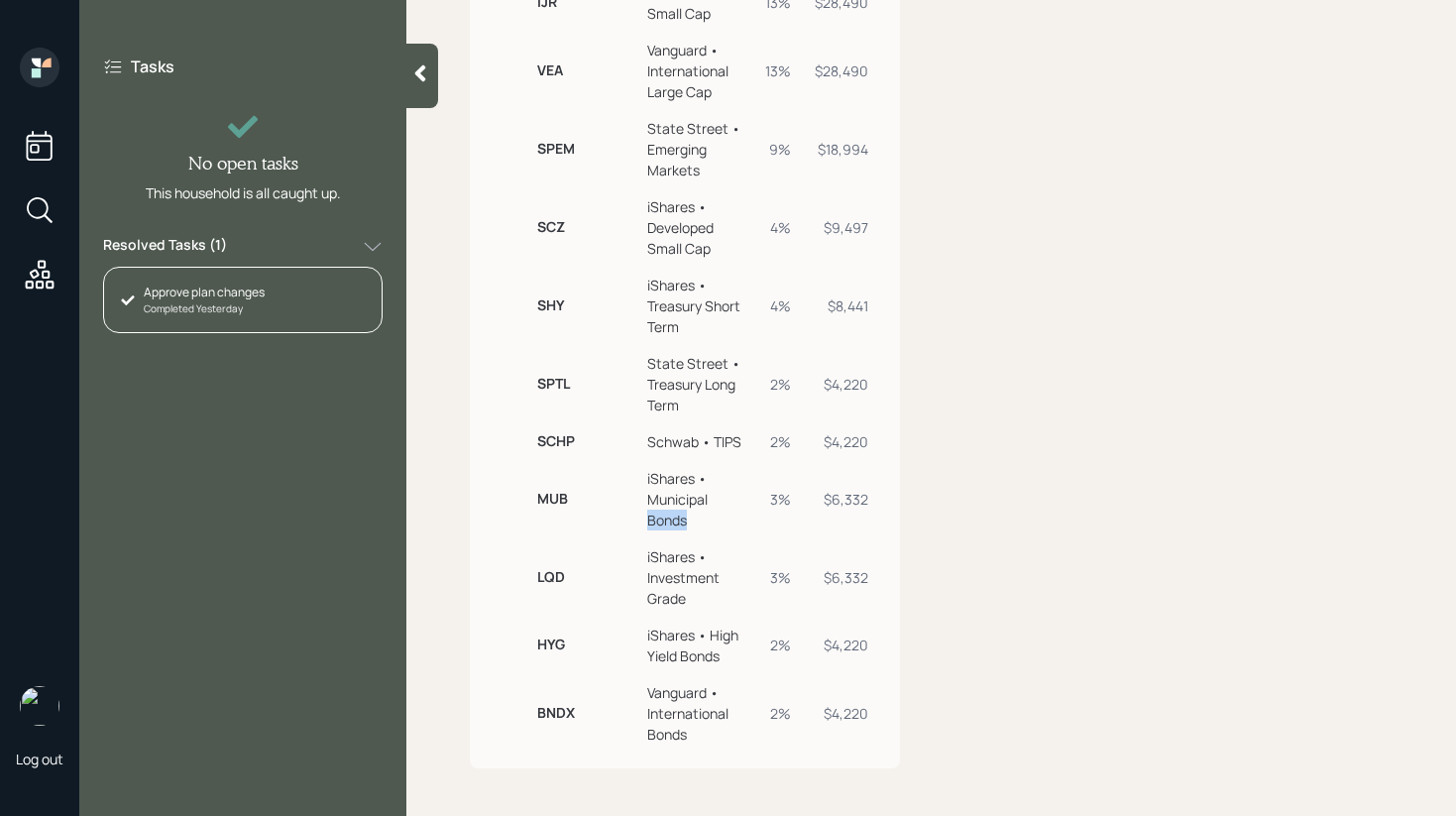 click on "iShares • Municipal Bonds" at bounding box center (696, 499) 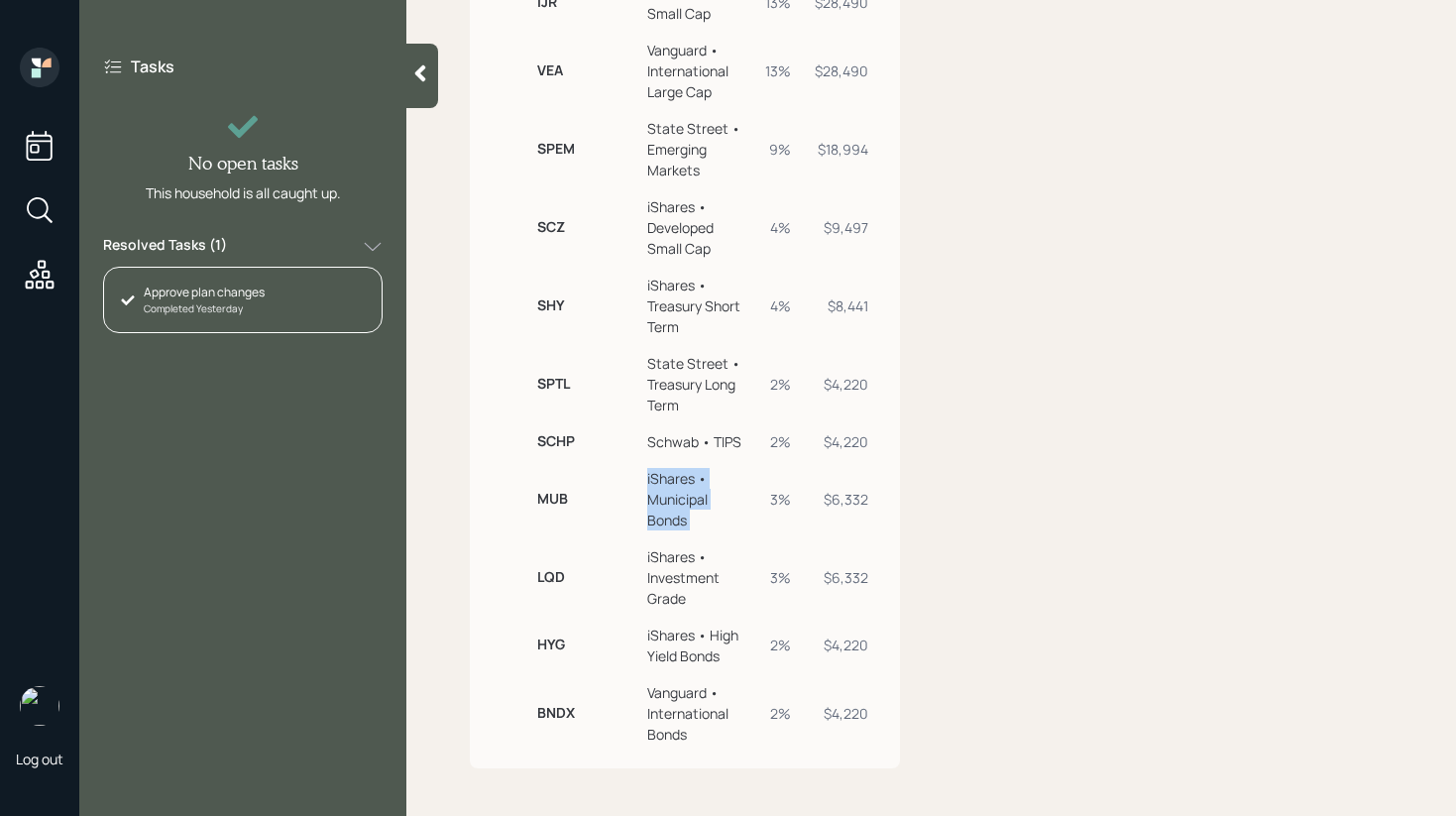 click on "iShares • Municipal Bonds" at bounding box center [696, 499] 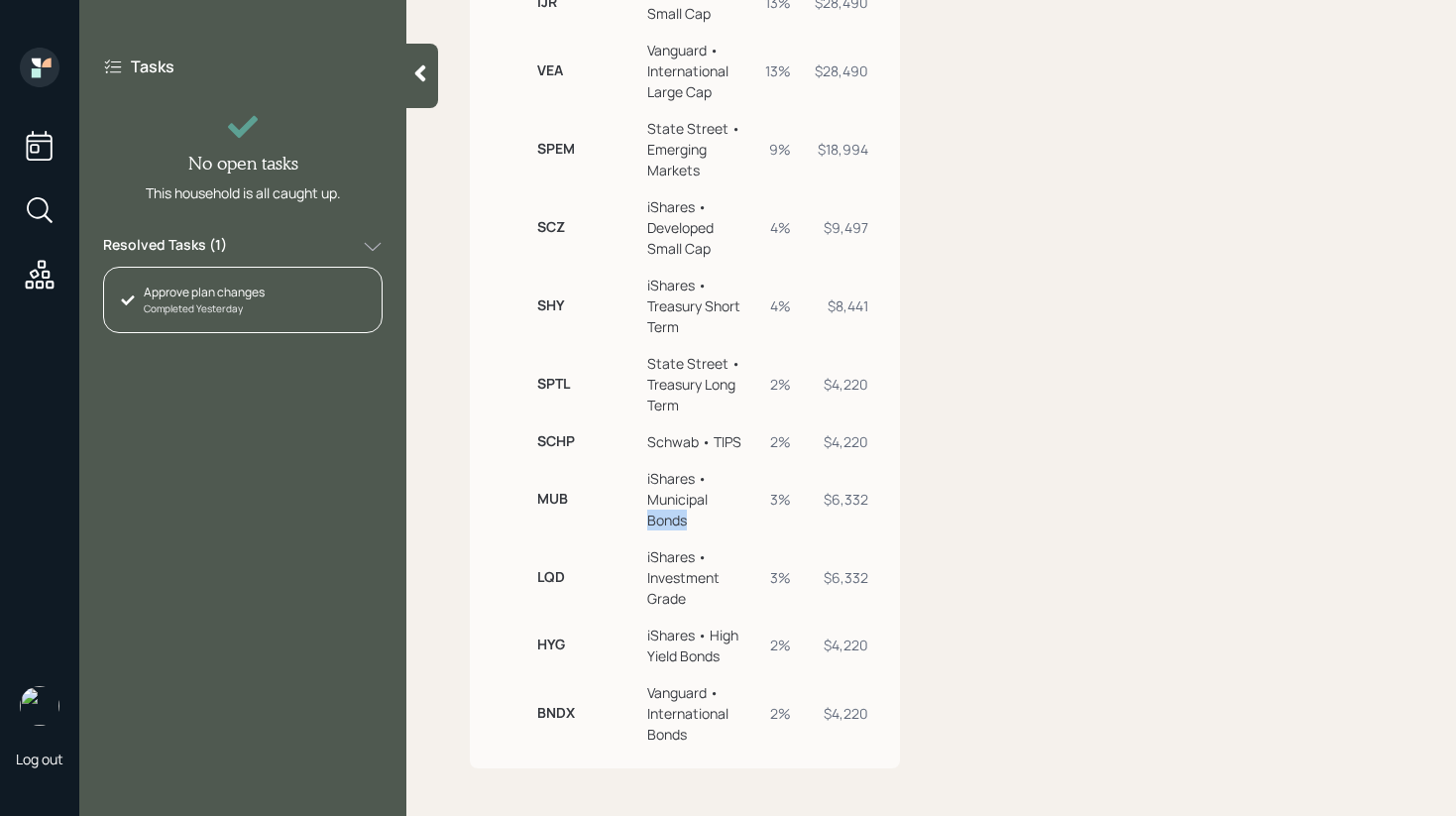 click on "iShares • Municipal Bonds" at bounding box center [696, 499] 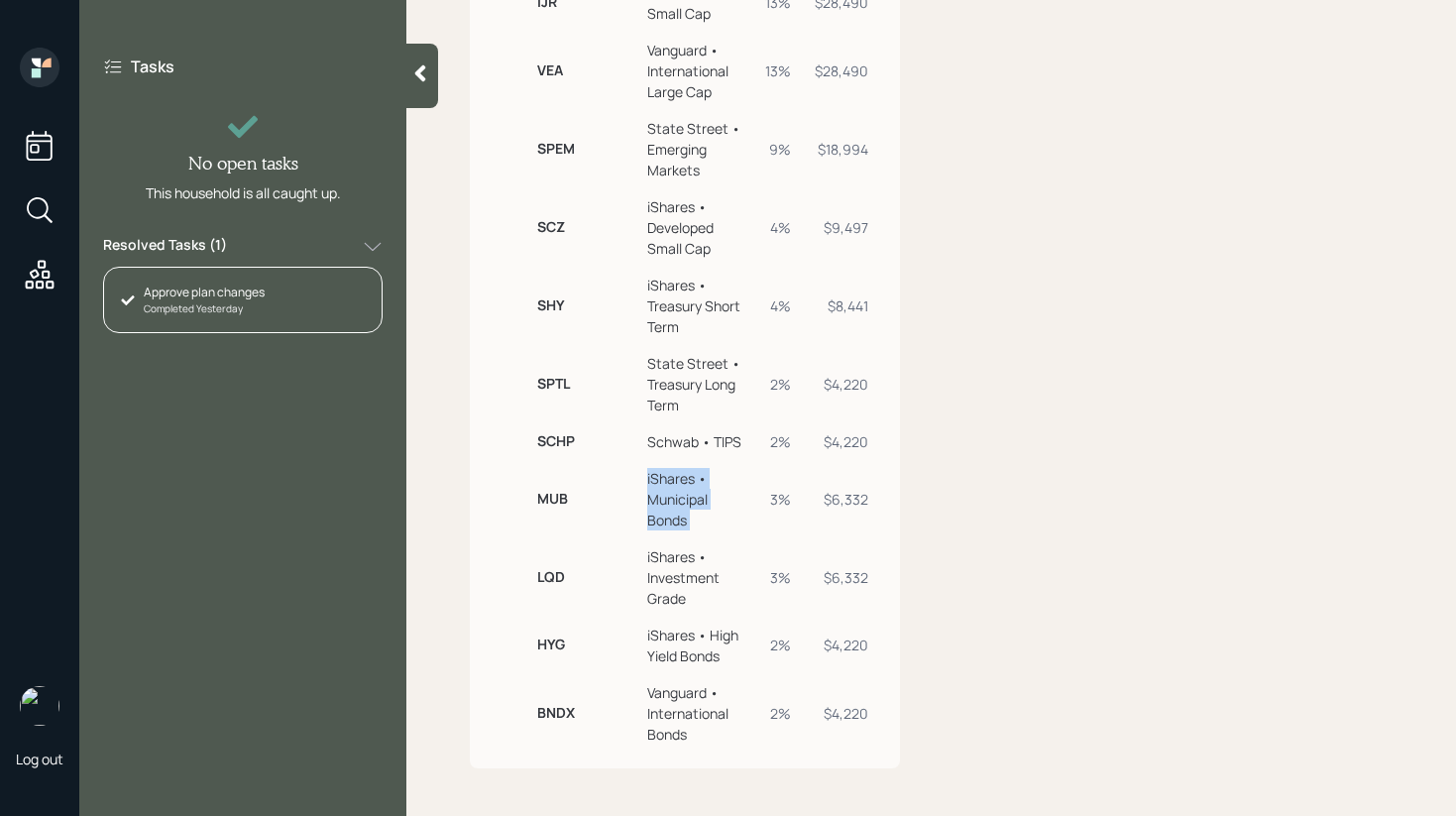 click on "iShares • Municipal Bonds" at bounding box center [696, 499] 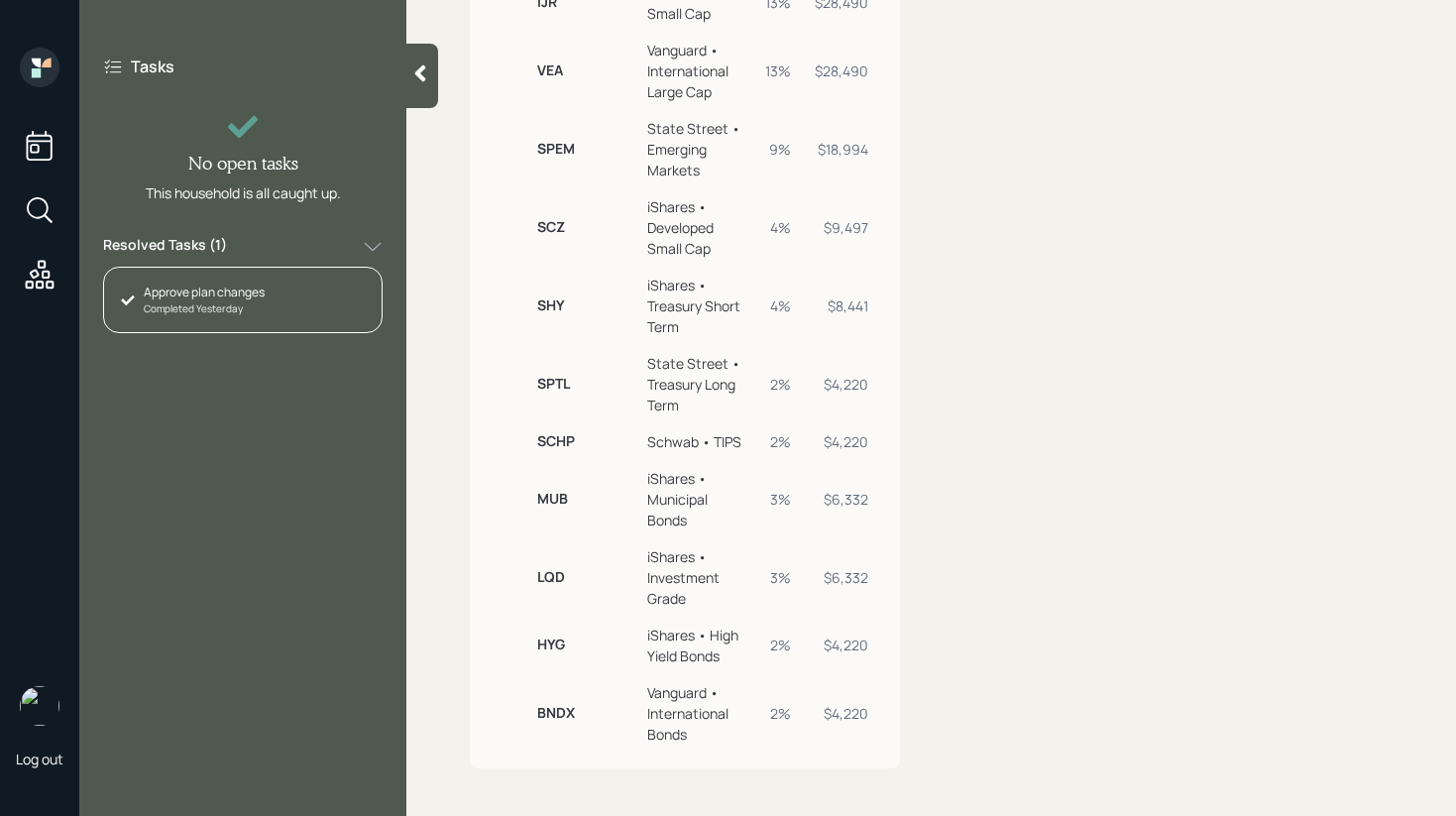 click on "iShares • Municipal Bonds" at bounding box center (696, 499) 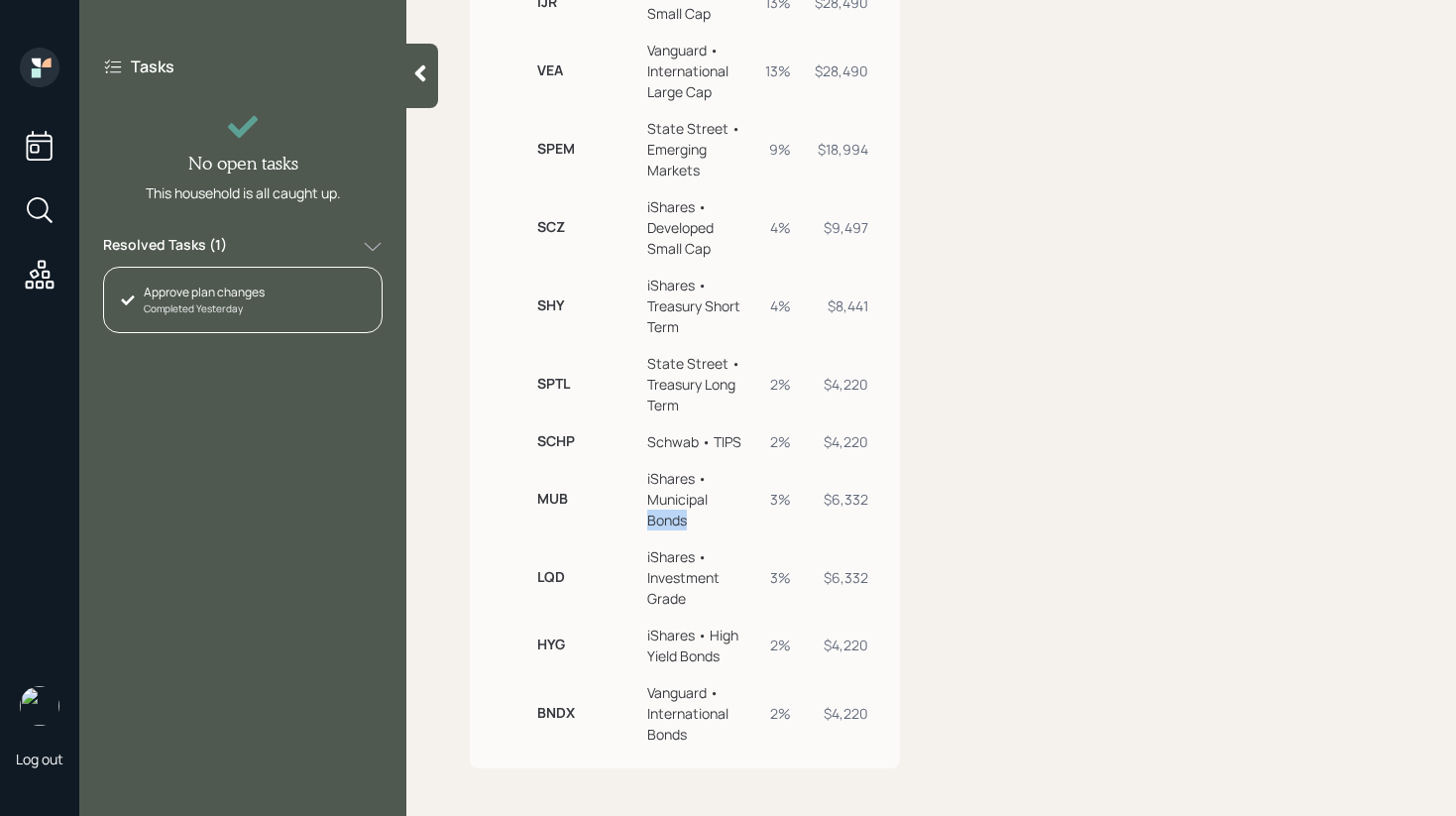 click on "iShares • Municipal Bonds" at bounding box center [696, 499] 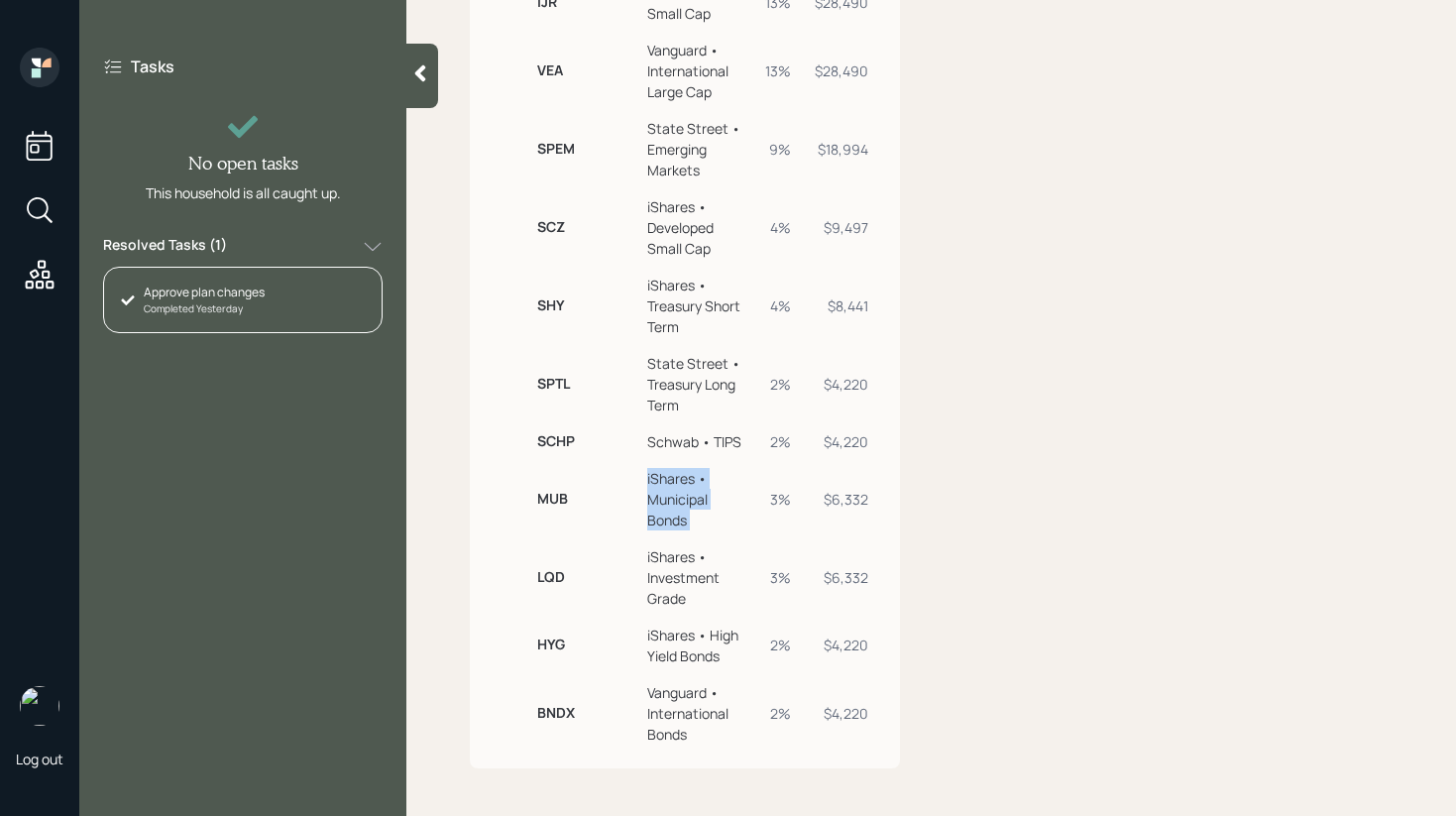 click on "iShares • Municipal Bonds" at bounding box center (696, 499) 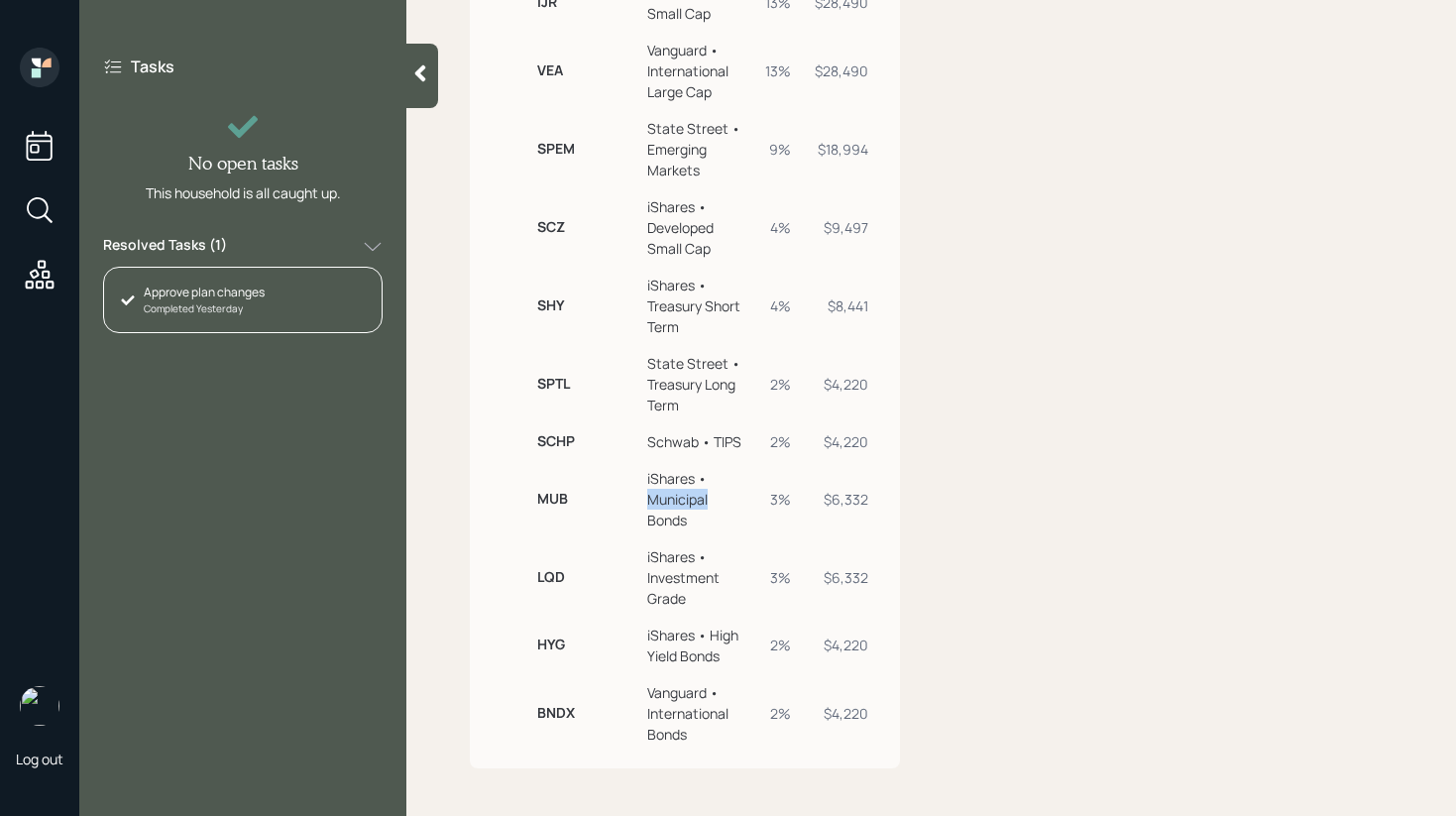 click on "iShares • Municipal Bonds" at bounding box center [696, 499] 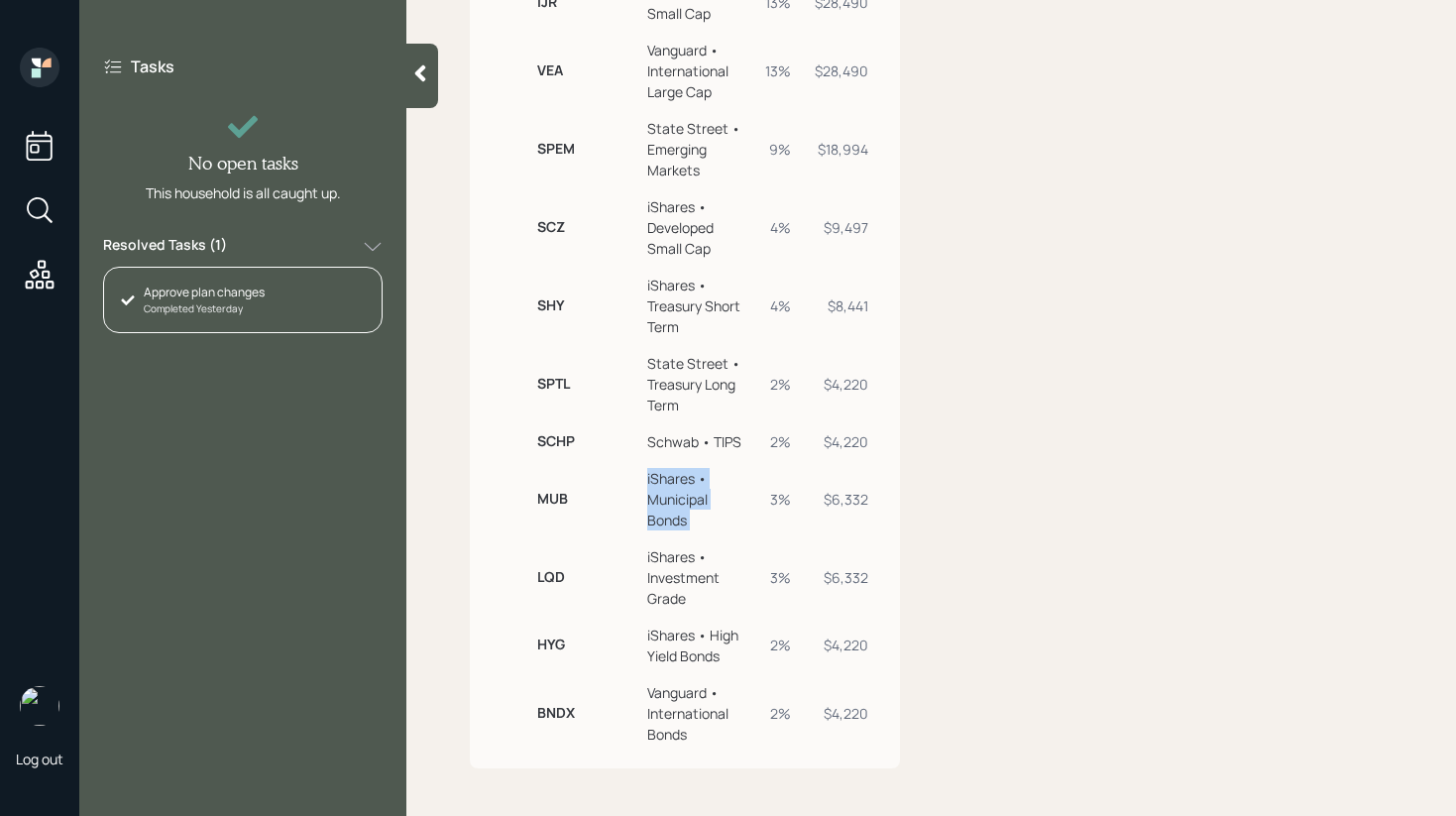 click on "iShares • Municipal Bonds" at bounding box center [696, 499] 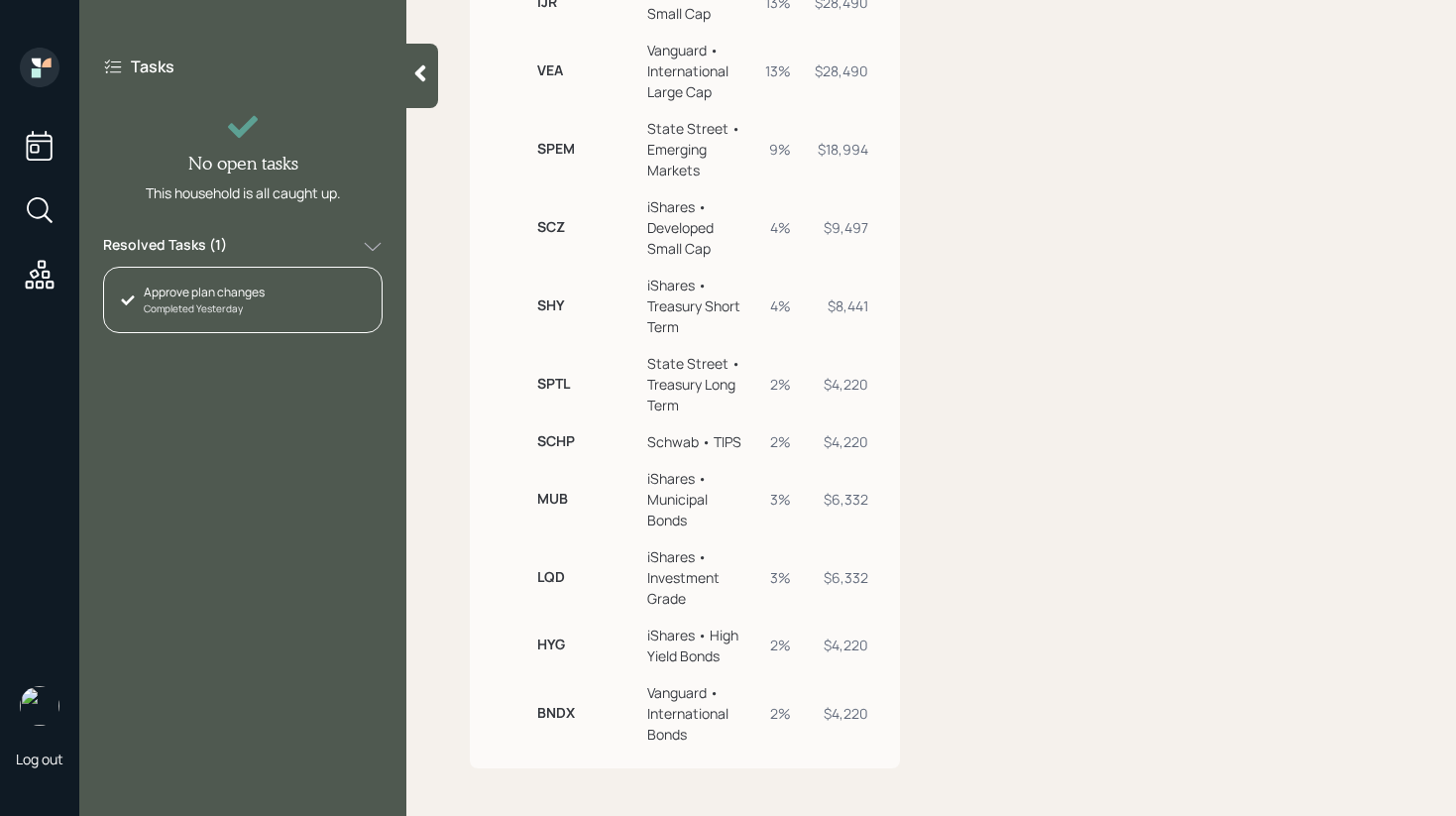 click on "iShares • Municipal Bonds" at bounding box center [696, 499] 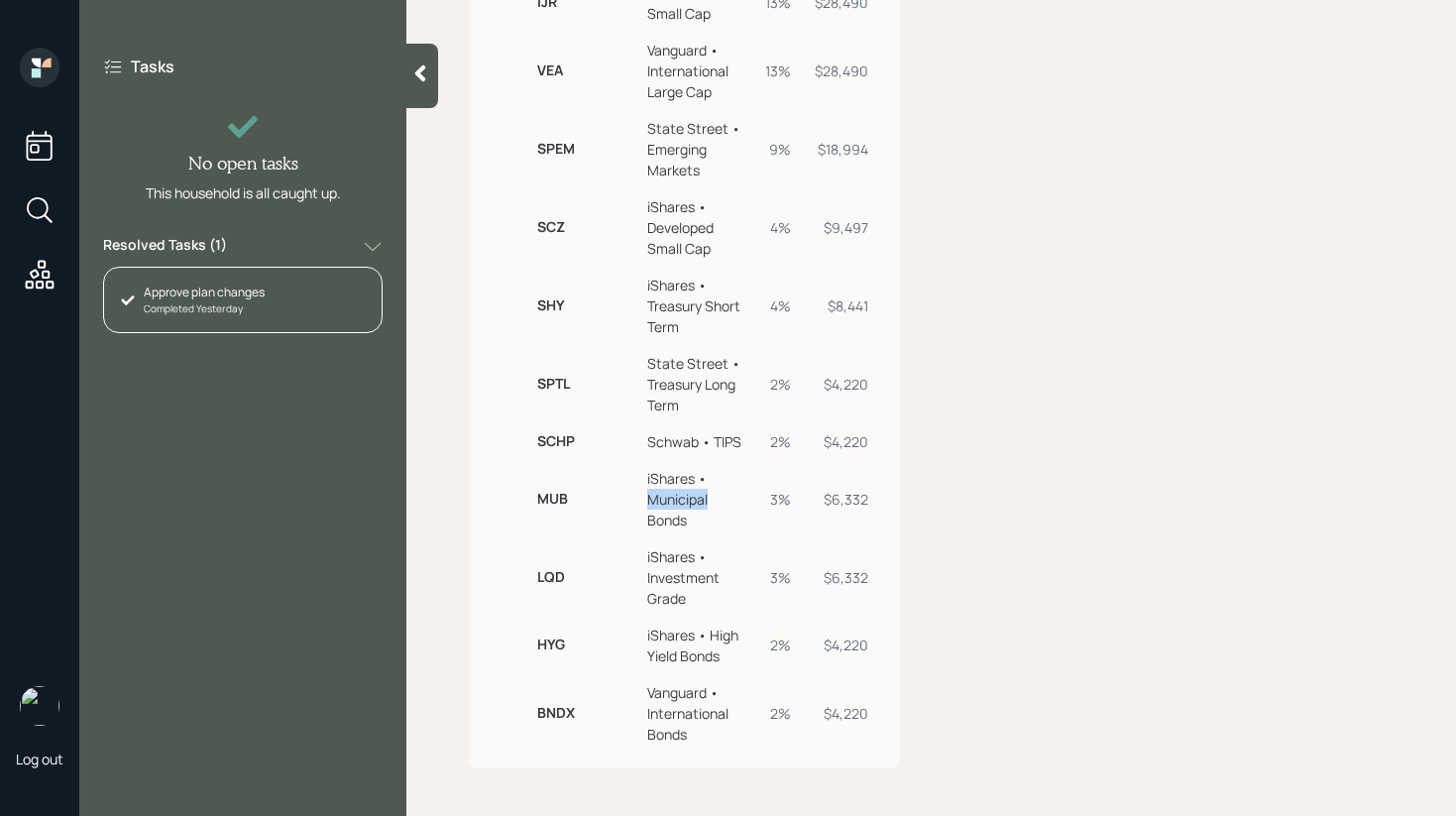 click on "iShares • Municipal Bonds" at bounding box center (696, 499) 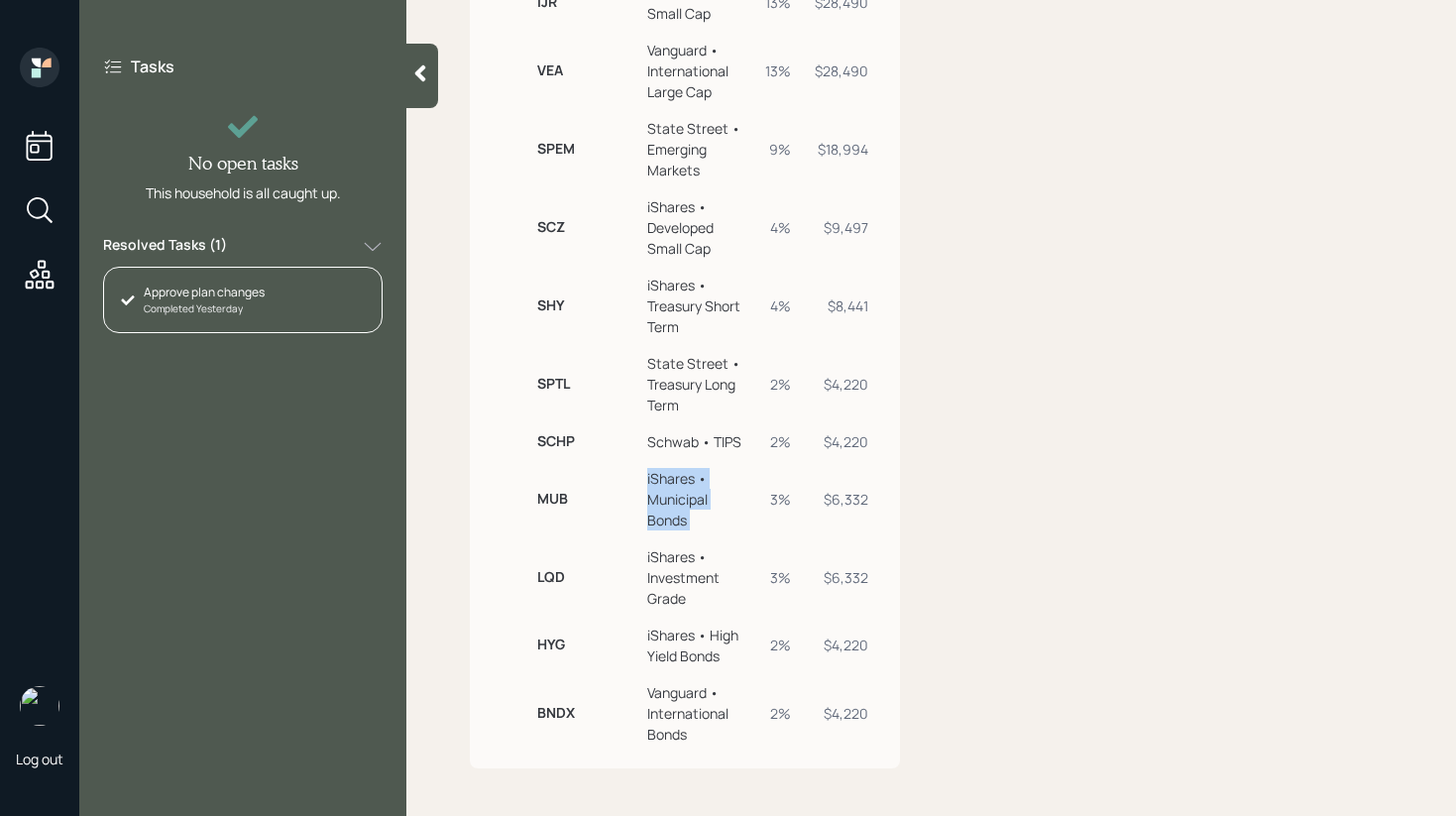click on "iShares • Municipal Bonds" at bounding box center (696, 499) 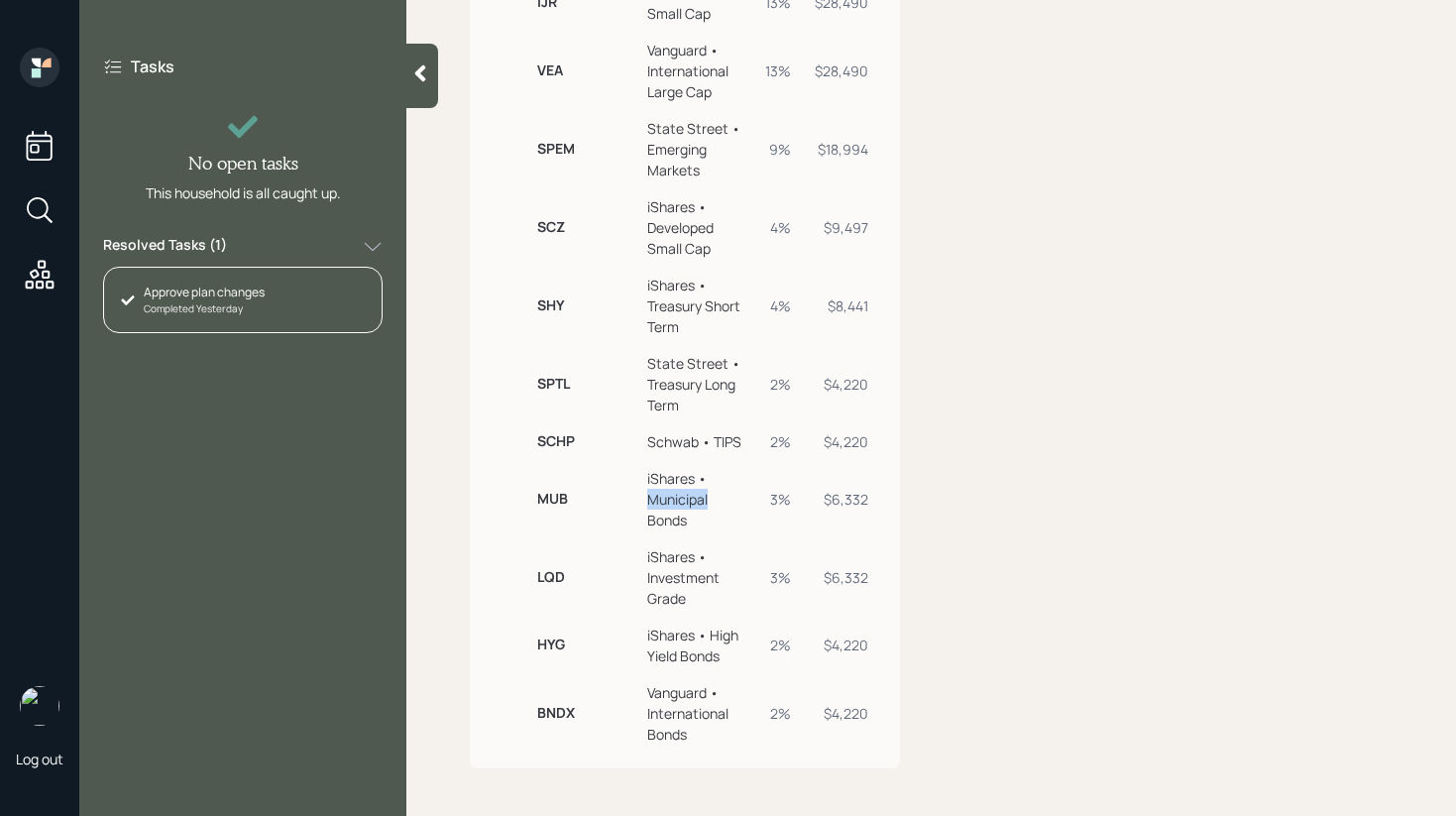 click on "iShares • Municipal Bonds" at bounding box center [696, 499] 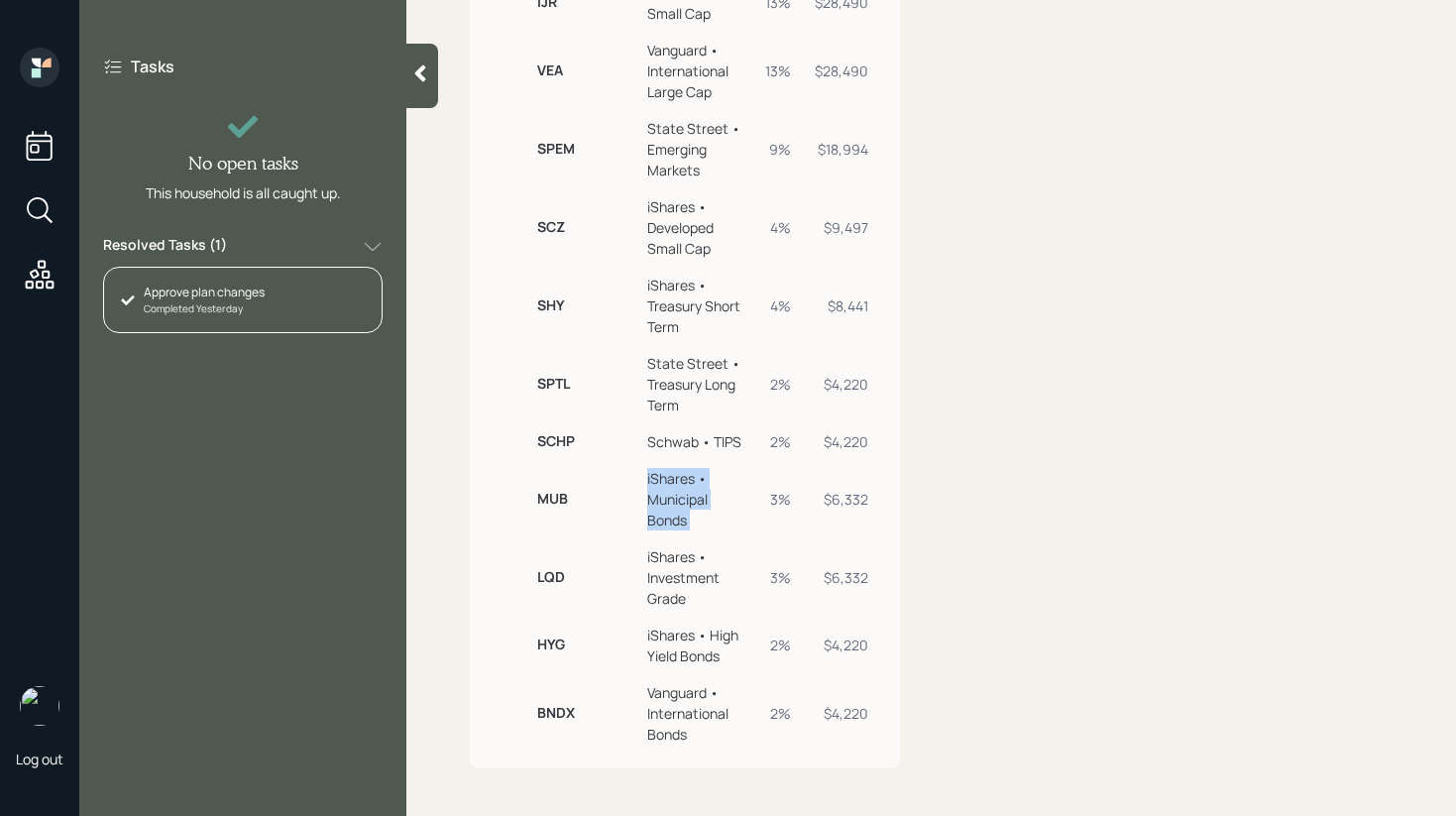 click on "iShares • Municipal Bonds" at bounding box center [696, 499] 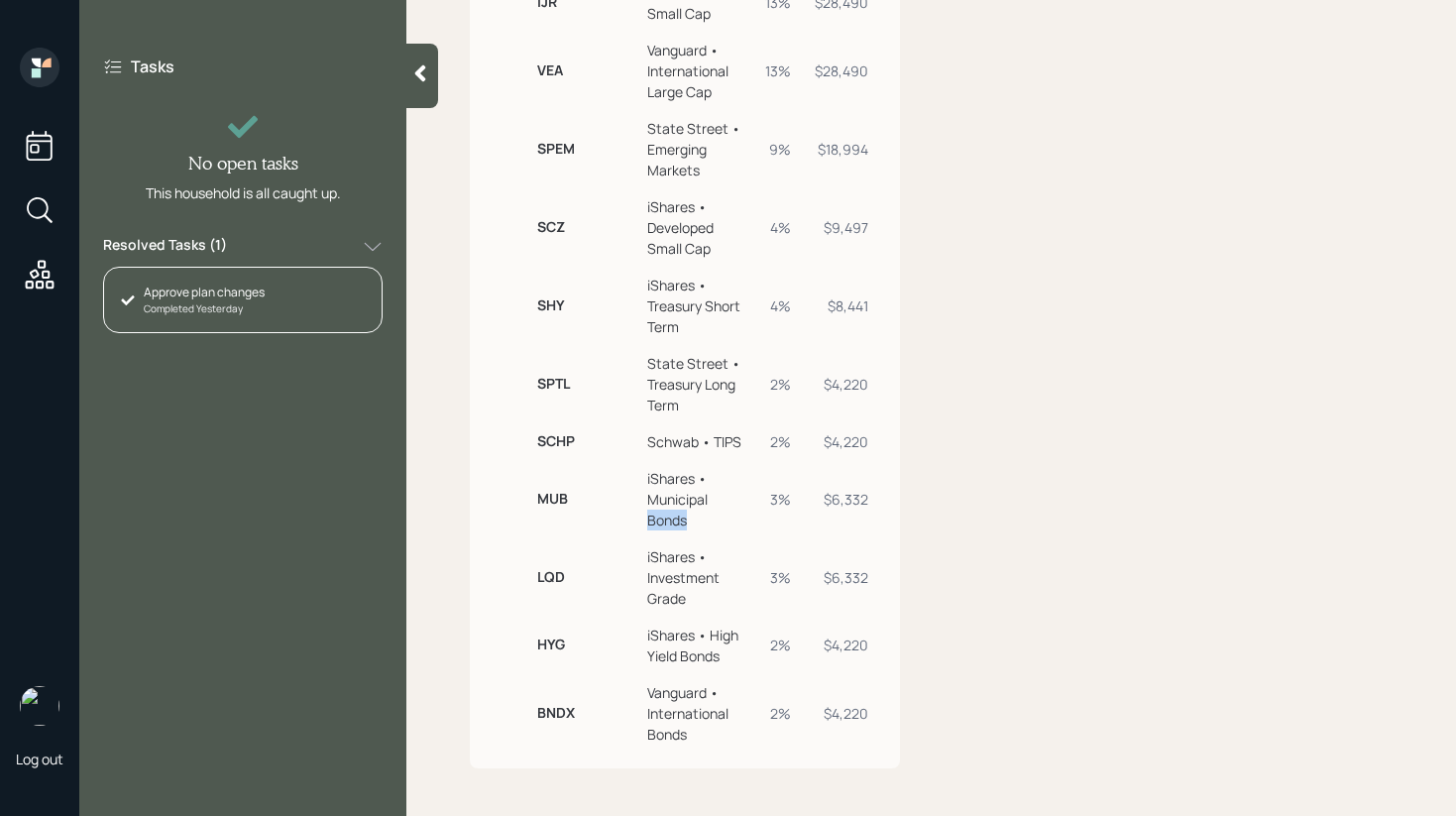 click on "iShares • Municipal Bonds" at bounding box center (696, 499) 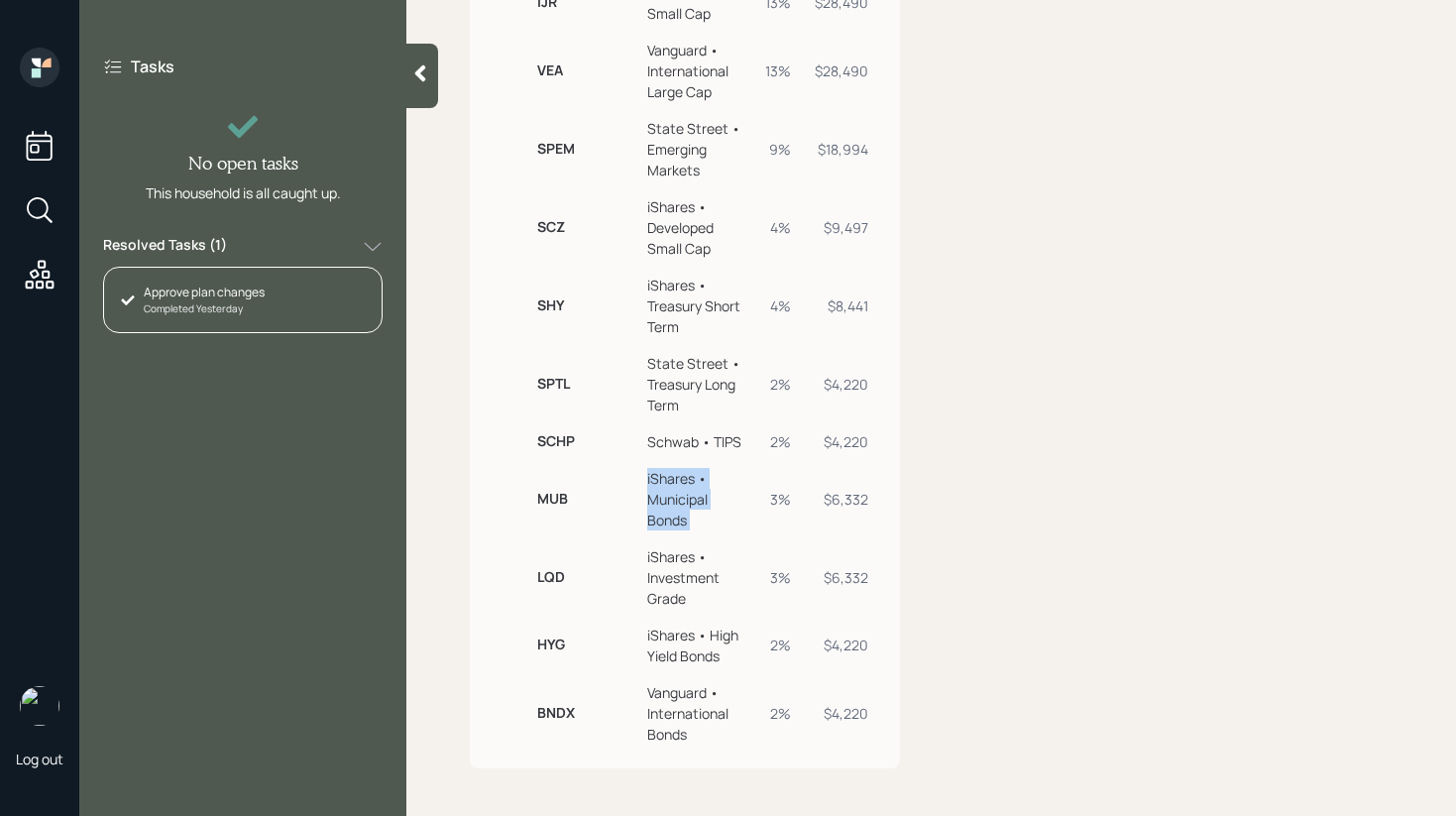 click on "iShares • Municipal Bonds" at bounding box center [696, 499] 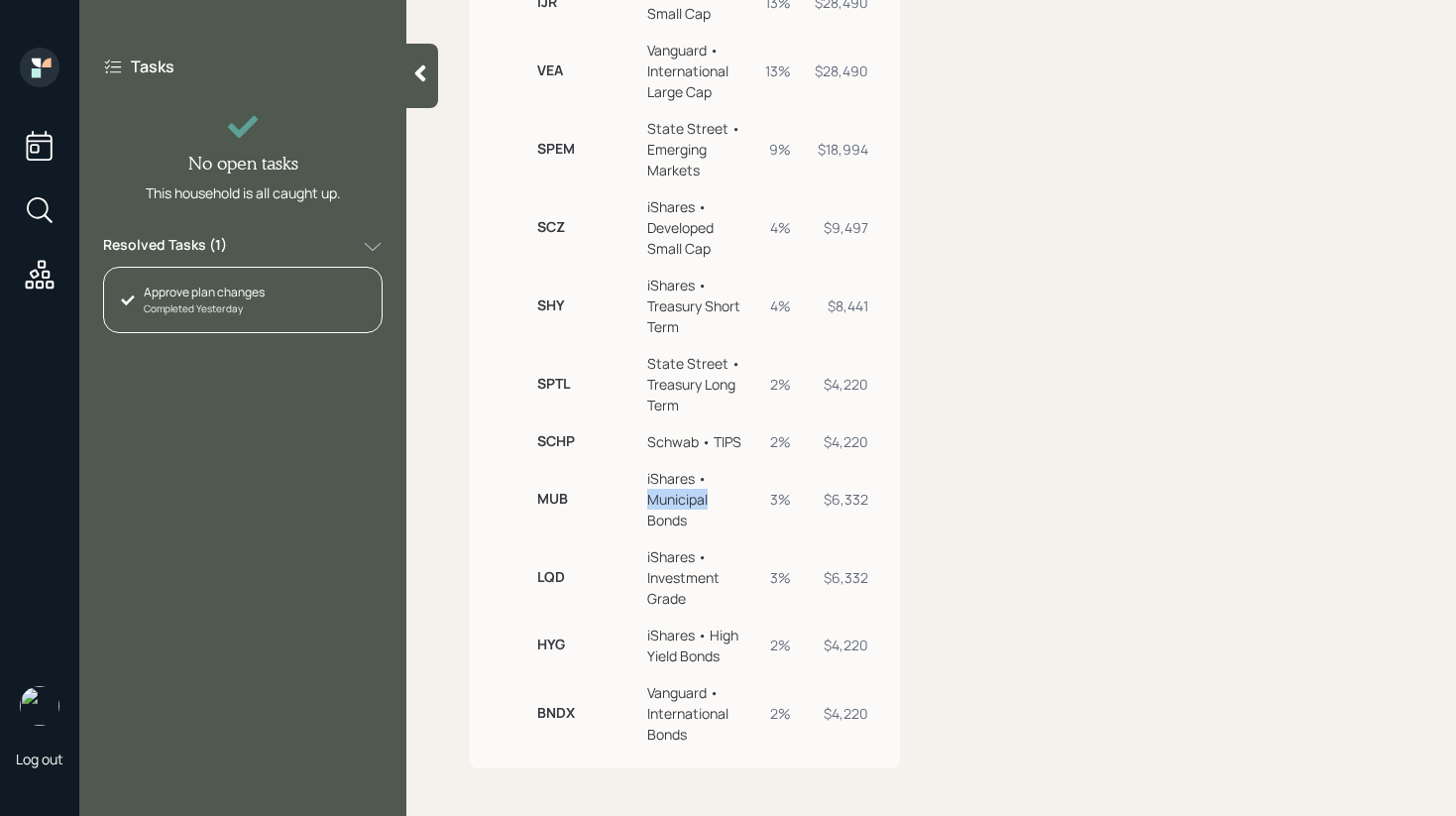 click on "iShares • Municipal Bonds" at bounding box center (696, 499) 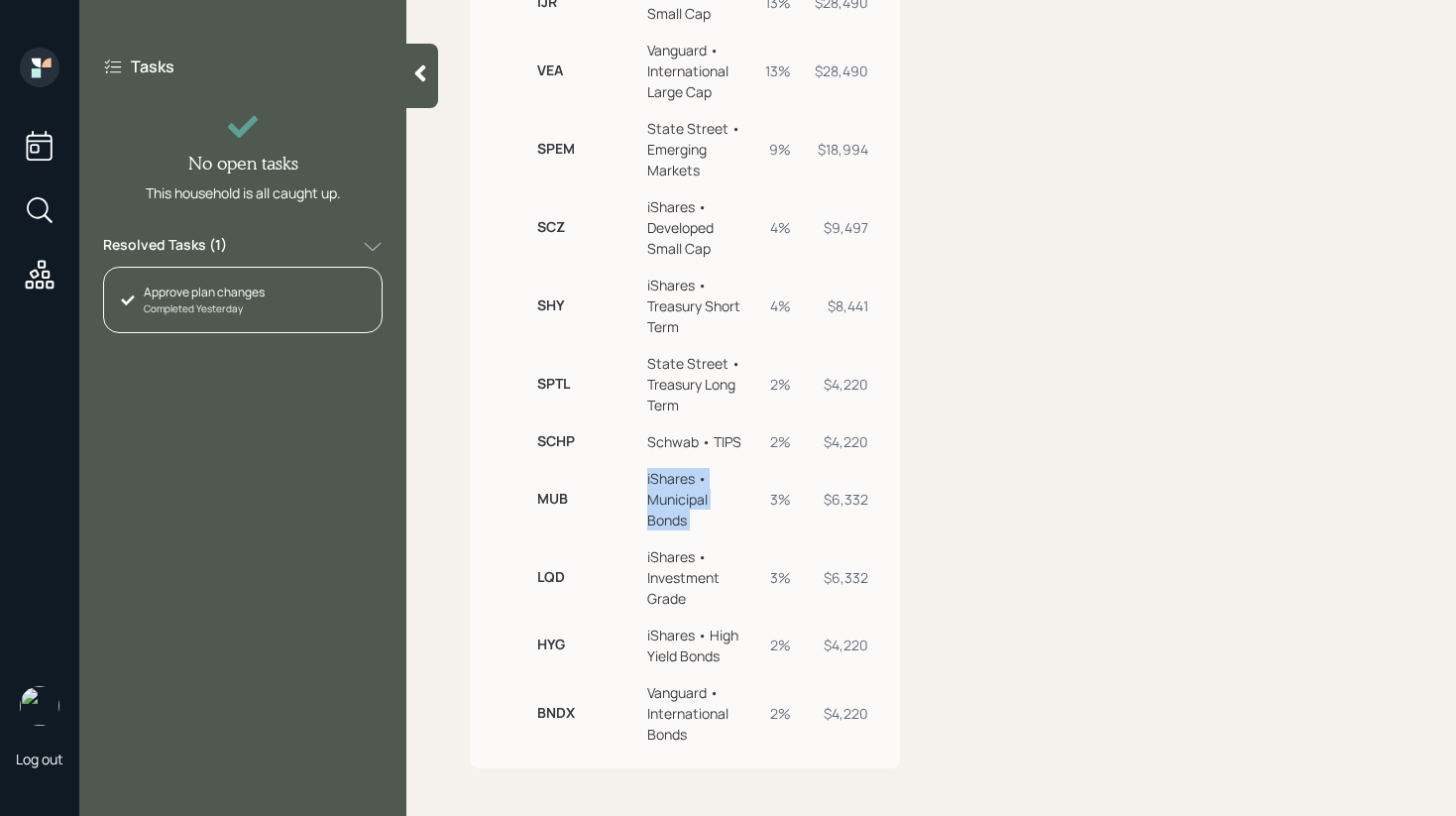 click on "iShares • Municipal Bonds" at bounding box center (696, 499) 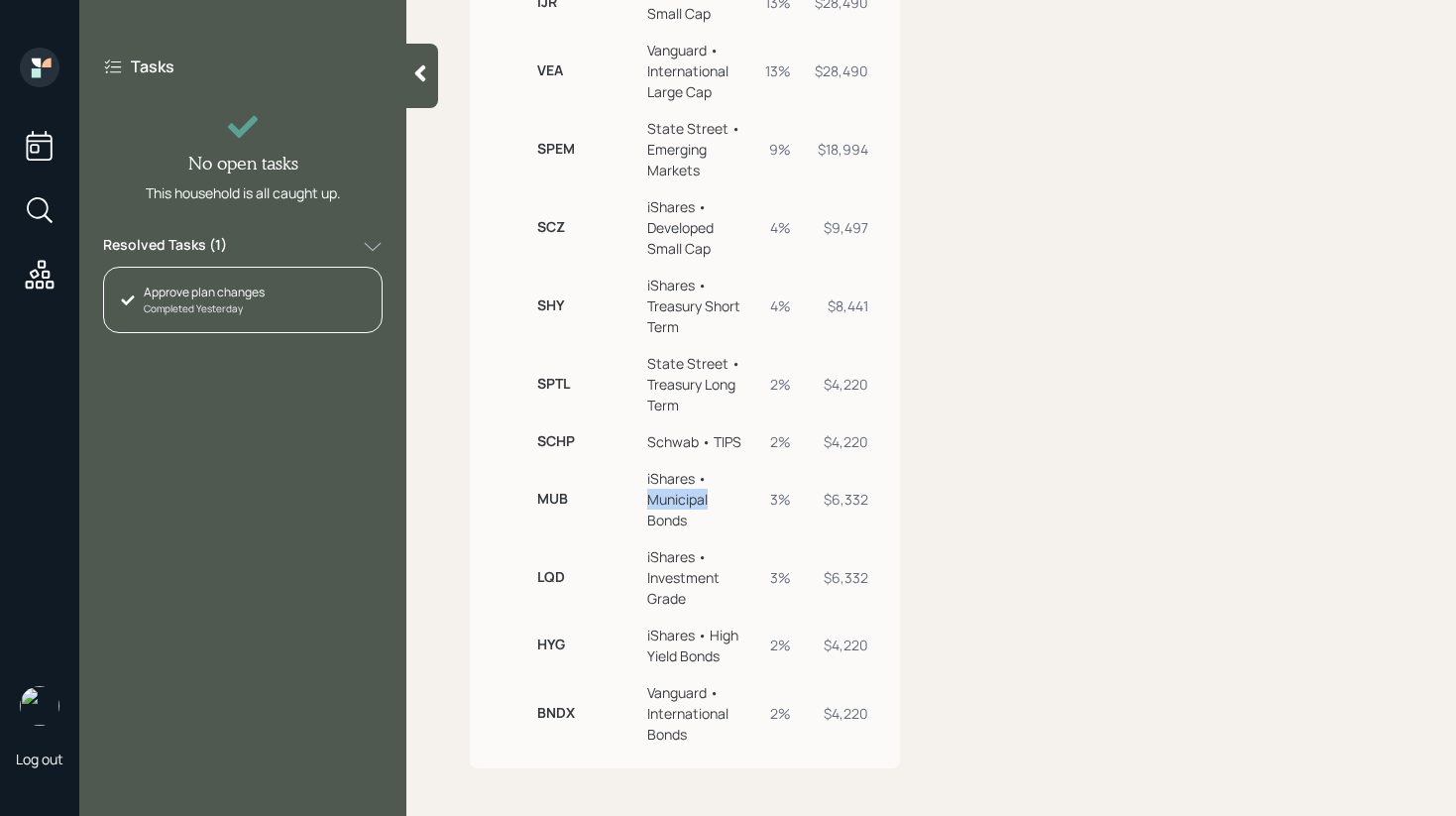 click on "iShares • Municipal Bonds" at bounding box center [696, 499] 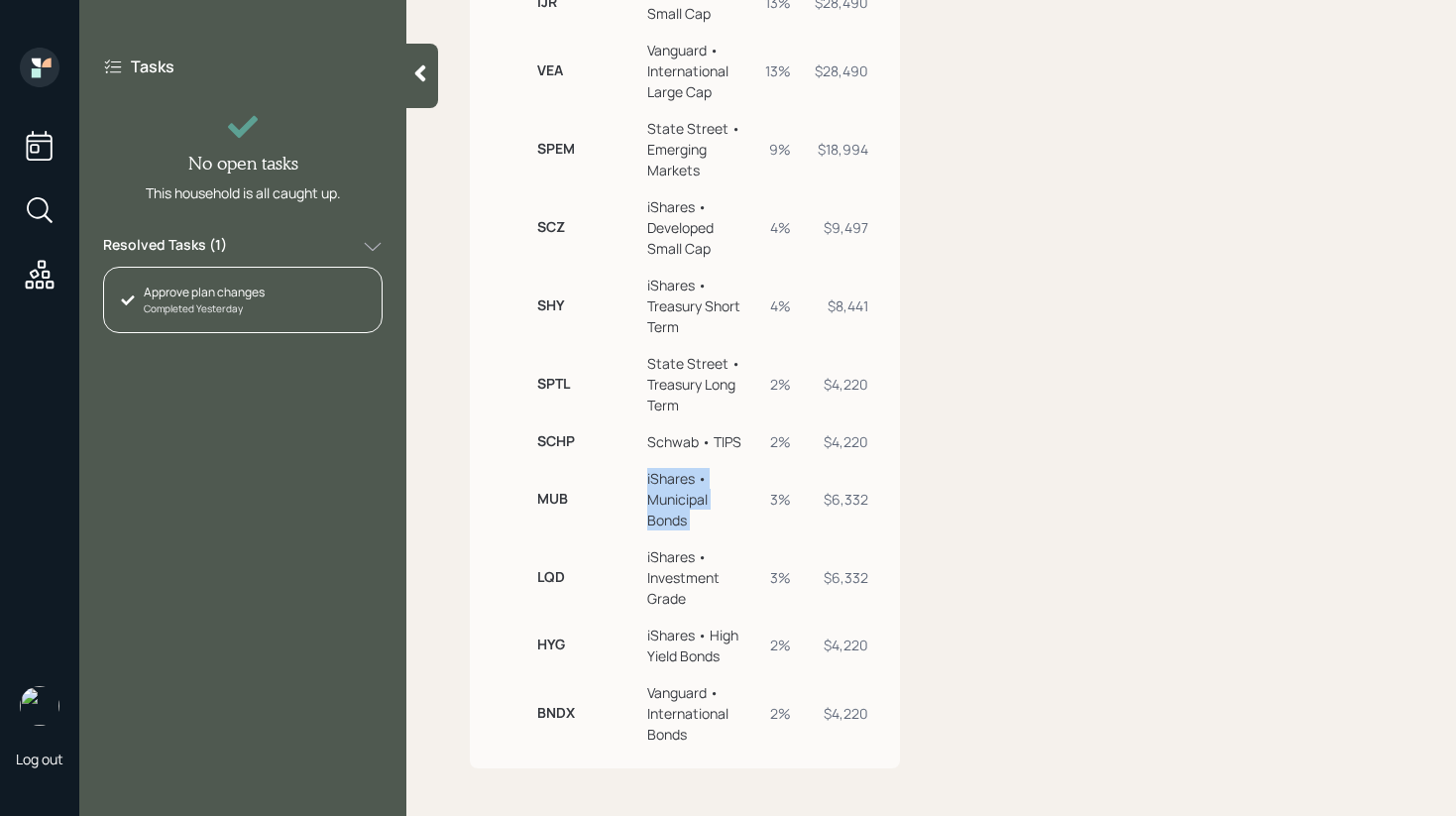 click on "iShares • Municipal Bonds" at bounding box center [696, 499] 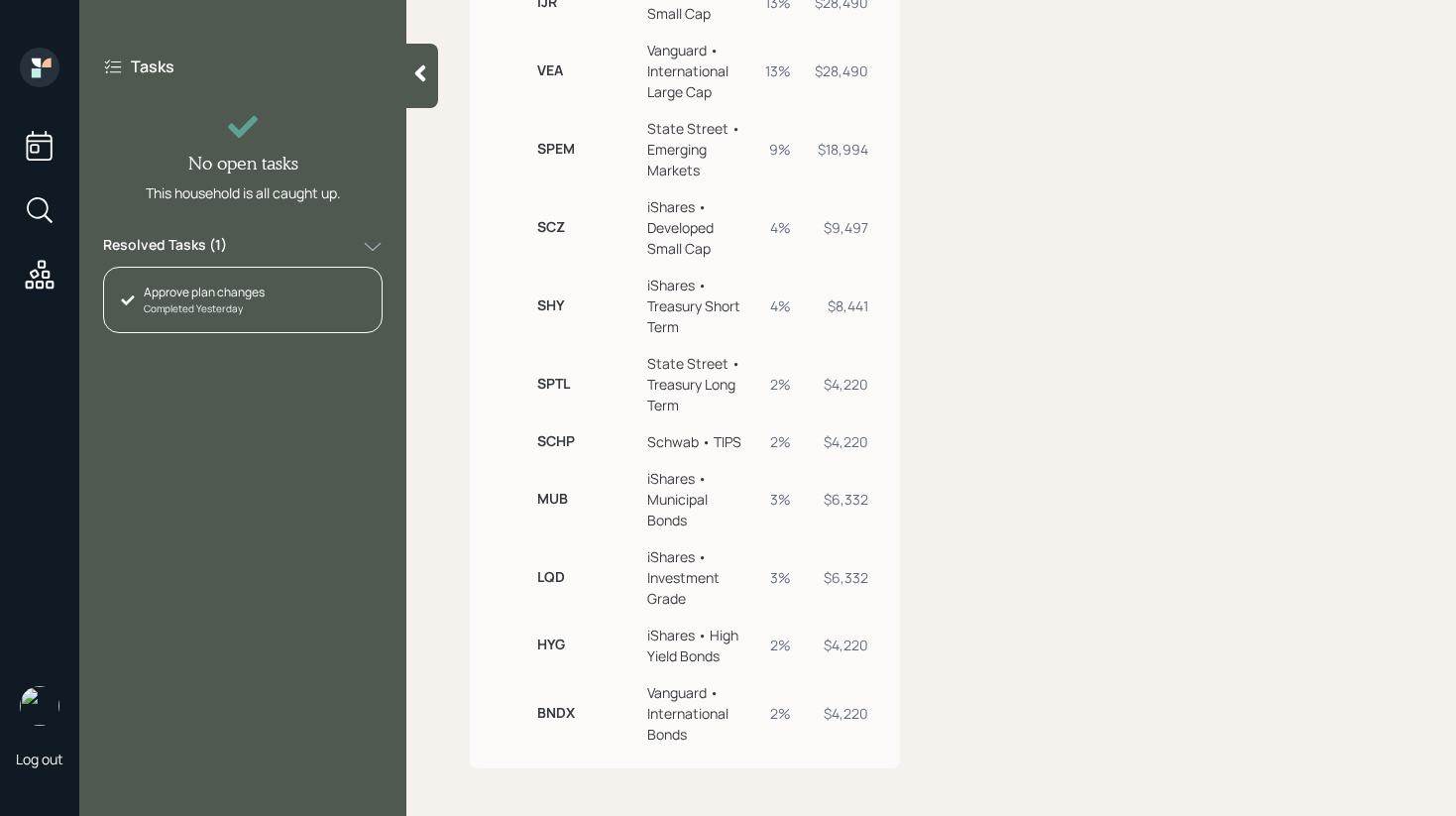 click on "iShares • Municipal Bonds" at bounding box center [696, 499] 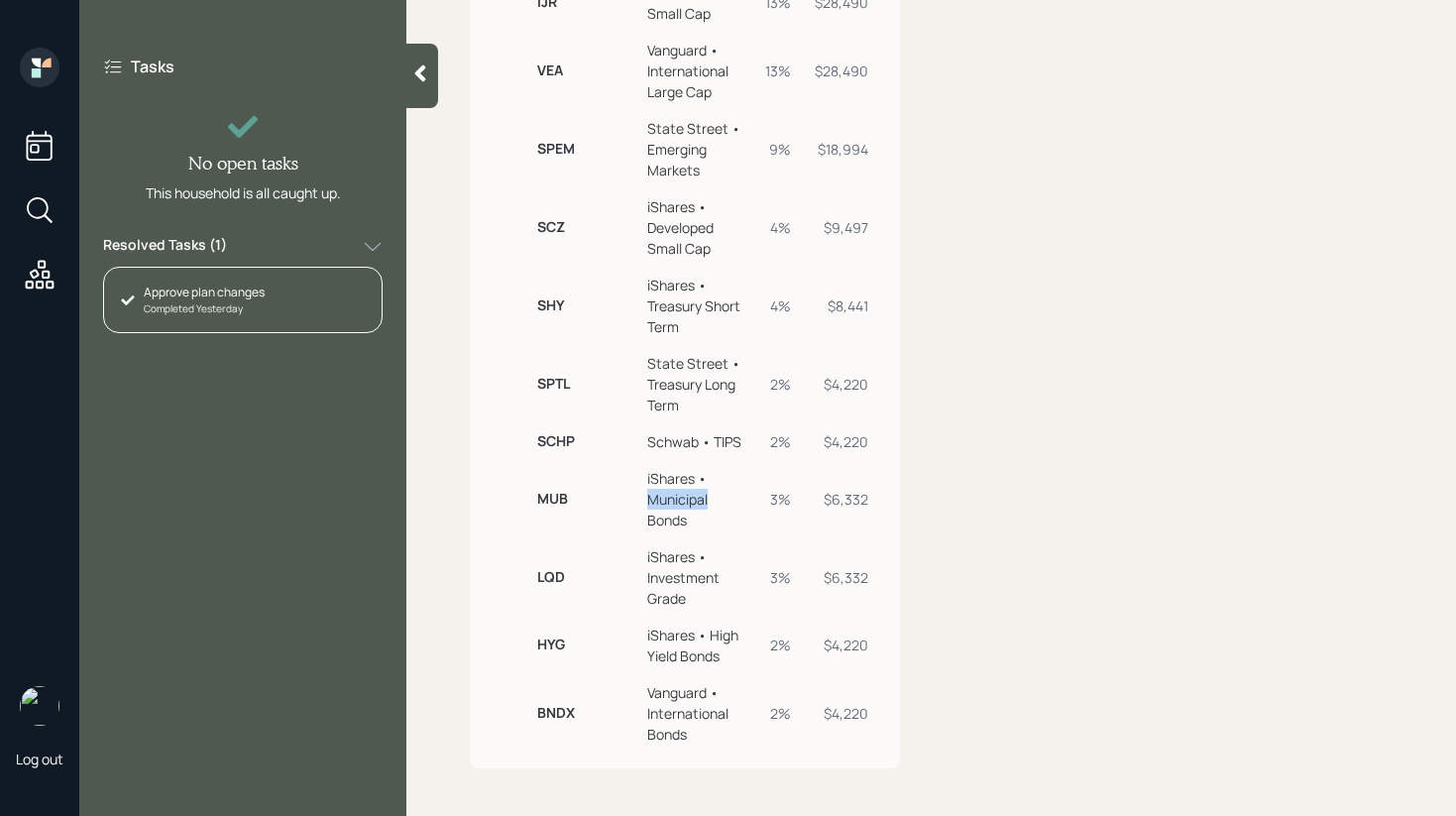 click on "iShares • Municipal Bonds" at bounding box center (696, 499) 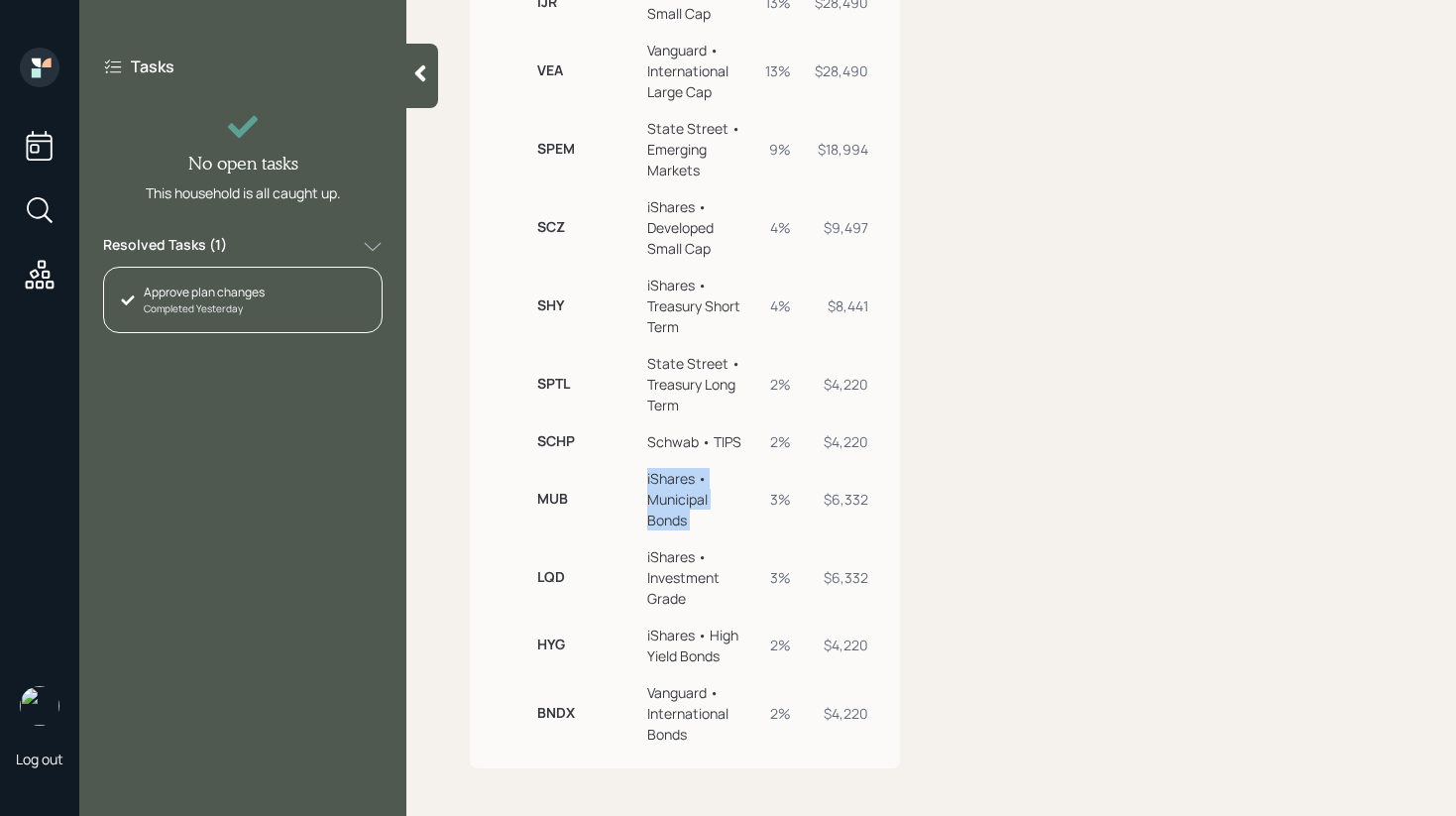 click on "iShares • Municipal Bonds" at bounding box center (696, 499) 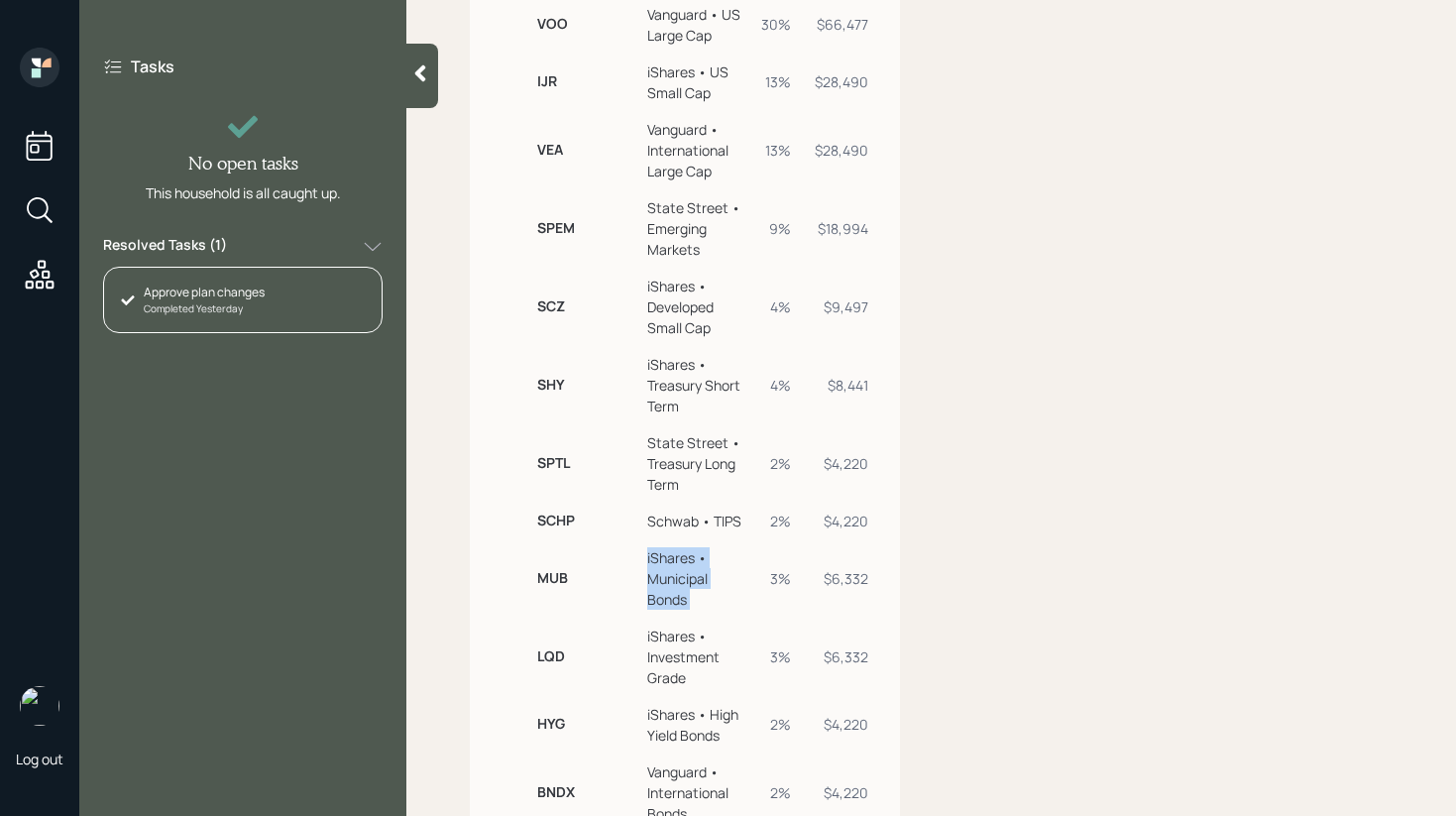 scroll, scrollTop: 1234, scrollLeft: 0, axis: vertical 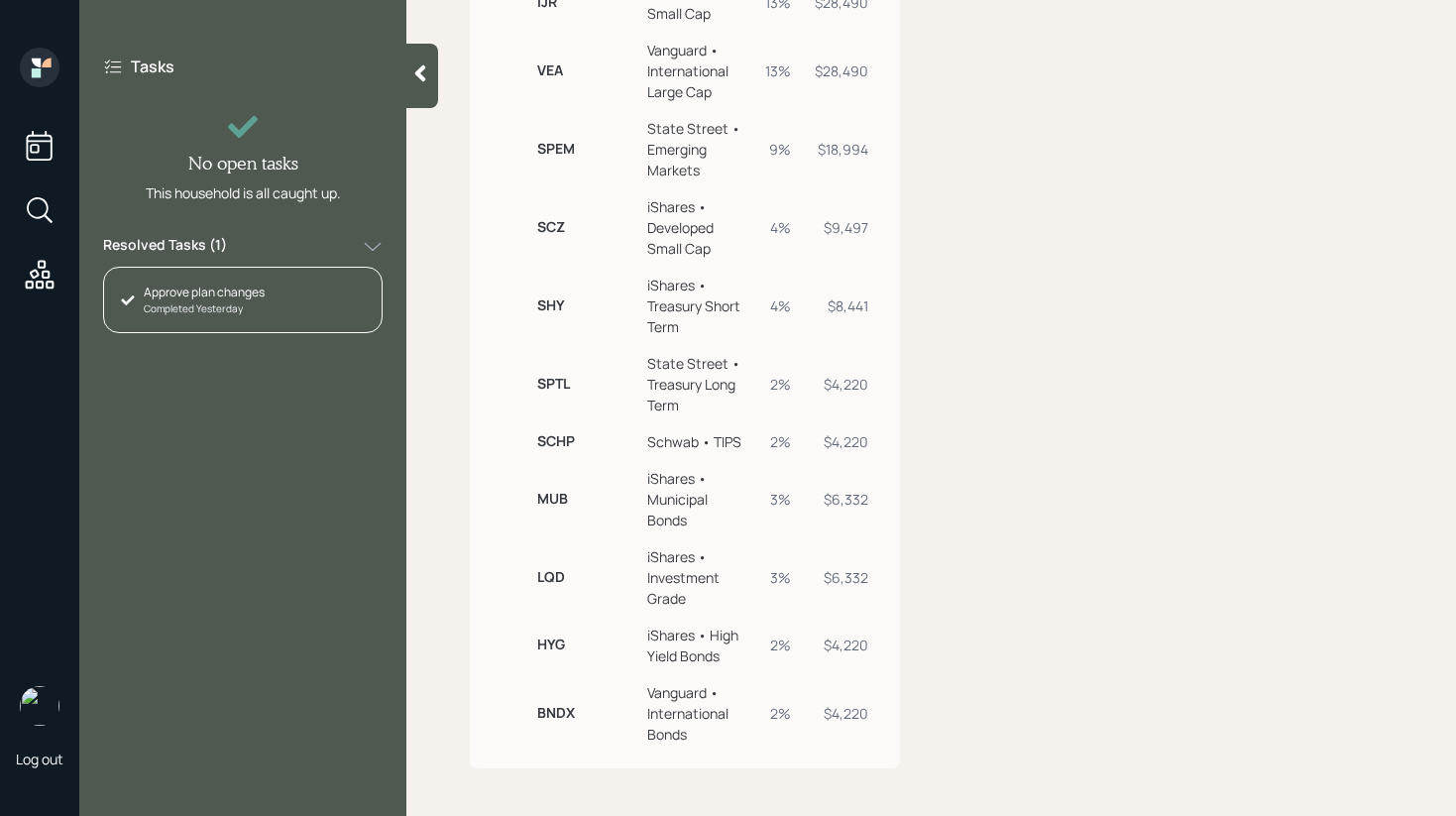 click on "iShares • Investment Grade" at bounding box center [696, 577] 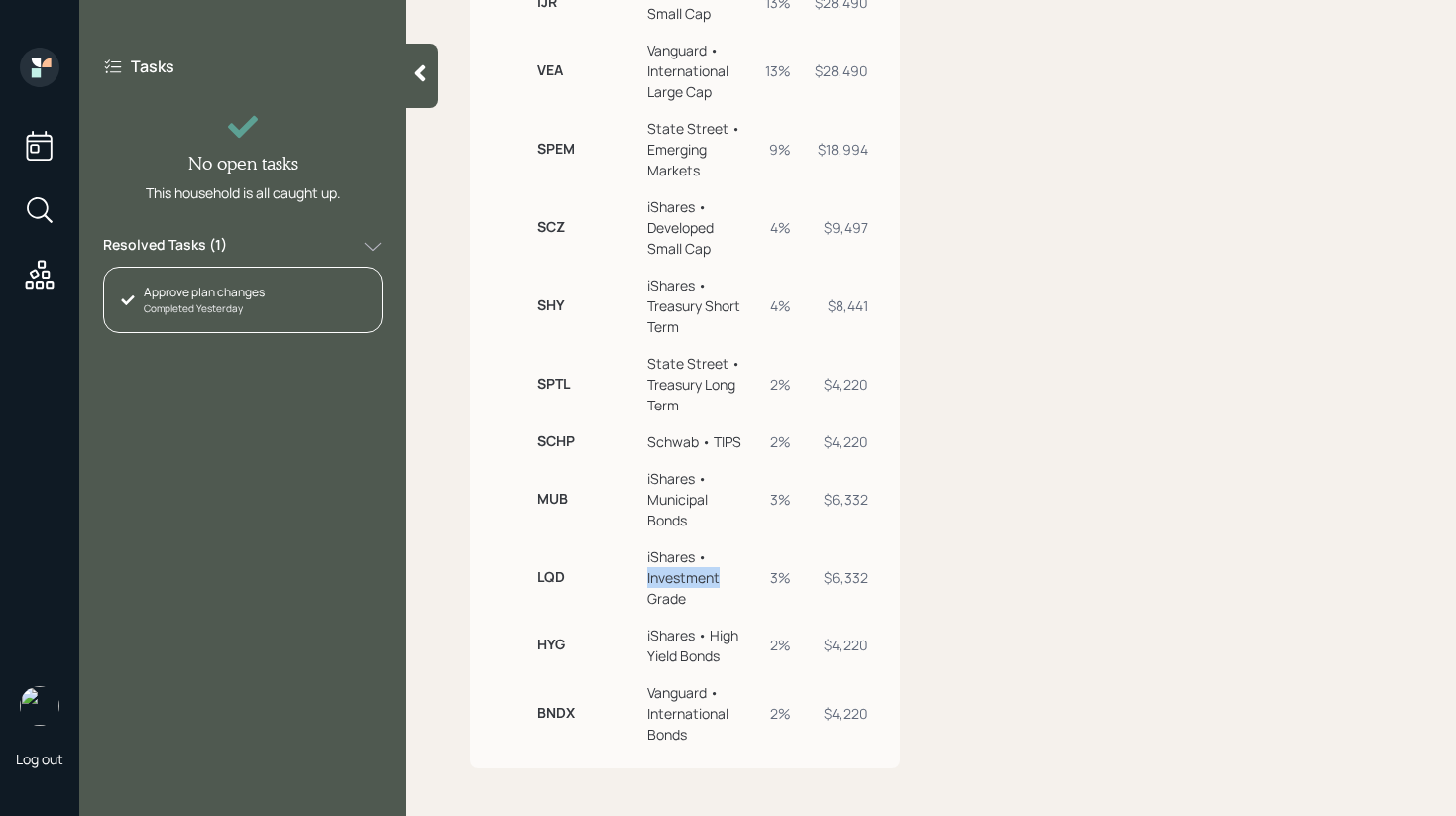 click on "iShares • Investment Grade" at bounding box center (696, 577) 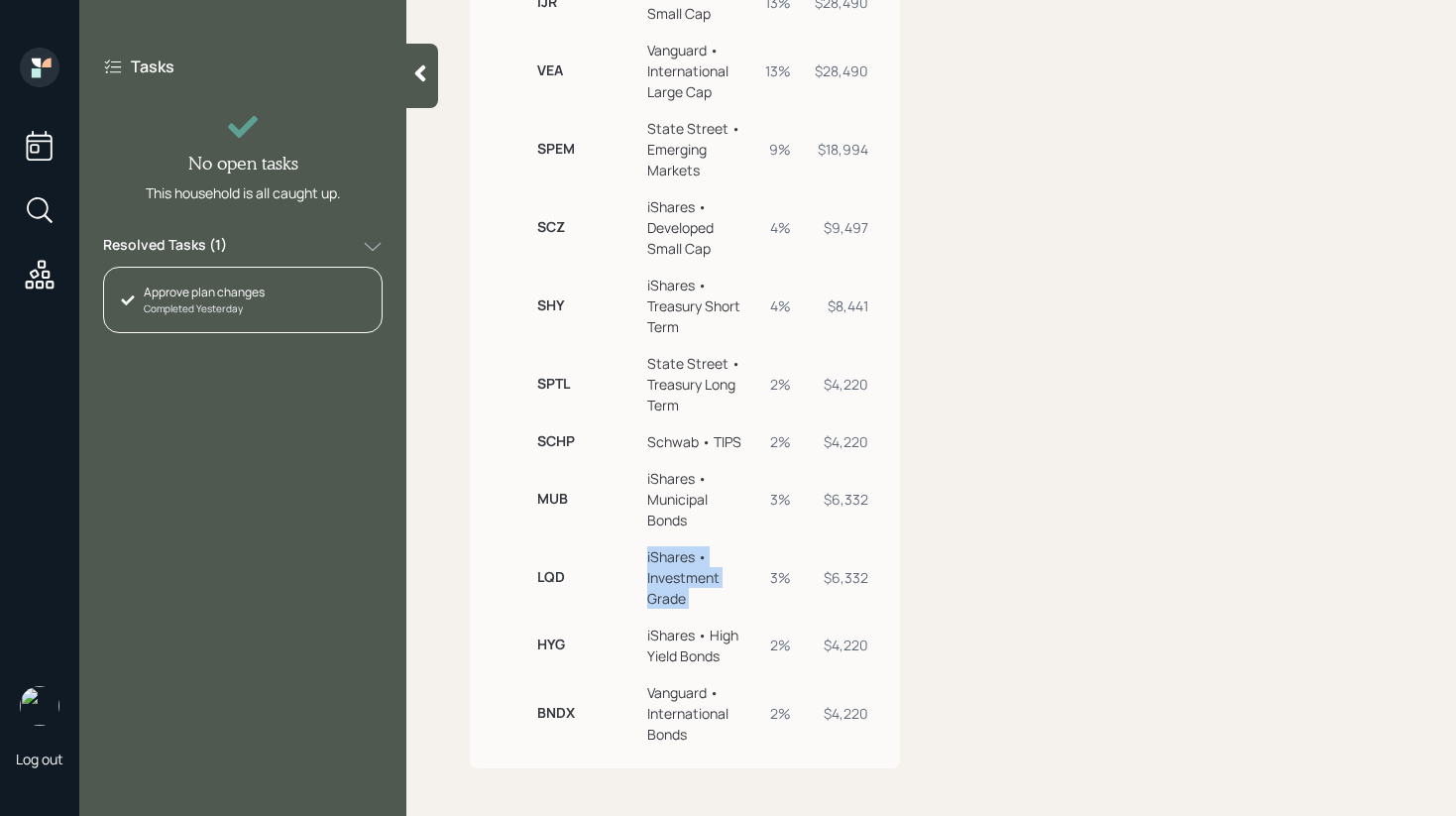 click on "iShares • Investment Grade" at bounding box center [696, 577] 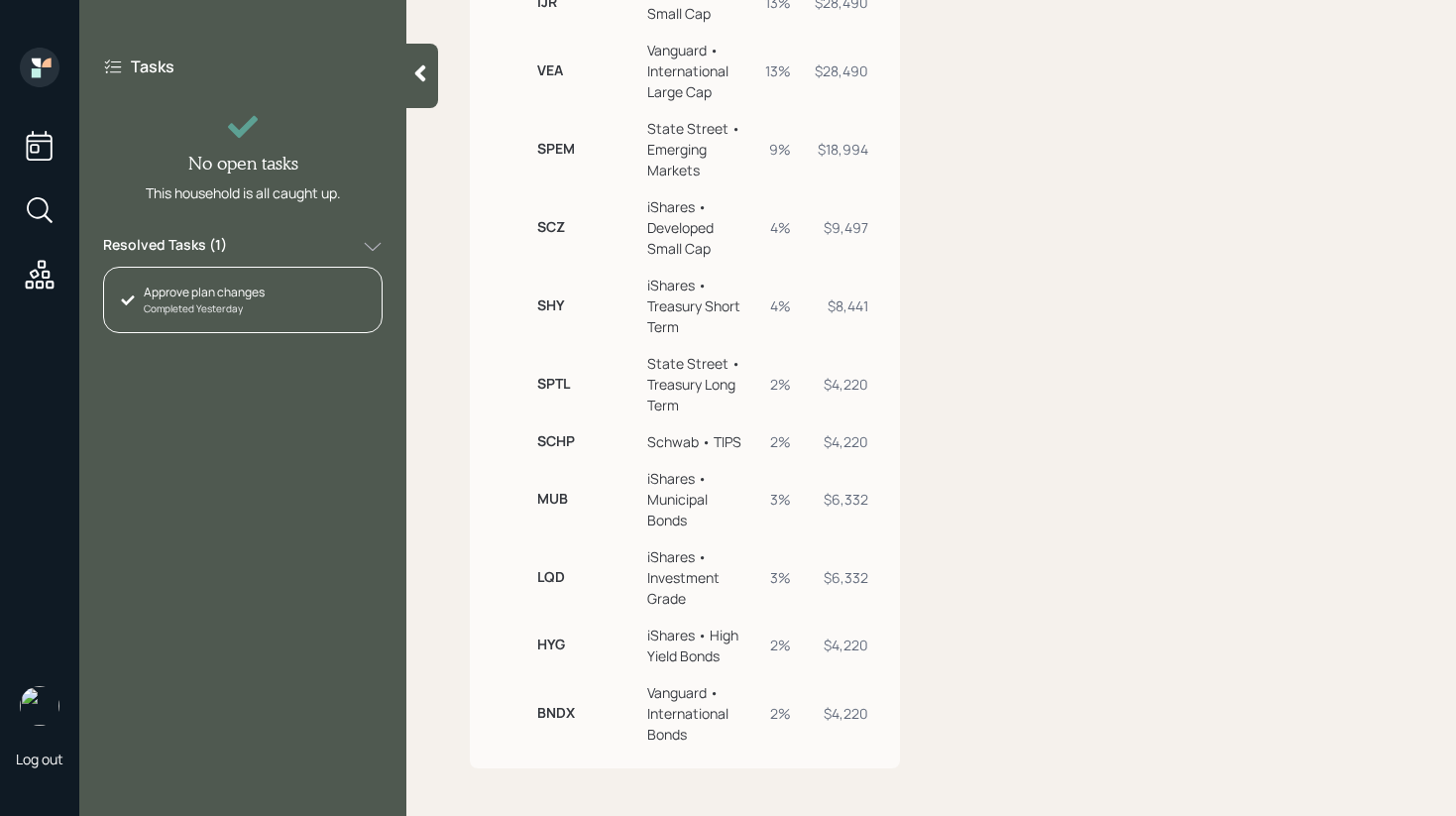 click on "iShares • Municipal Bonds" at bounding box center (696, 499) 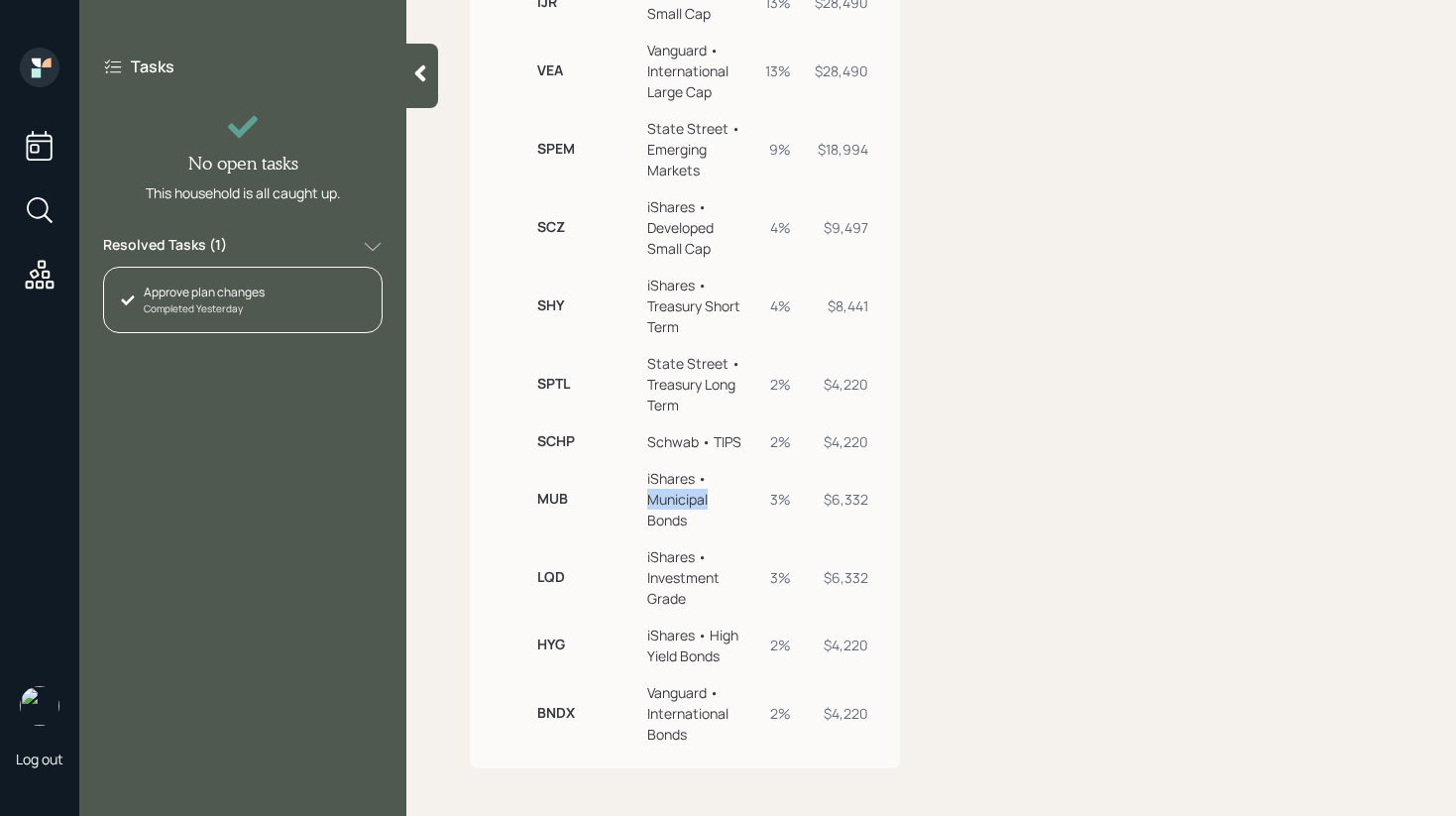 click on "iShares • Municipal Bonds" at bounding box center (696, 499) 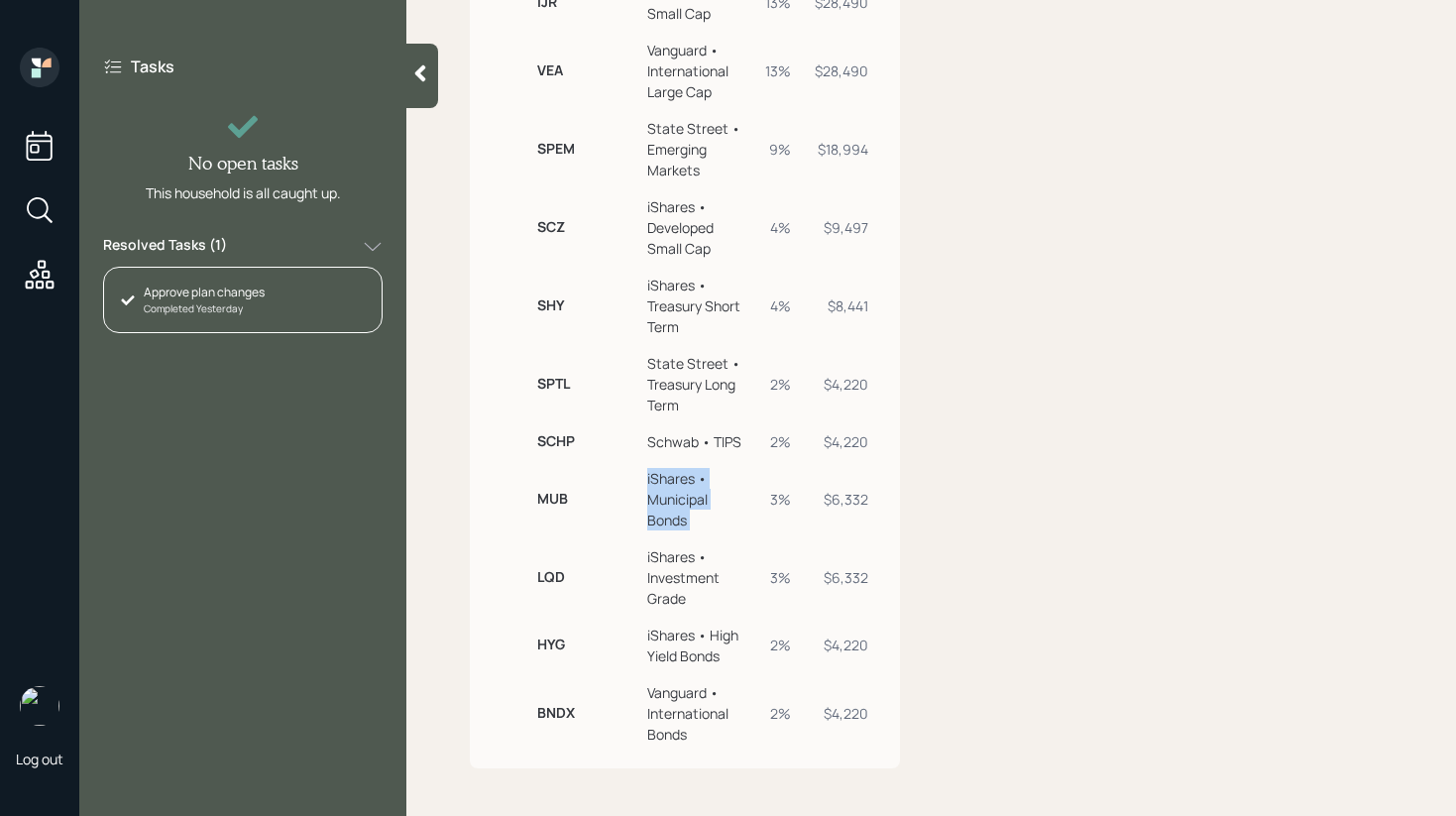 click on "iShares • Municipal Bonds" at bounding box center (696, 499) 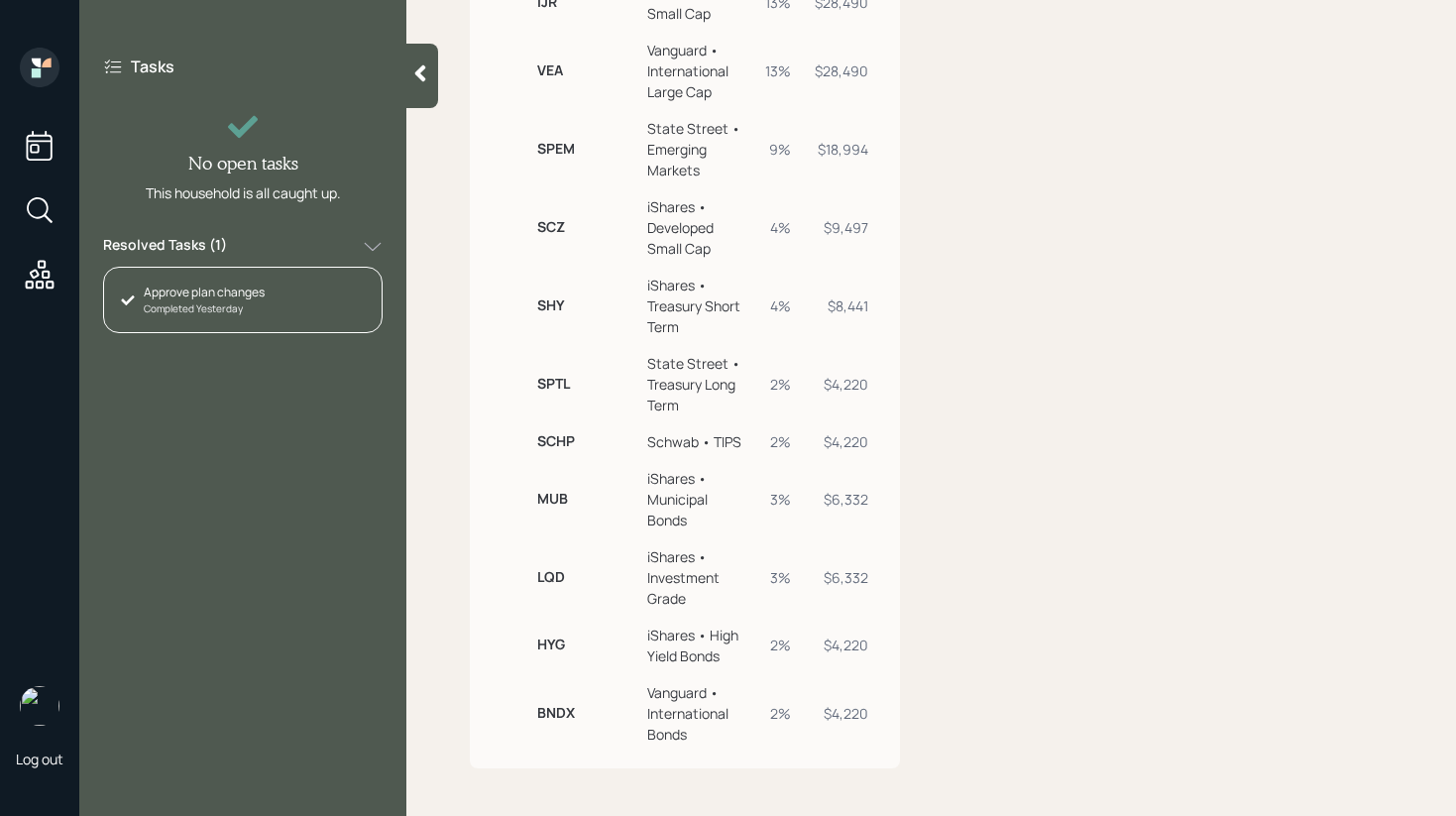 click on "MUB" at bounding box center [584, 499] 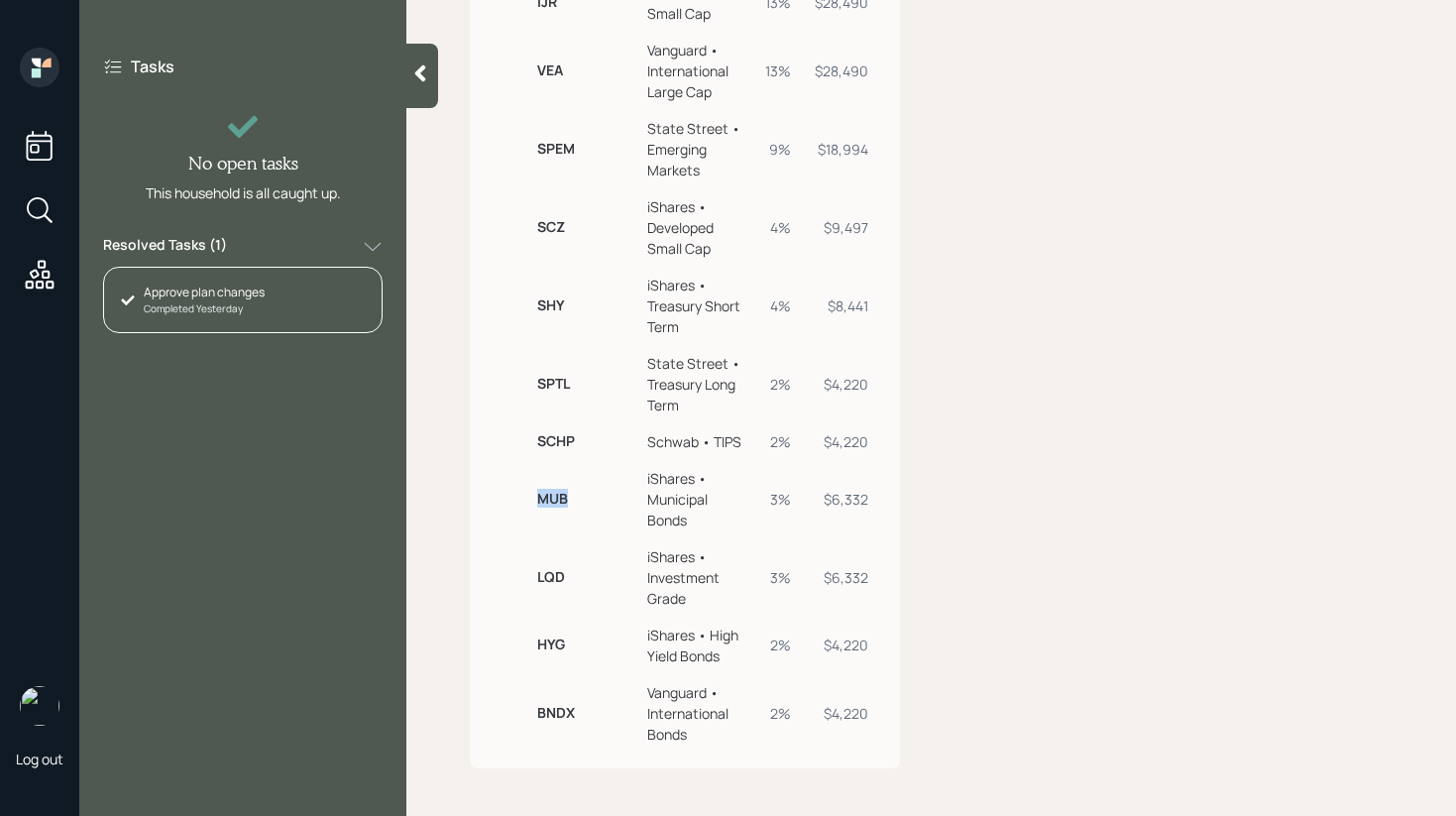 click on "MUB" at bounding box center (584, 499) 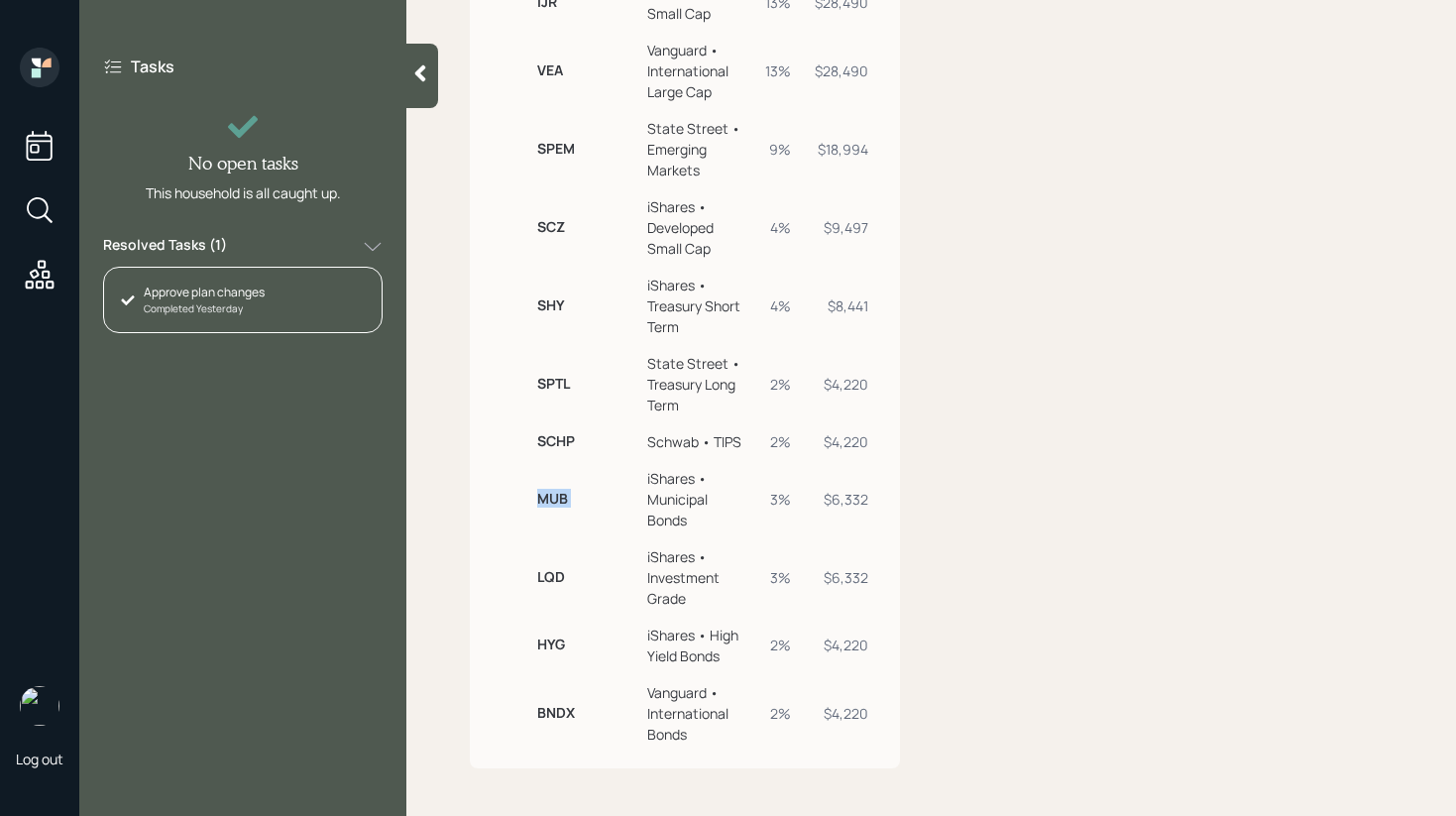 click on "MUB" at bounding box center [584, 499] 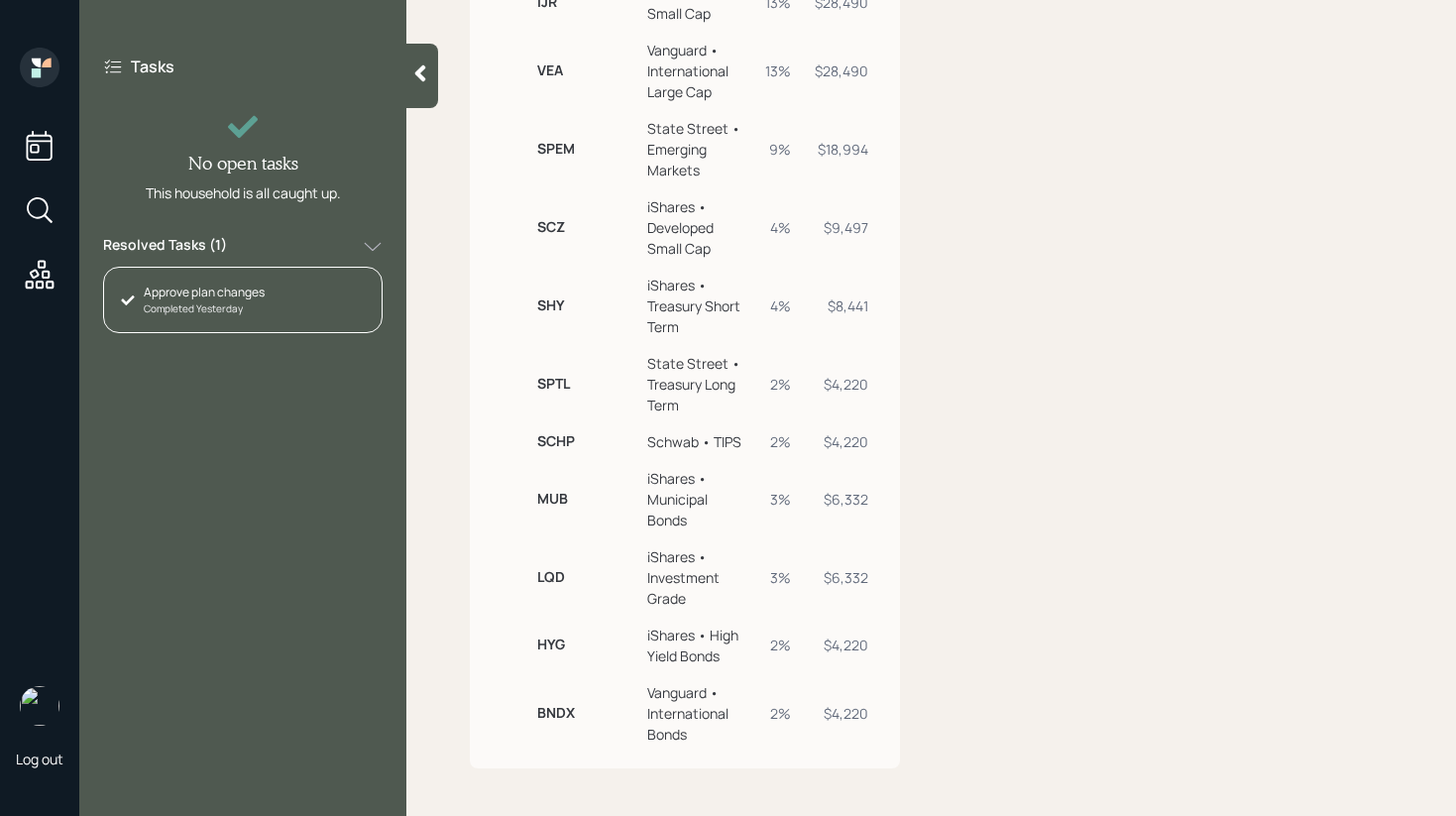 click on "iShares • Municipal Bonds" at bounding box center [696, 499] 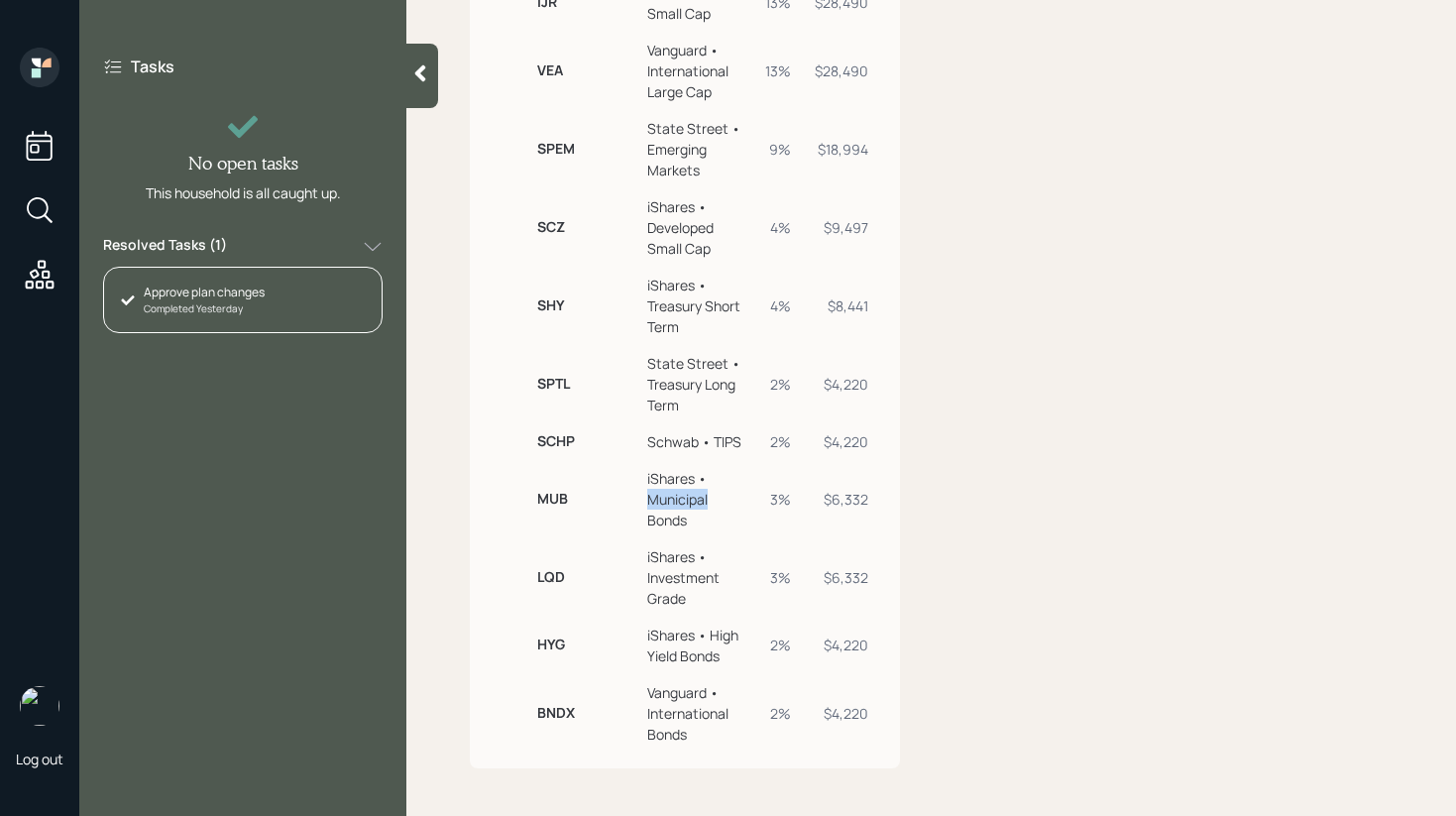 click on "iShares • Municipal Bonds" at bounding box center [696, 499] 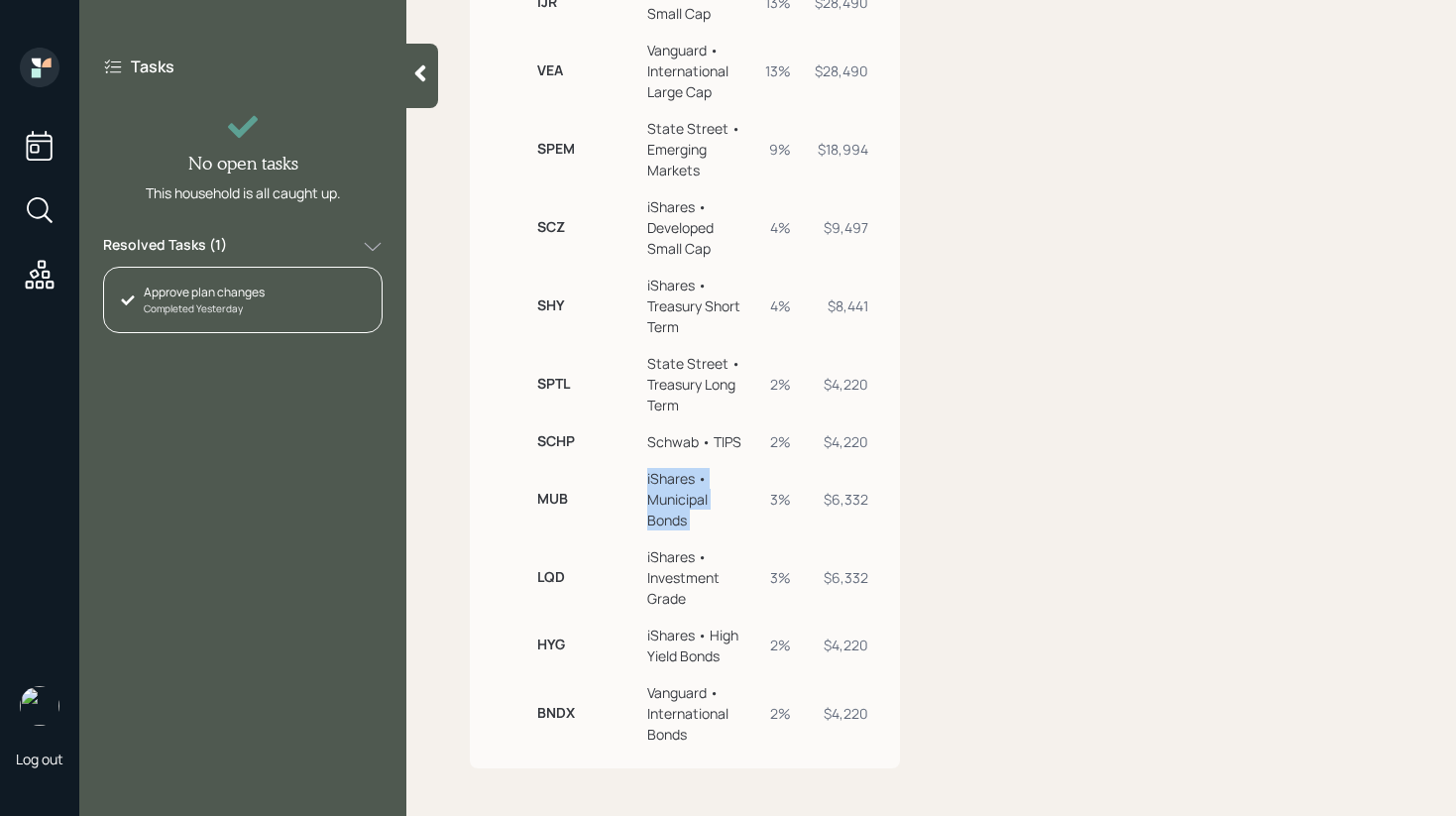 click on "iShares • Municipal Bonds" at bounding box center [696, 499] 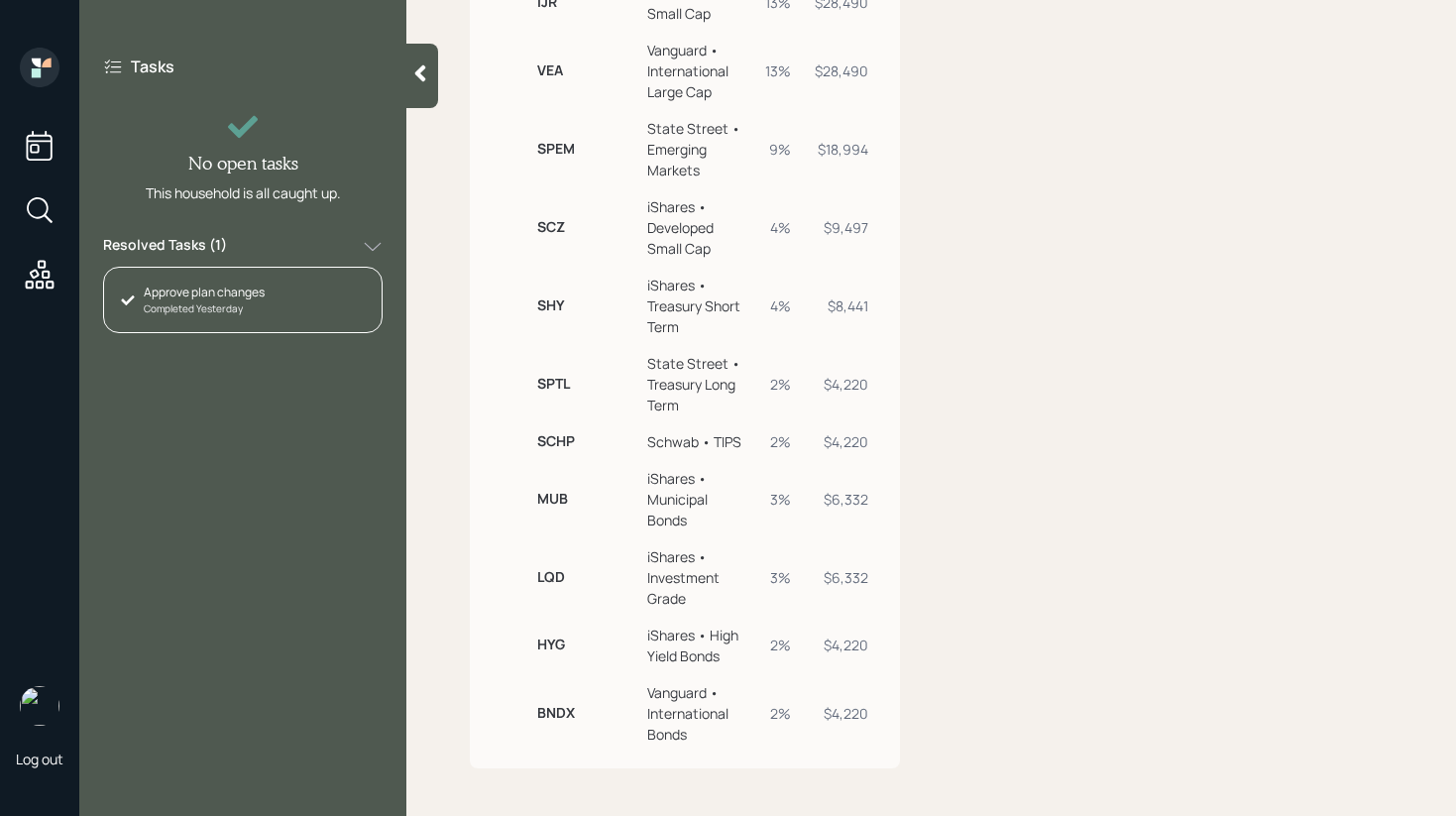click on "iShares • Investment Grade" at bounding box center [696, 577] 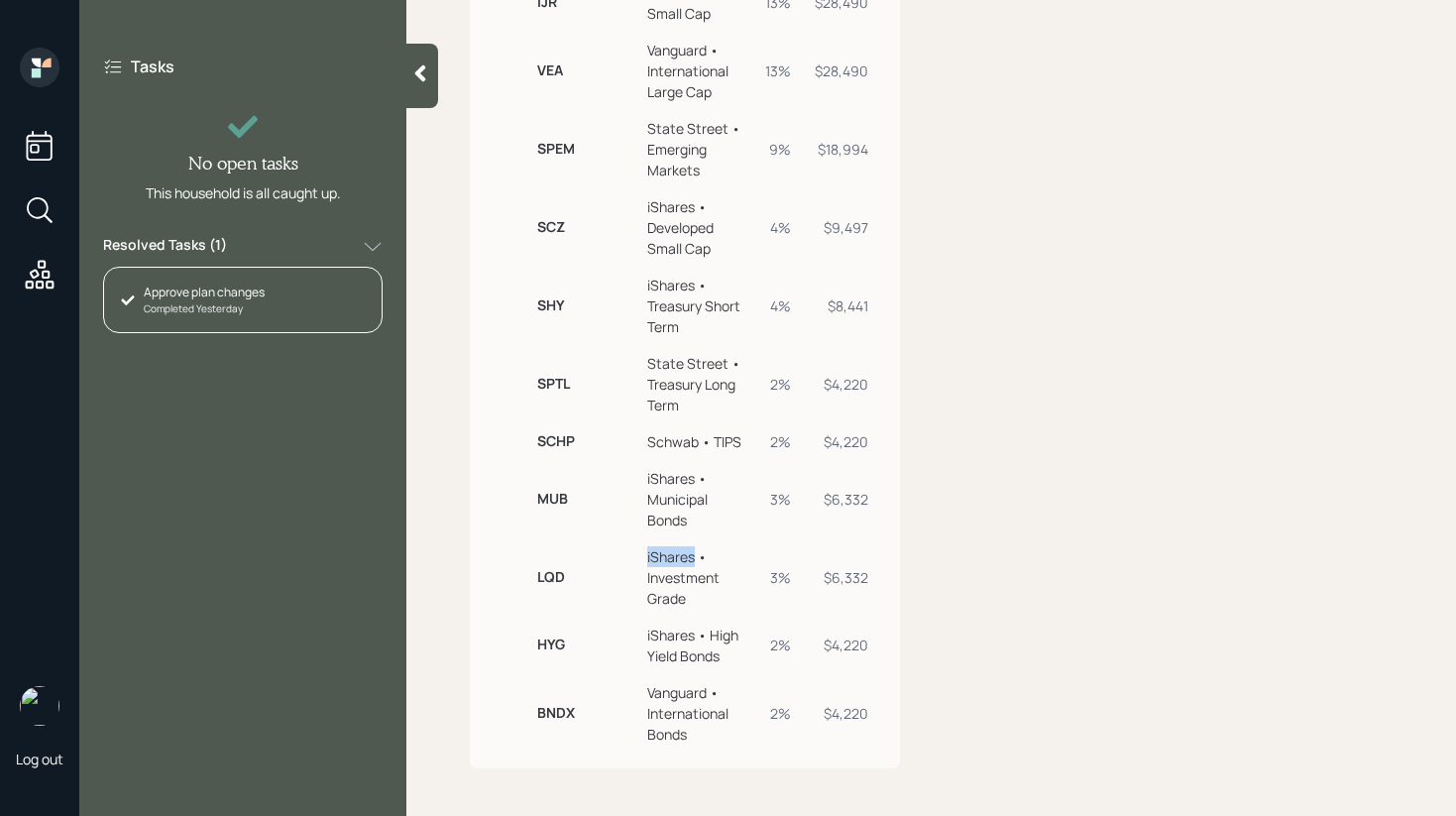 click on "iShares • Investment Grade" at bounding box center [696, 577] 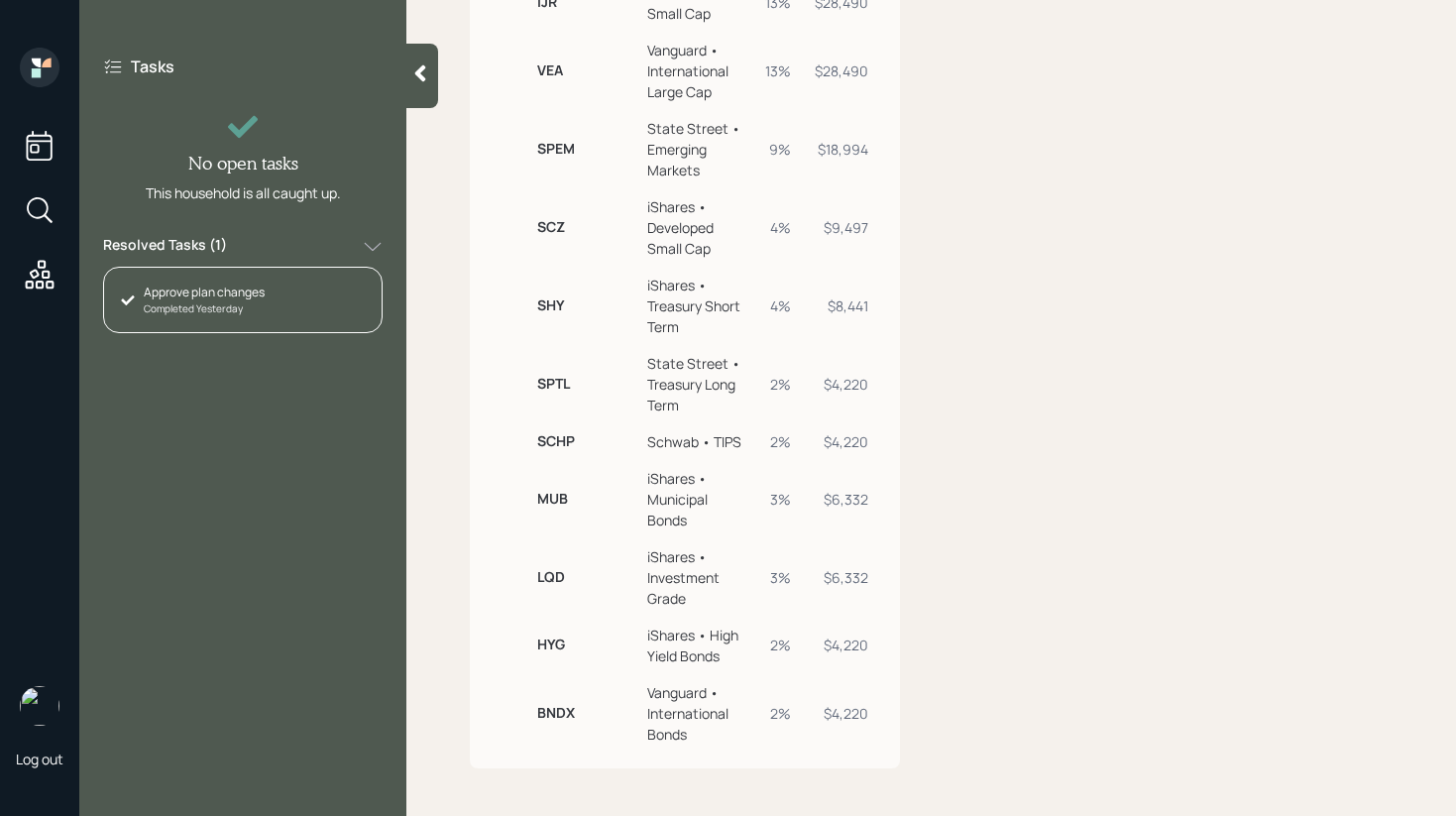 click on "iShares • Municipal Bonds" at bounding box center [696, 499] 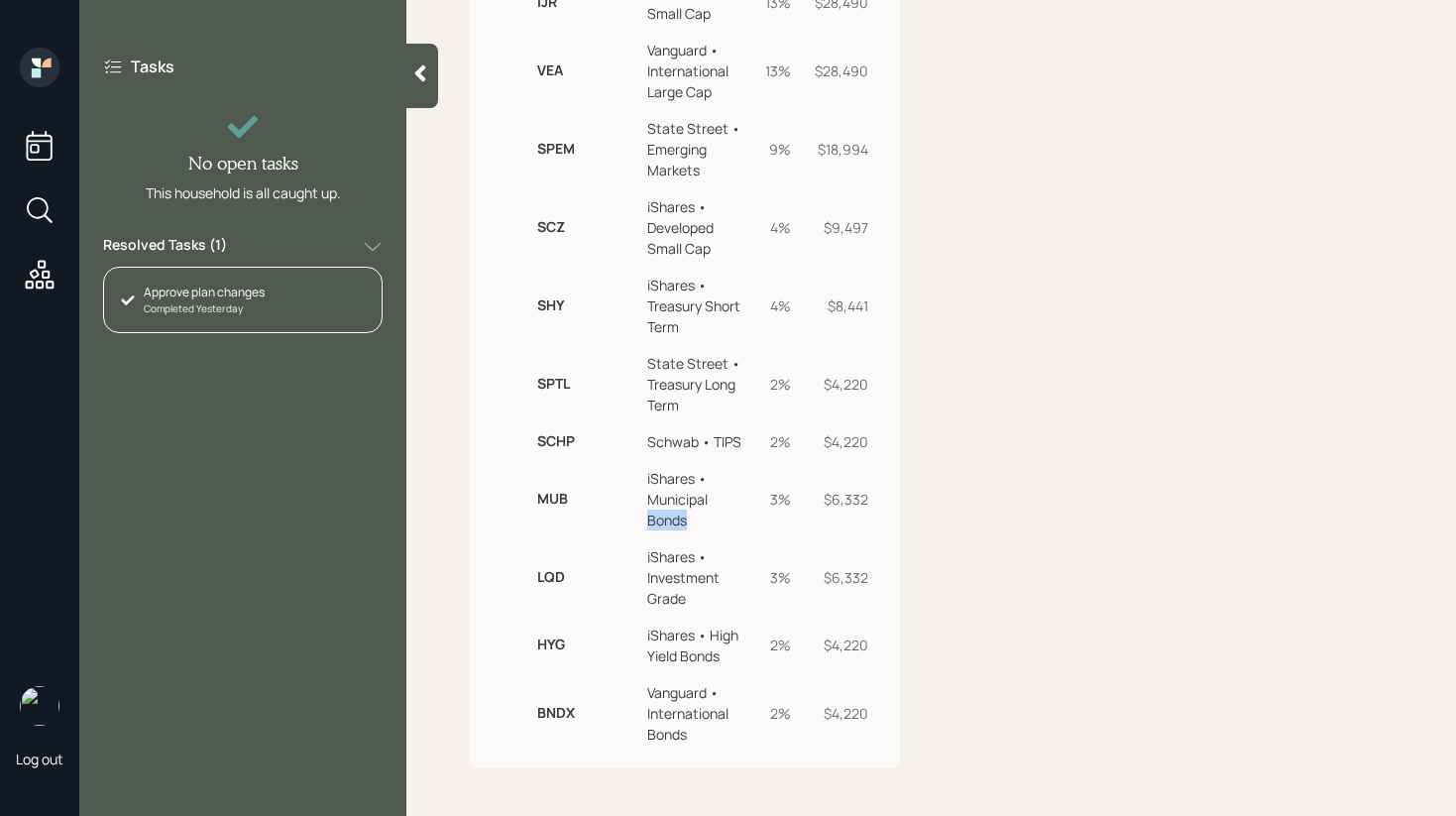 click on "iShares • Municipal Bonds" at bounding box center (696, 499) 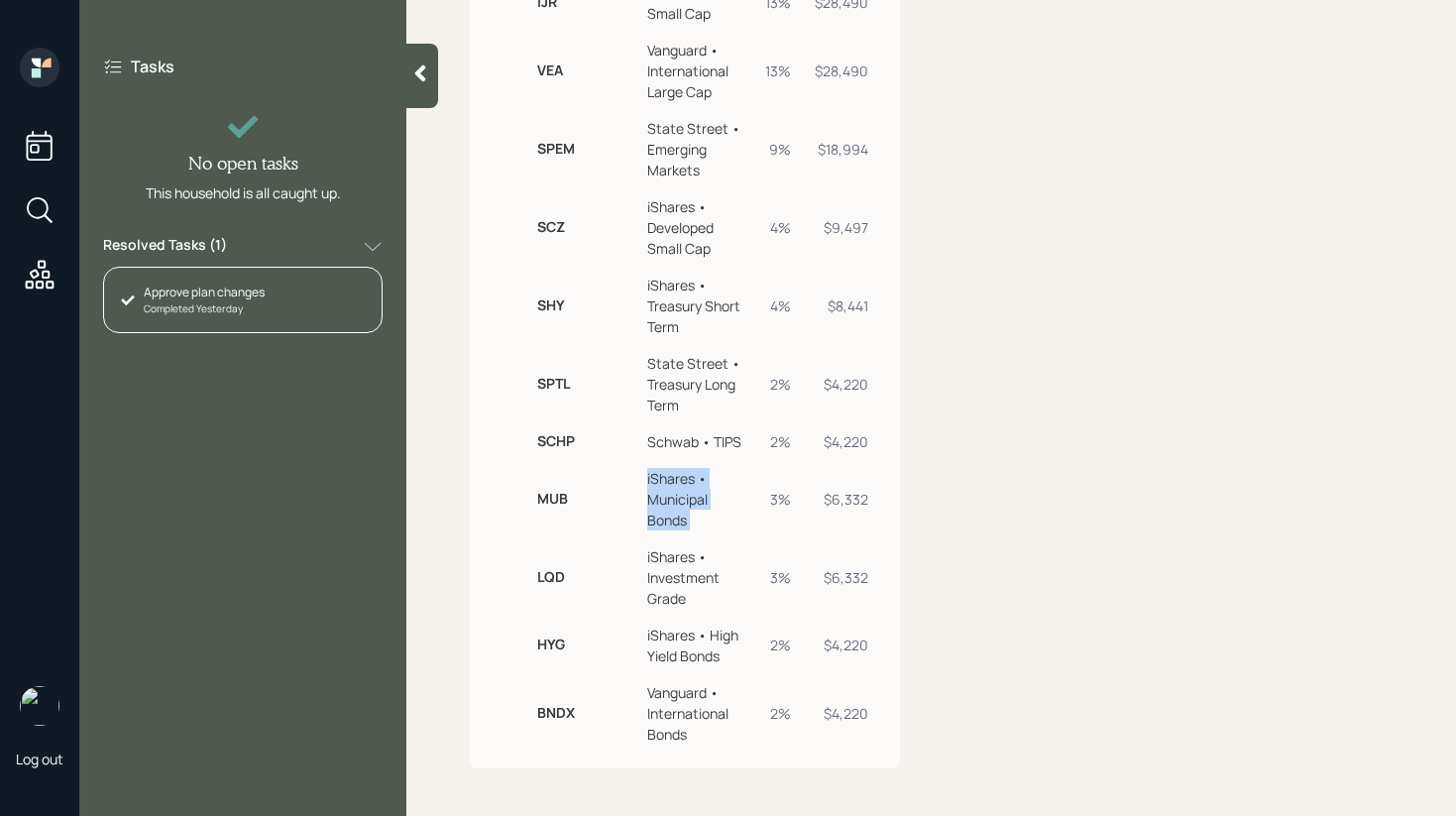 click on "iShares • Municipal Bonds" at bounding box center [696, 499] 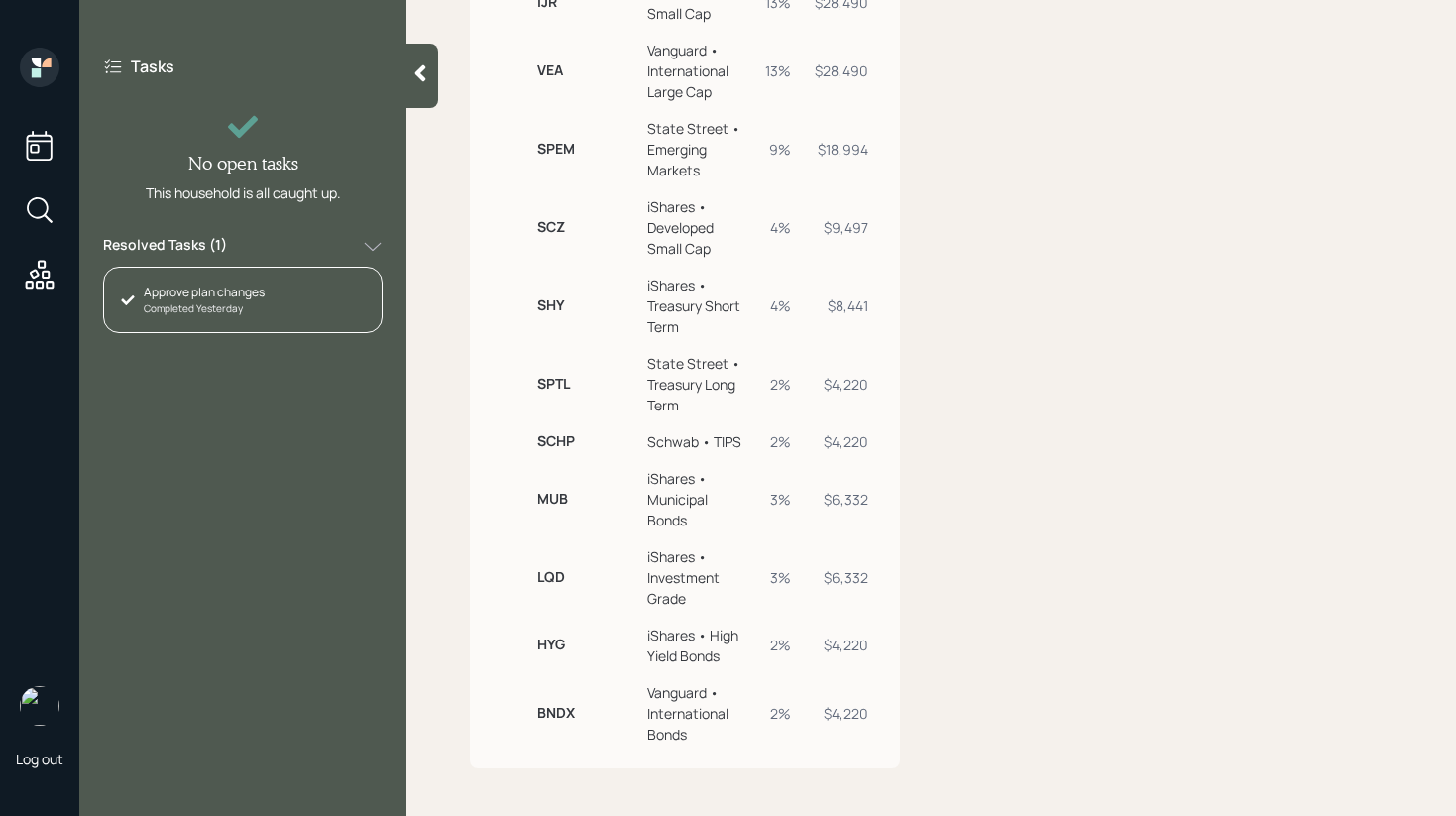 click on "MUB" at bounding box center (584, 499) 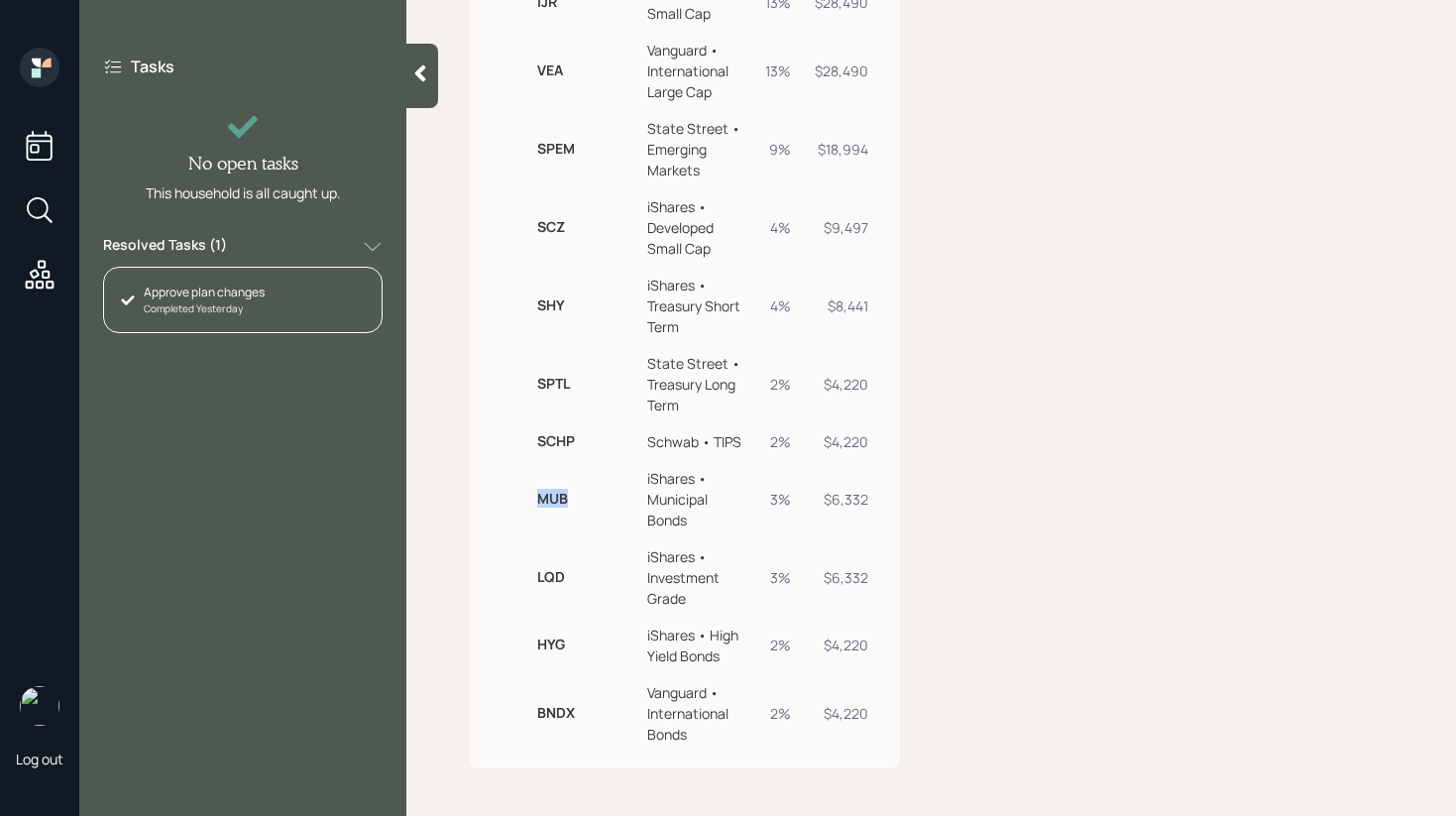 click on "MUB" at bounding box center [584, 499] 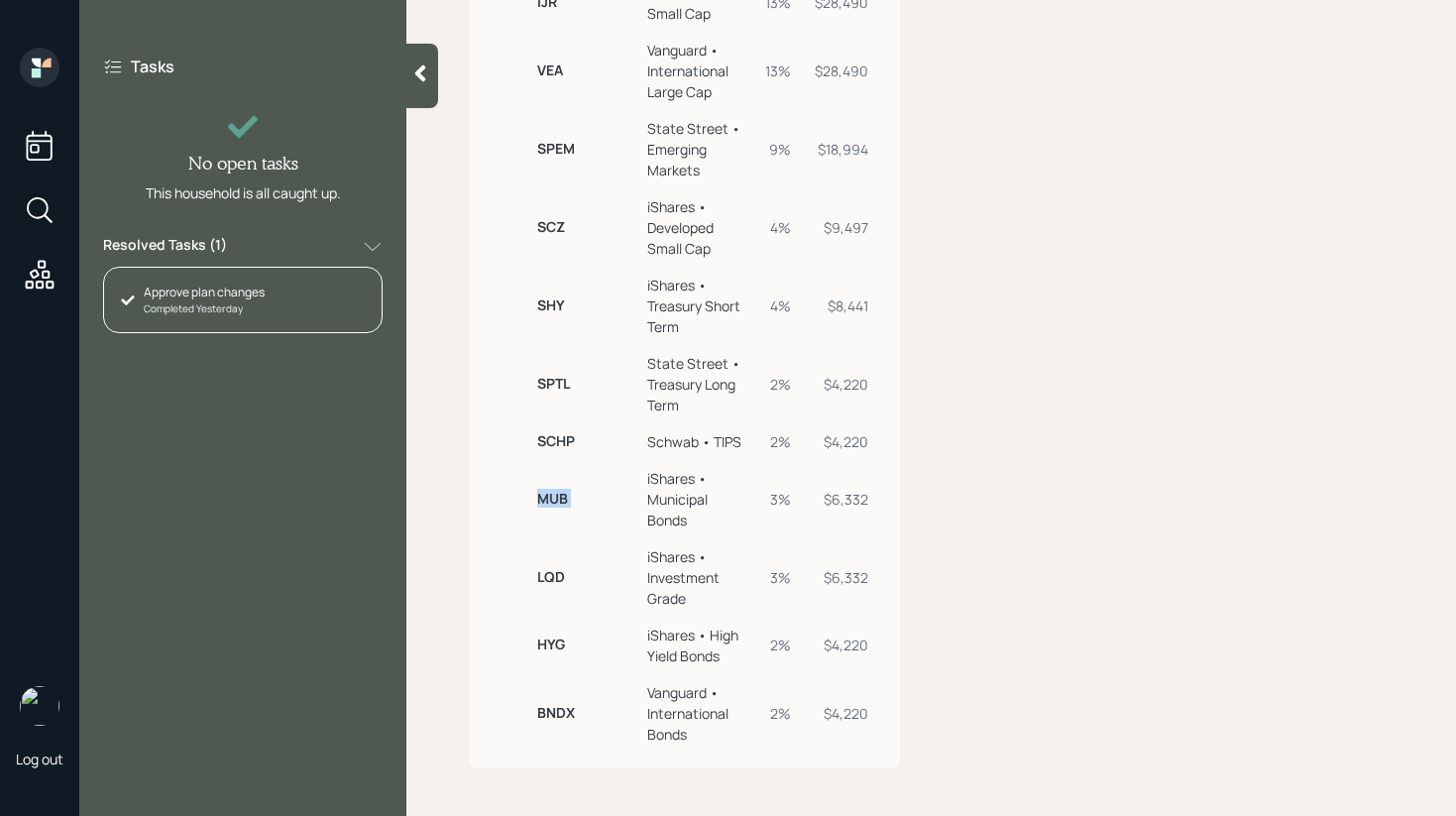 click on "MUB" at bounding box center (584, 499) 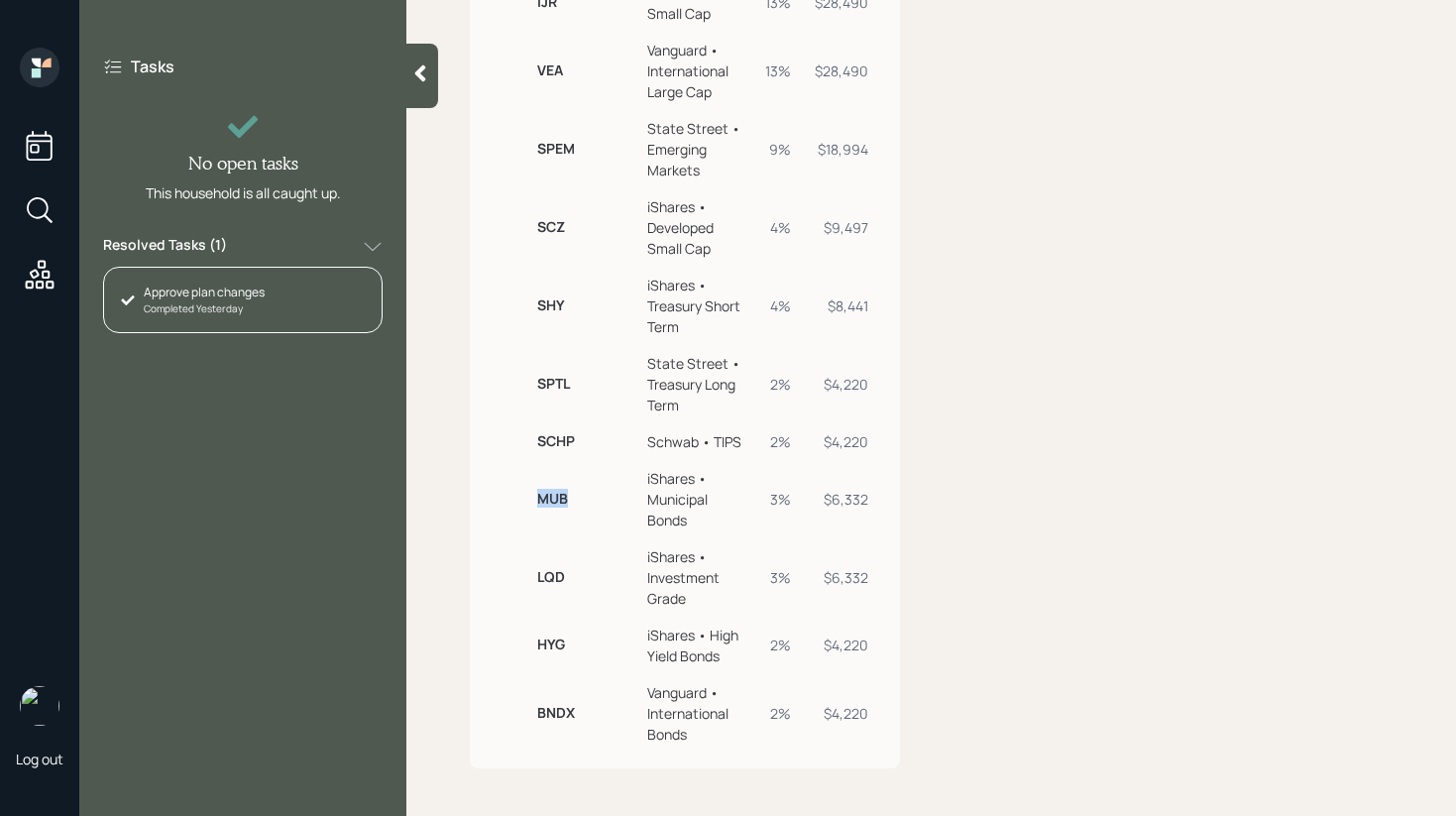 click on "MUB" at bounding box center [584, 499] 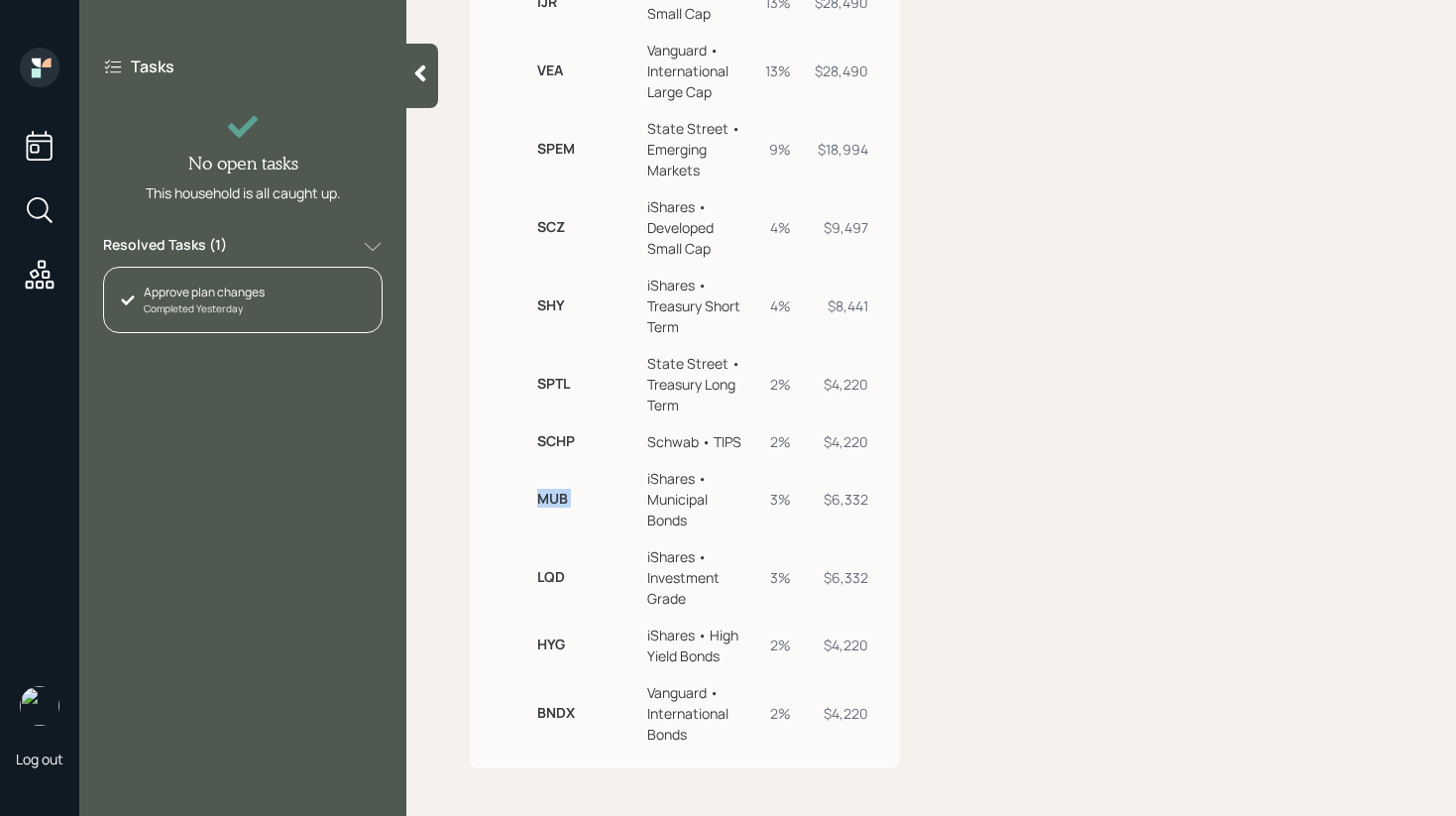 click on "MUB" at bounding box center [584, 499] 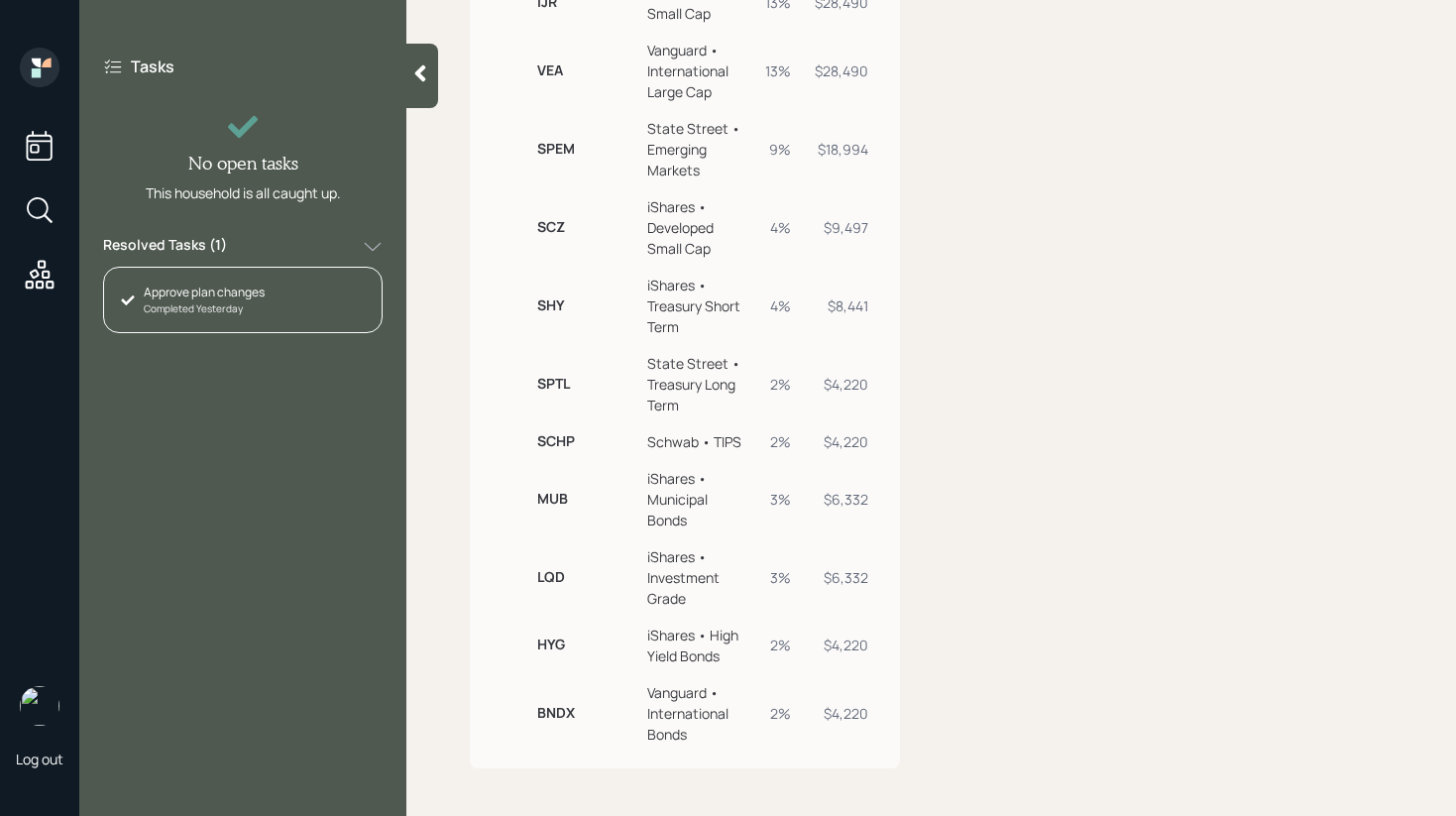 click on "3%" at bounding box center (776, 499) 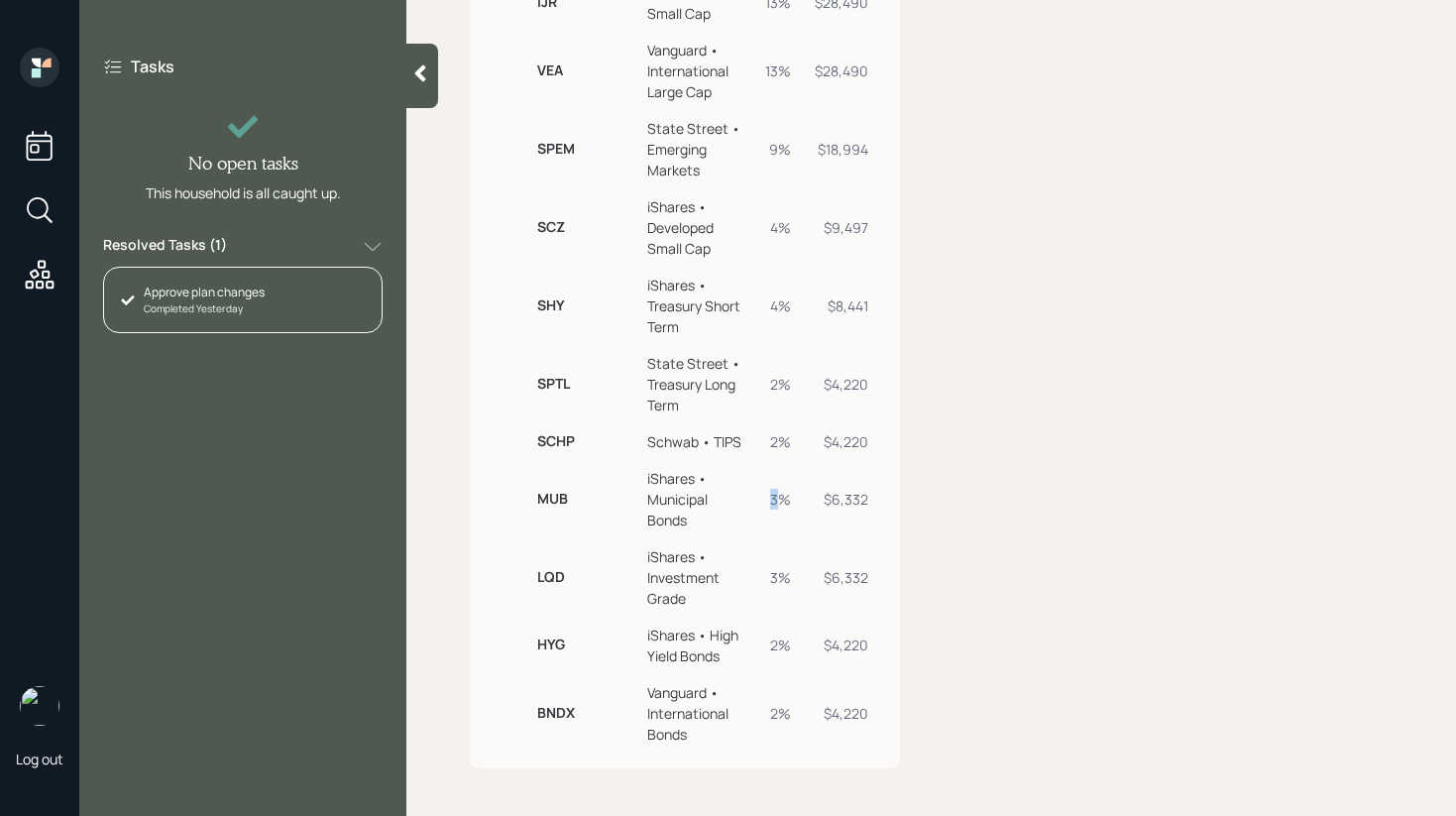 click on "3%" at bounding box center (776, 499) 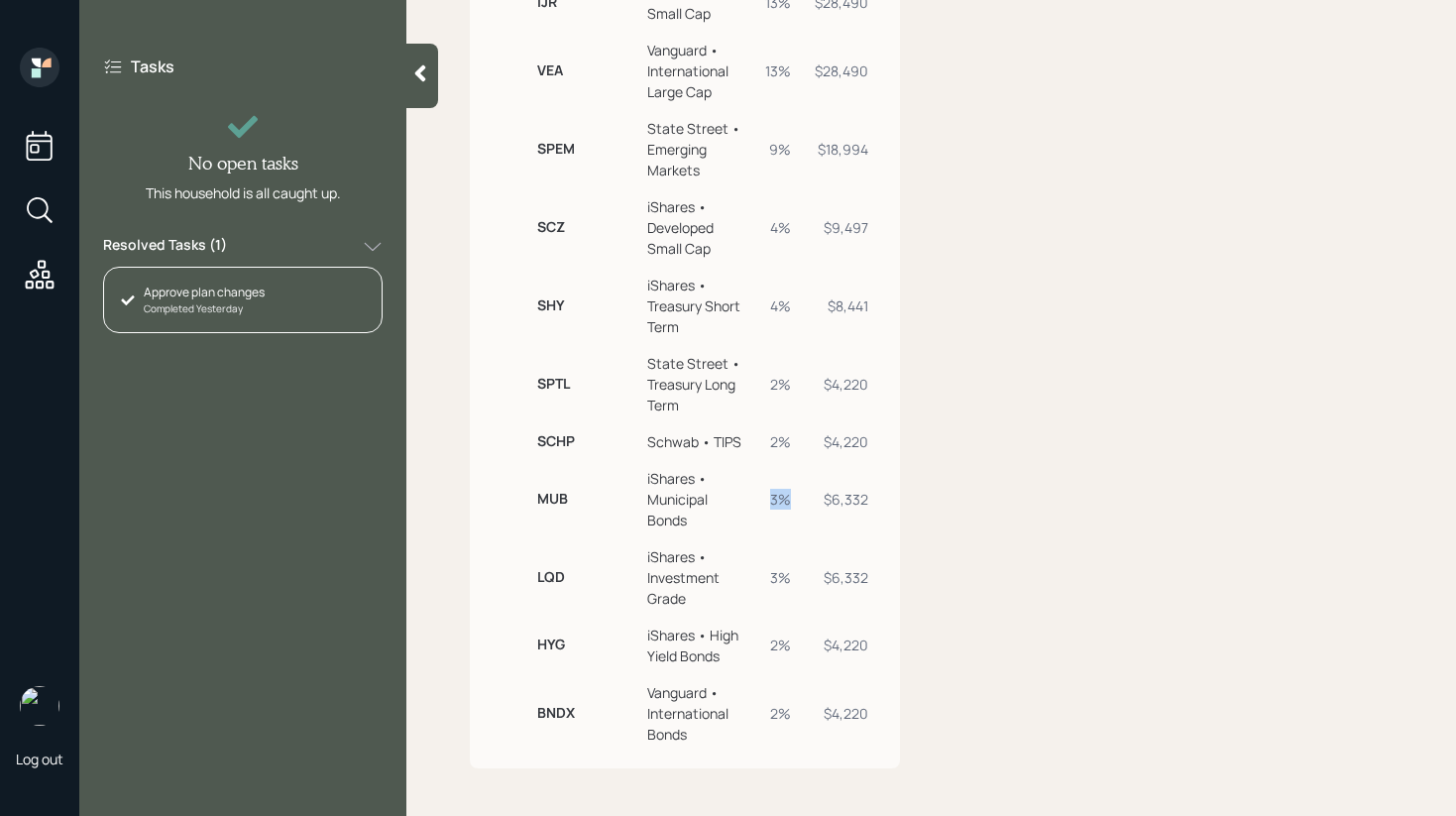click on "3%" at bounding box center [776, 499] 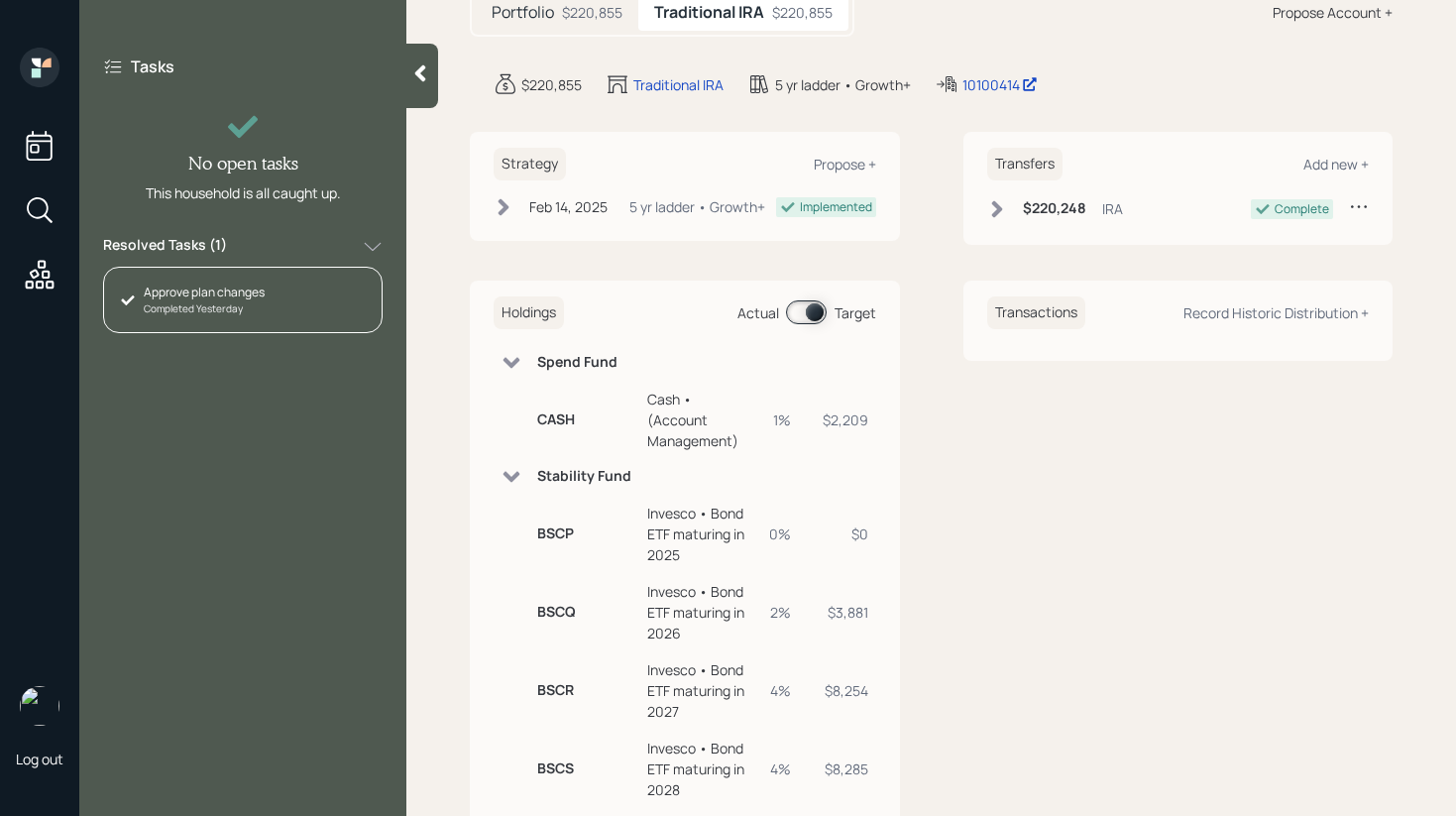 scroll, scrollTop: 2, scrollLeft: 0, axis: vertical 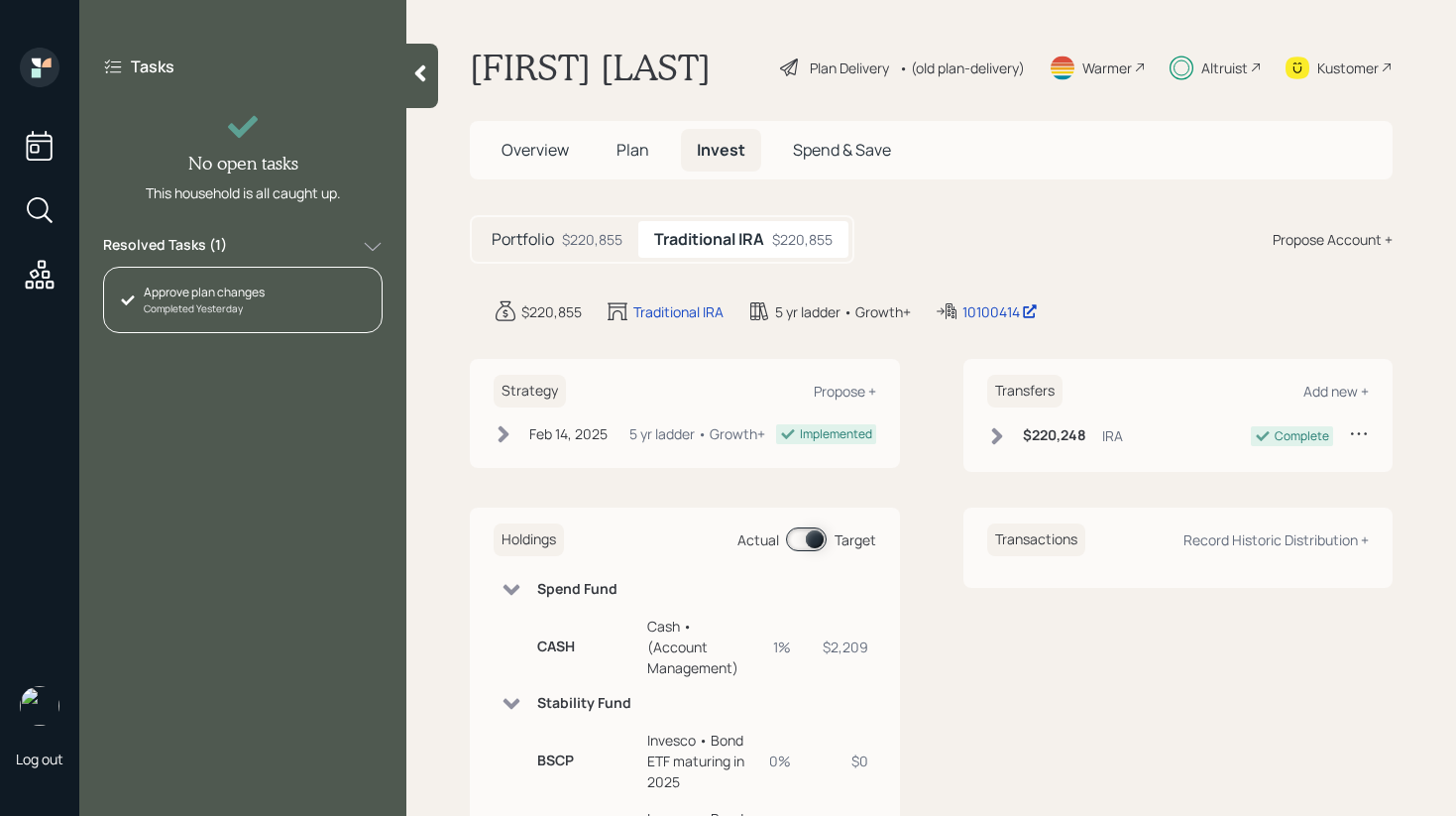 click 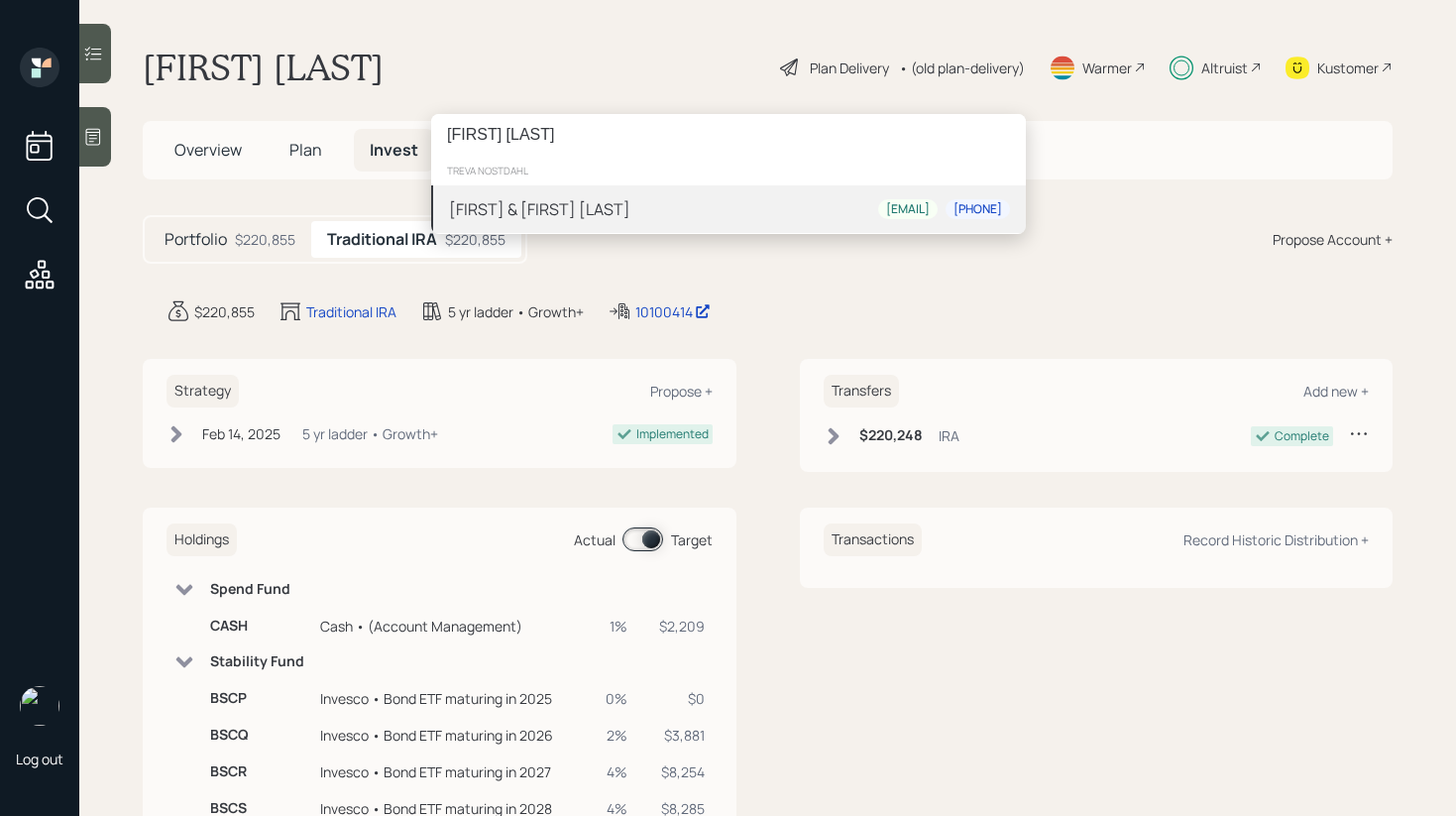 type on "[LAST], [FIRST]" 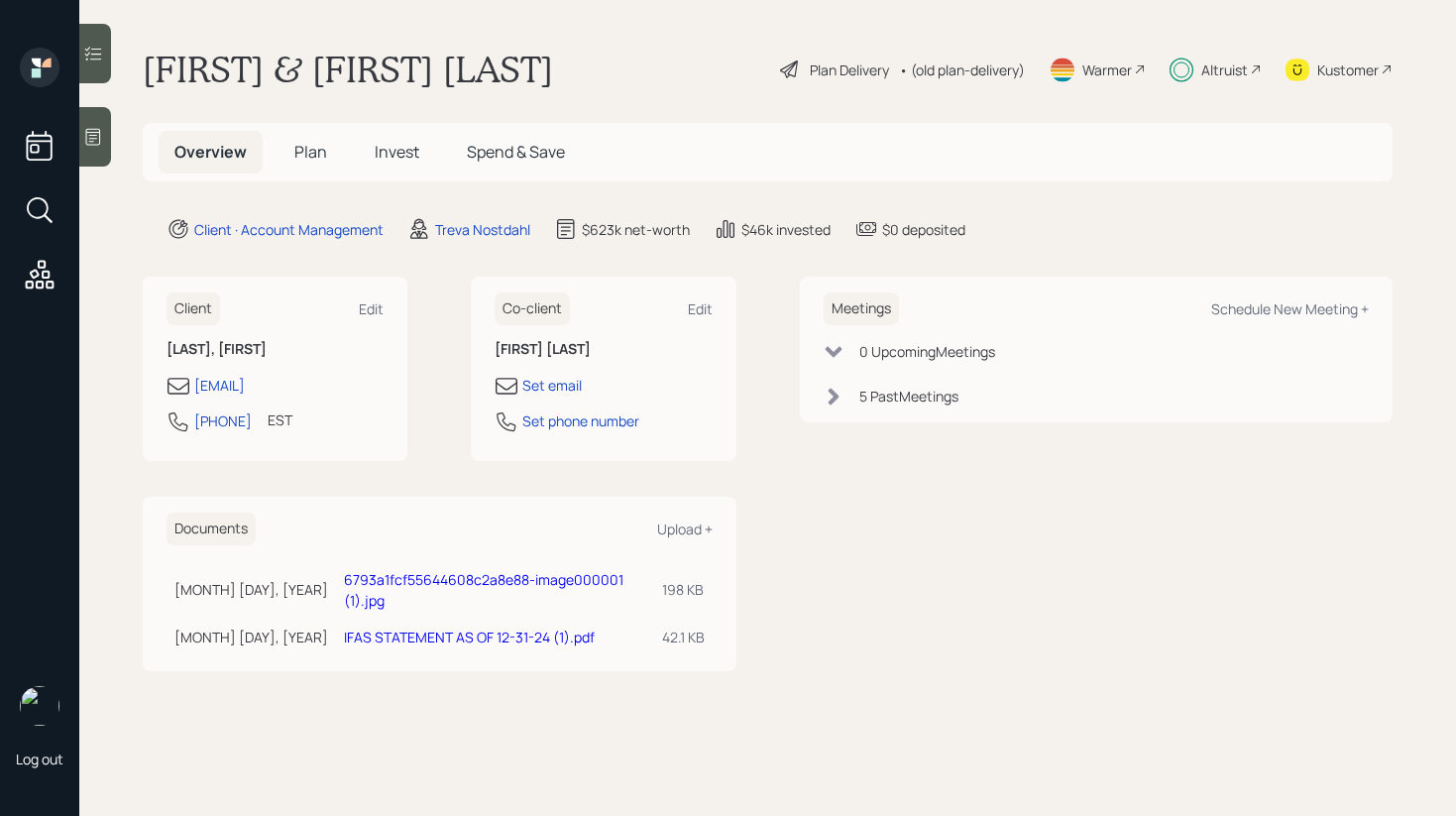 scroll, scrollTop: 0, scrollLeft: 0, axis: both 